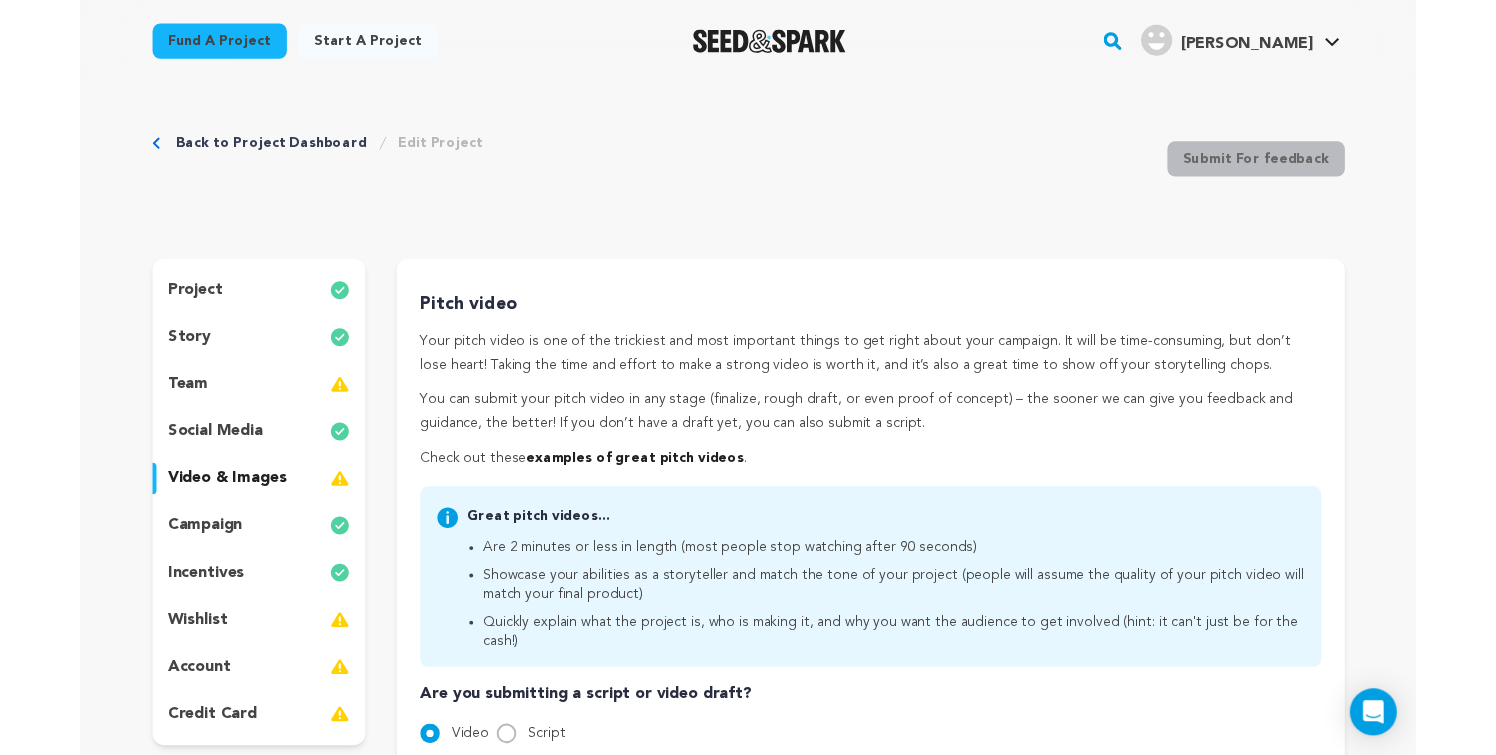 scroll, scrollTop: 0, scrollLeft: 0, axis: both 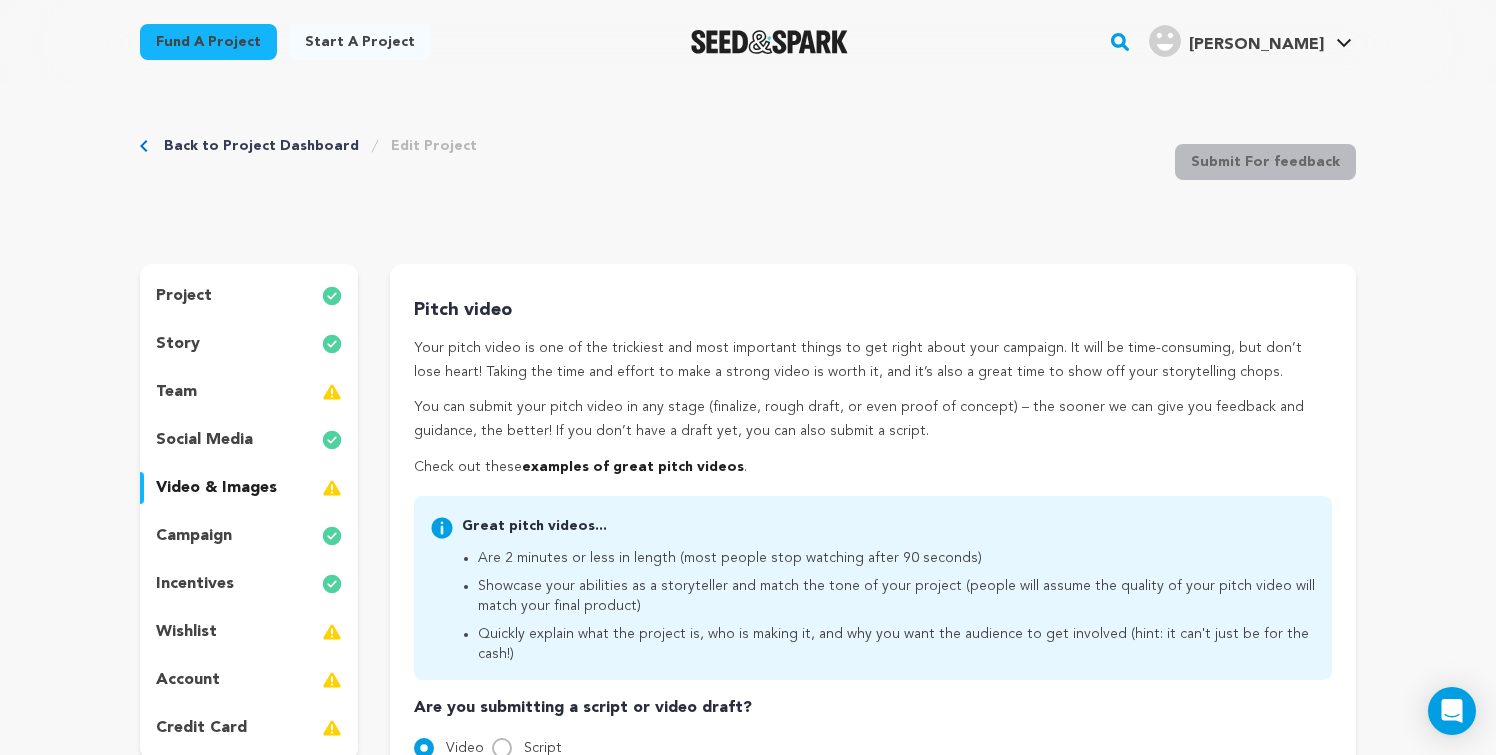click on "incentives" at bounding box center [249, 584] 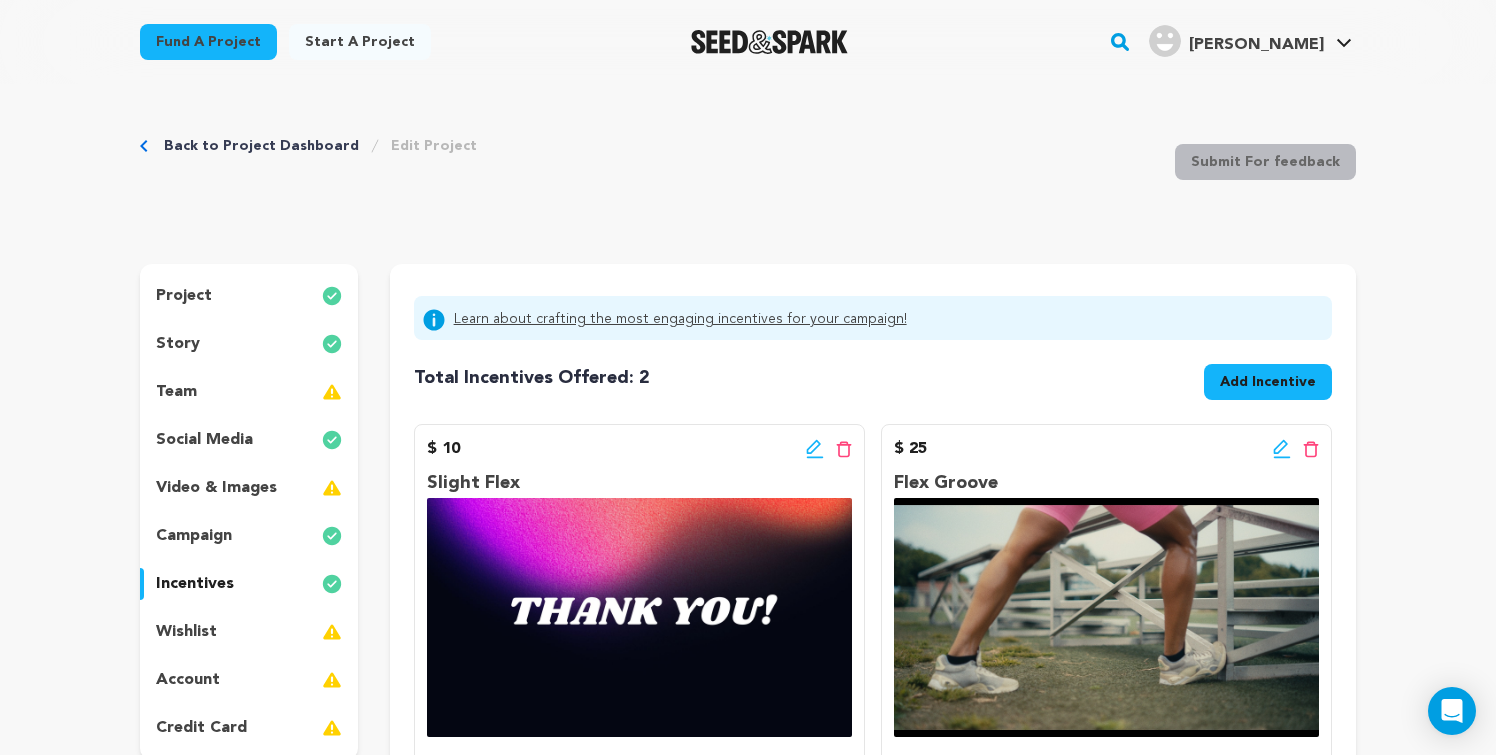 click on "Add Incentive" at bounding box center [1268, 382] 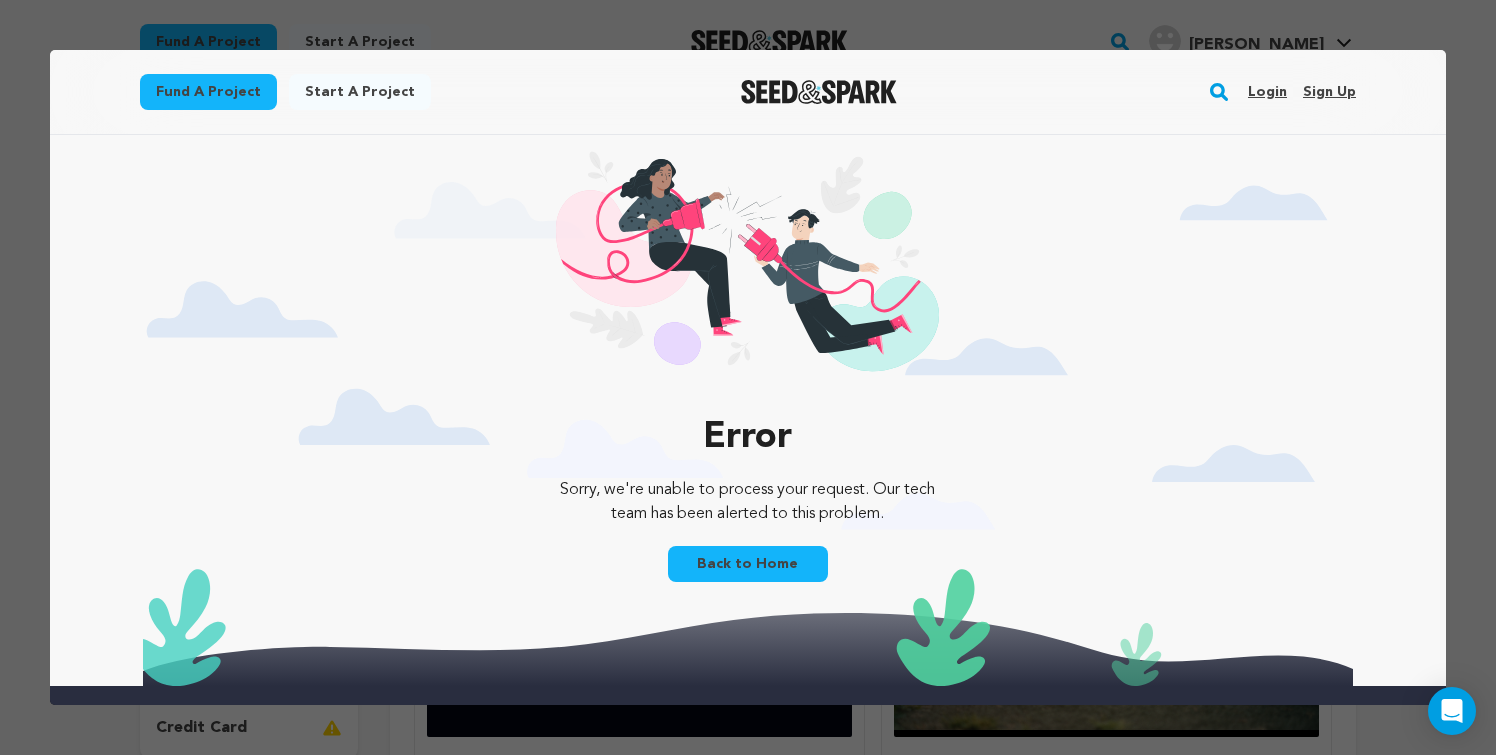 scroll, scrollTop: 0, scrollLeft: 0, axis: both 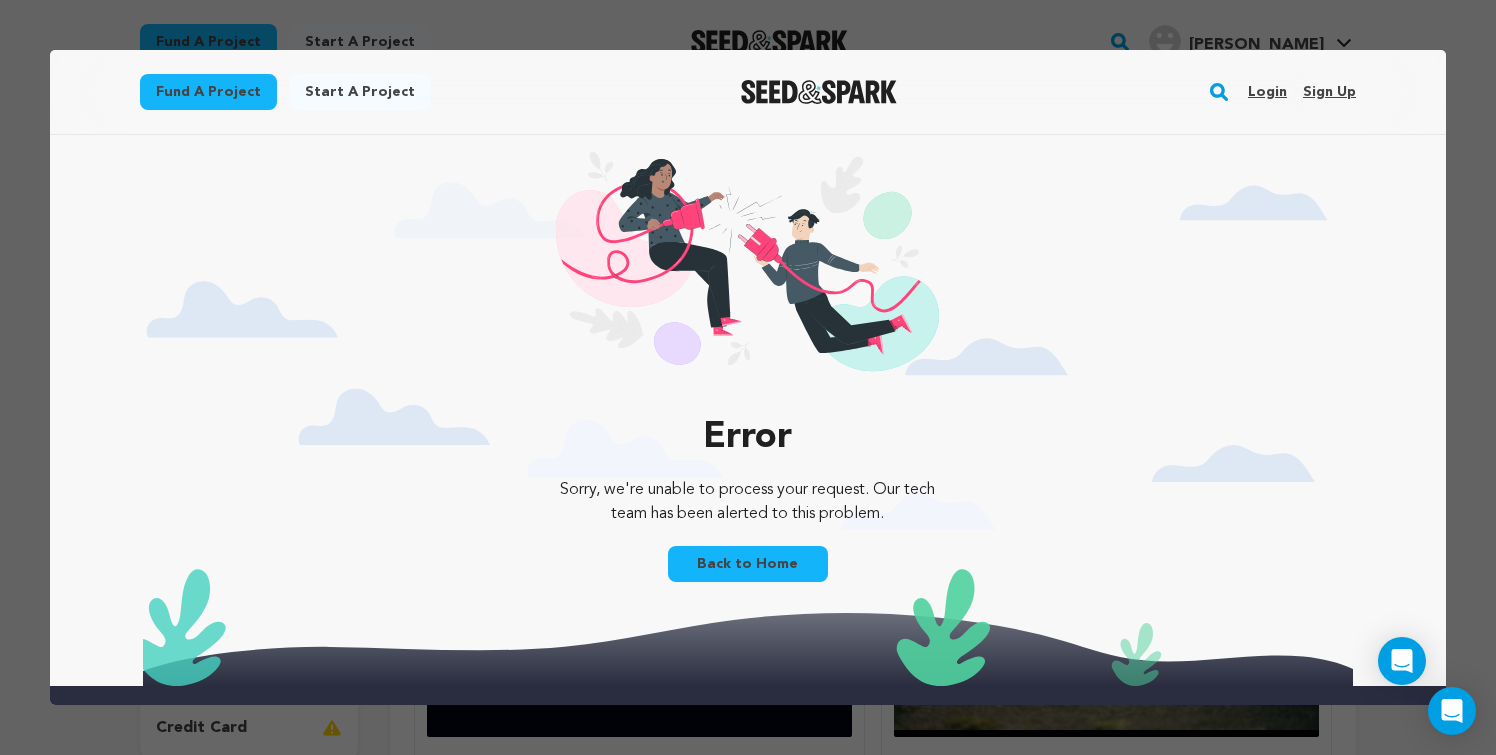 click on "Login" at bounding box center [1267, 92] 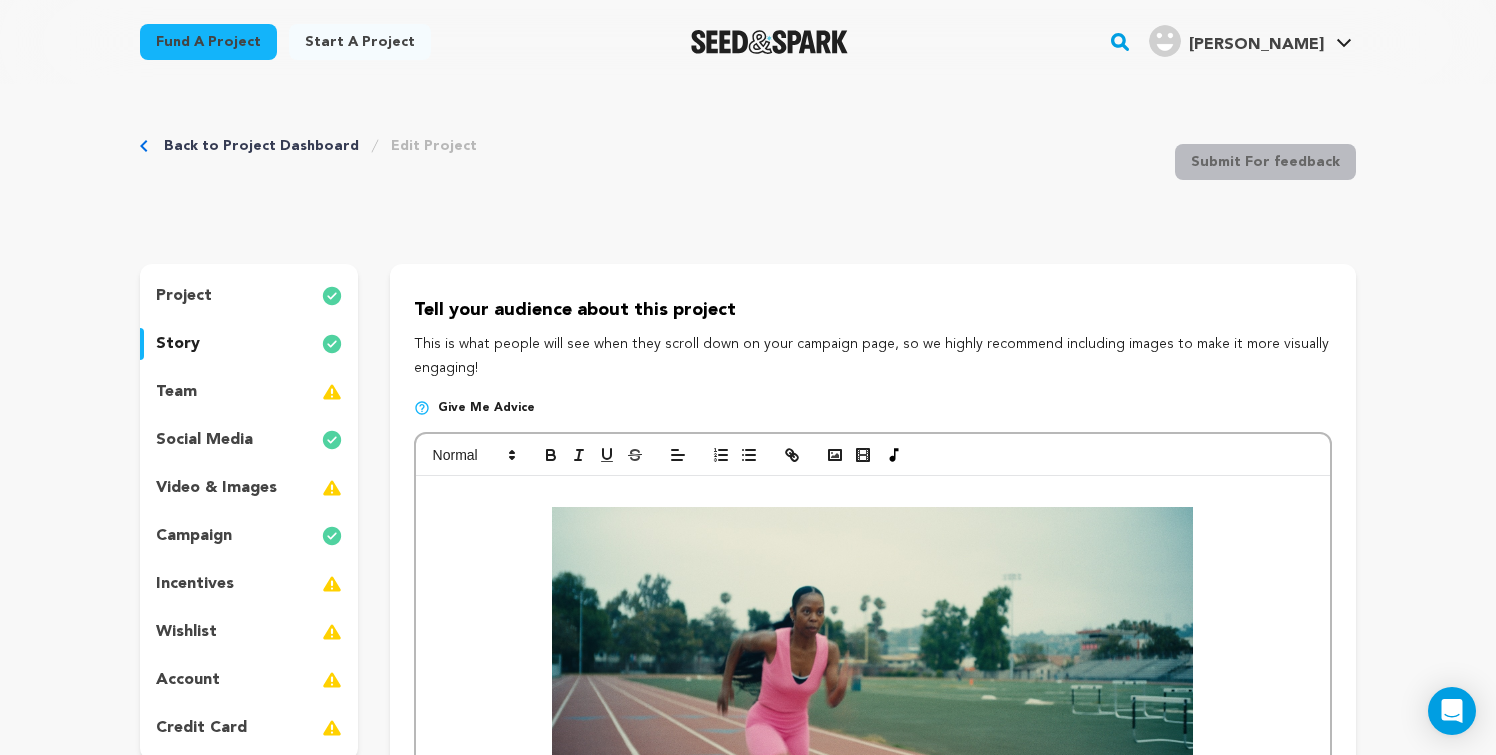 scroll, scrollTop: 0, scrollLeft: 0, axis: both 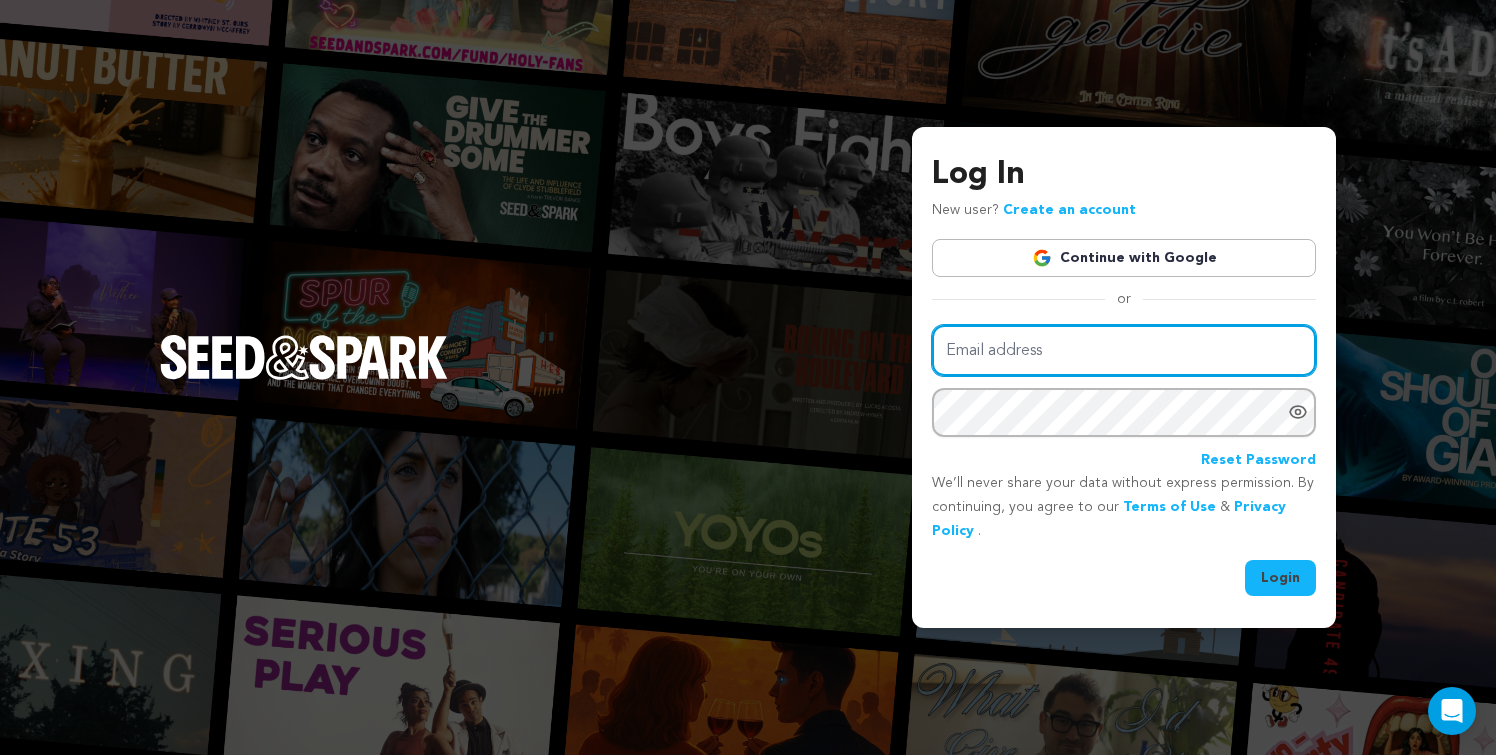 click on "Email address" at bounding box center [1124, 350] 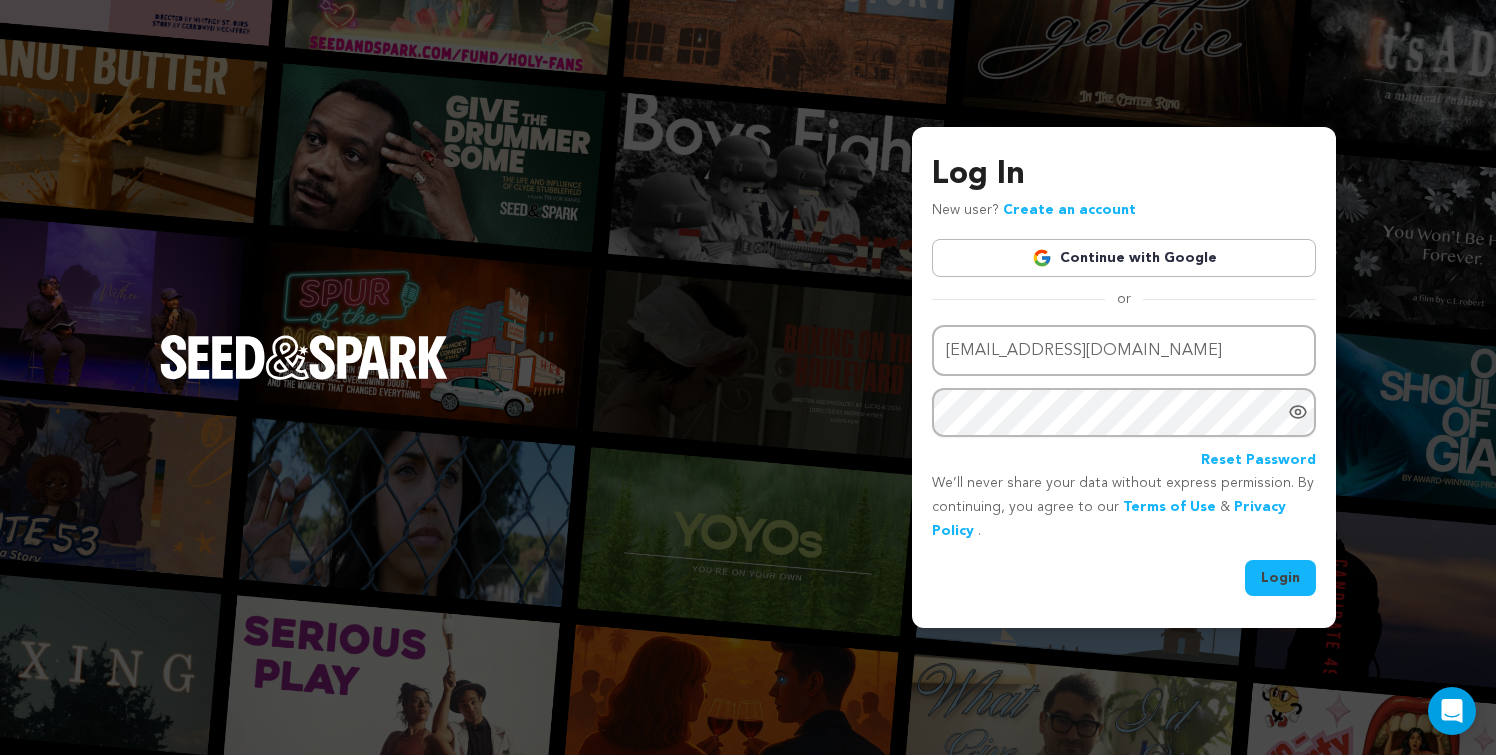 click on "Login" at bounding box center [1280, 578] 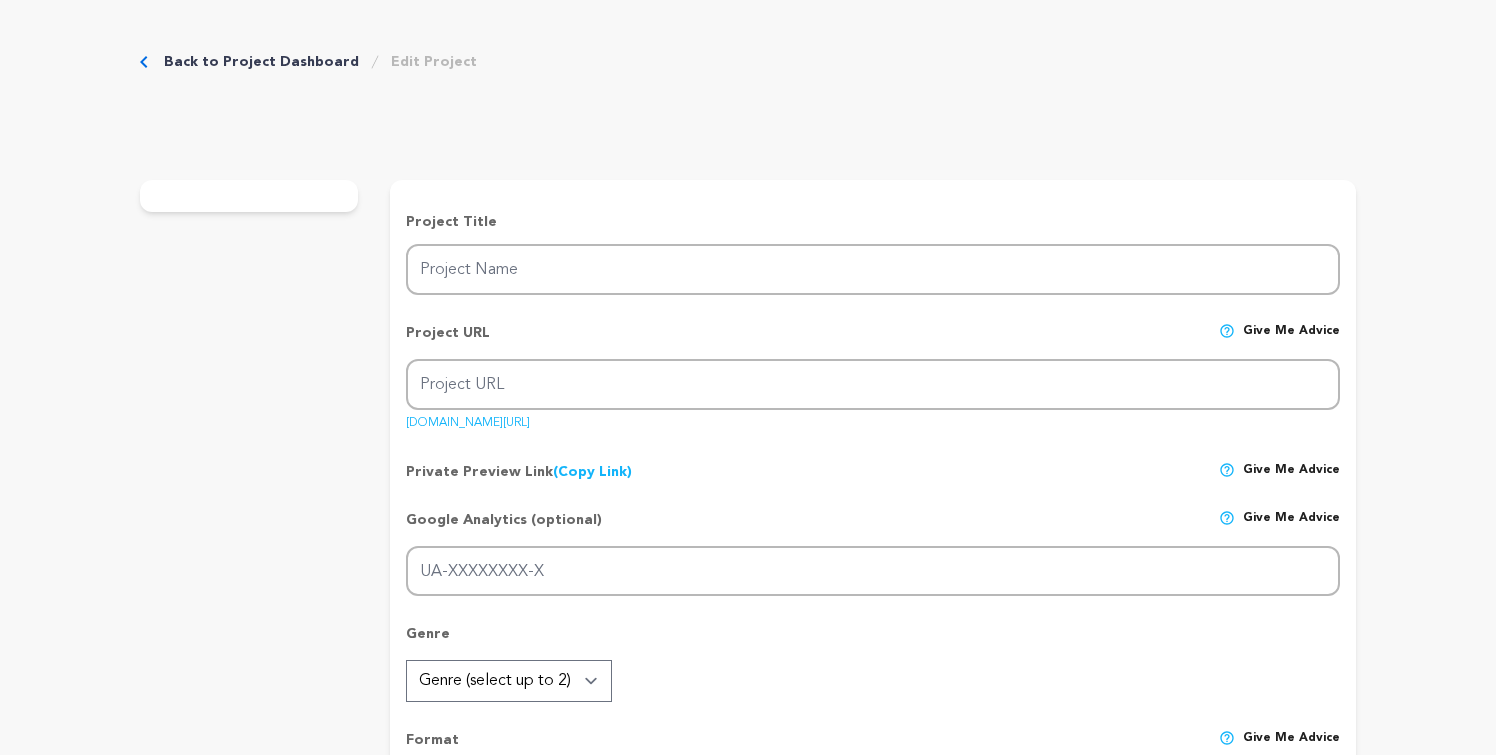 scroll, scrollTop: 0, scrollLeft: 0, axis: both 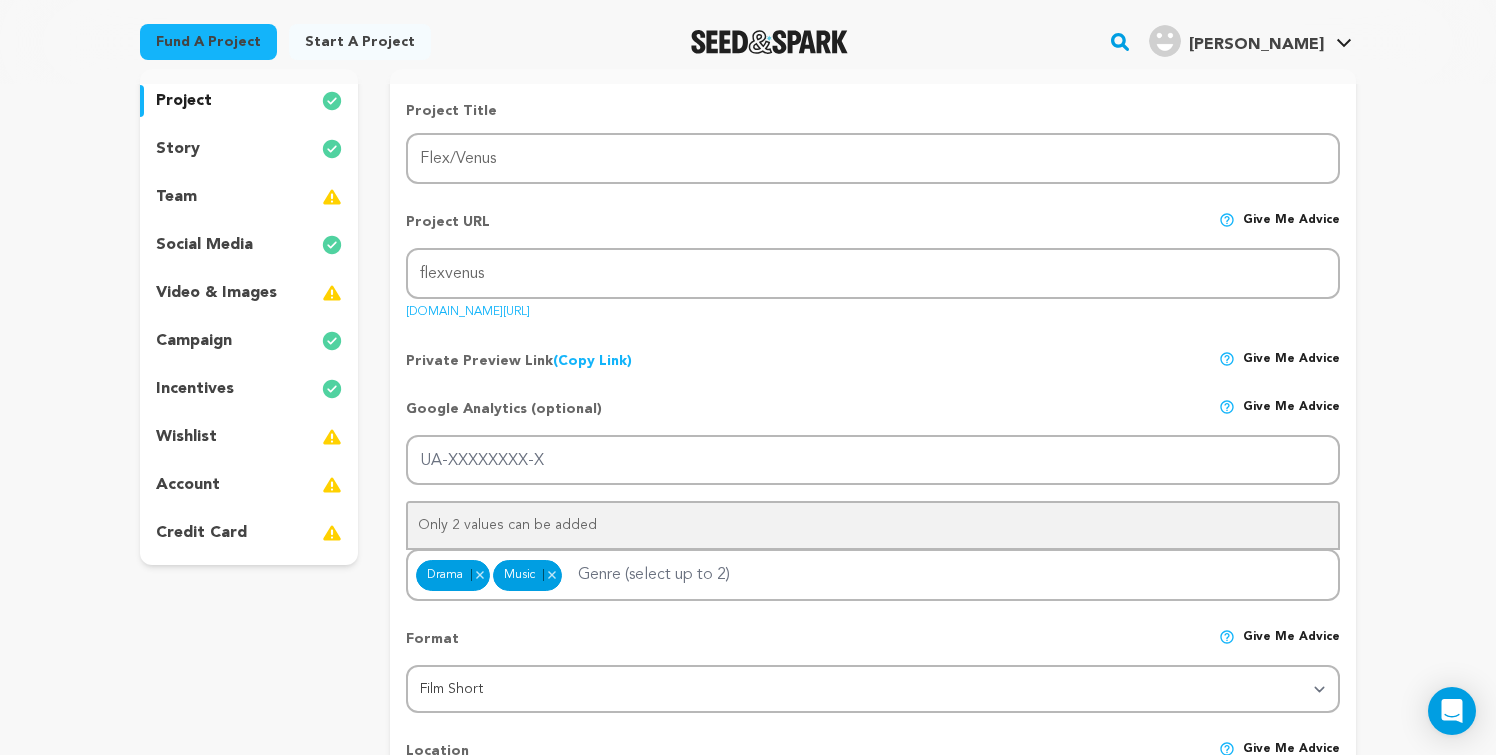 click on "incentives" at bounding box center (249, 389) 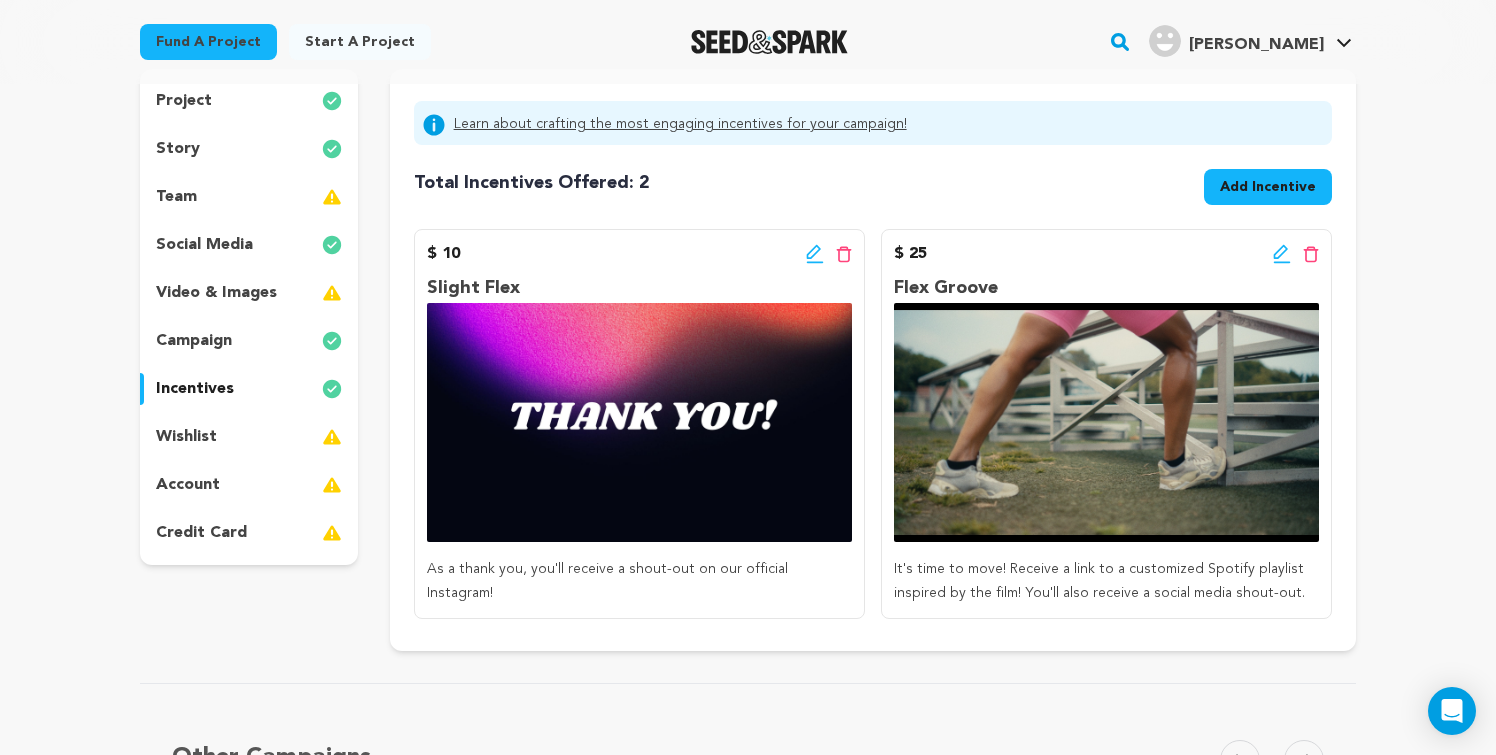 click at bounding box center [1106, 422] 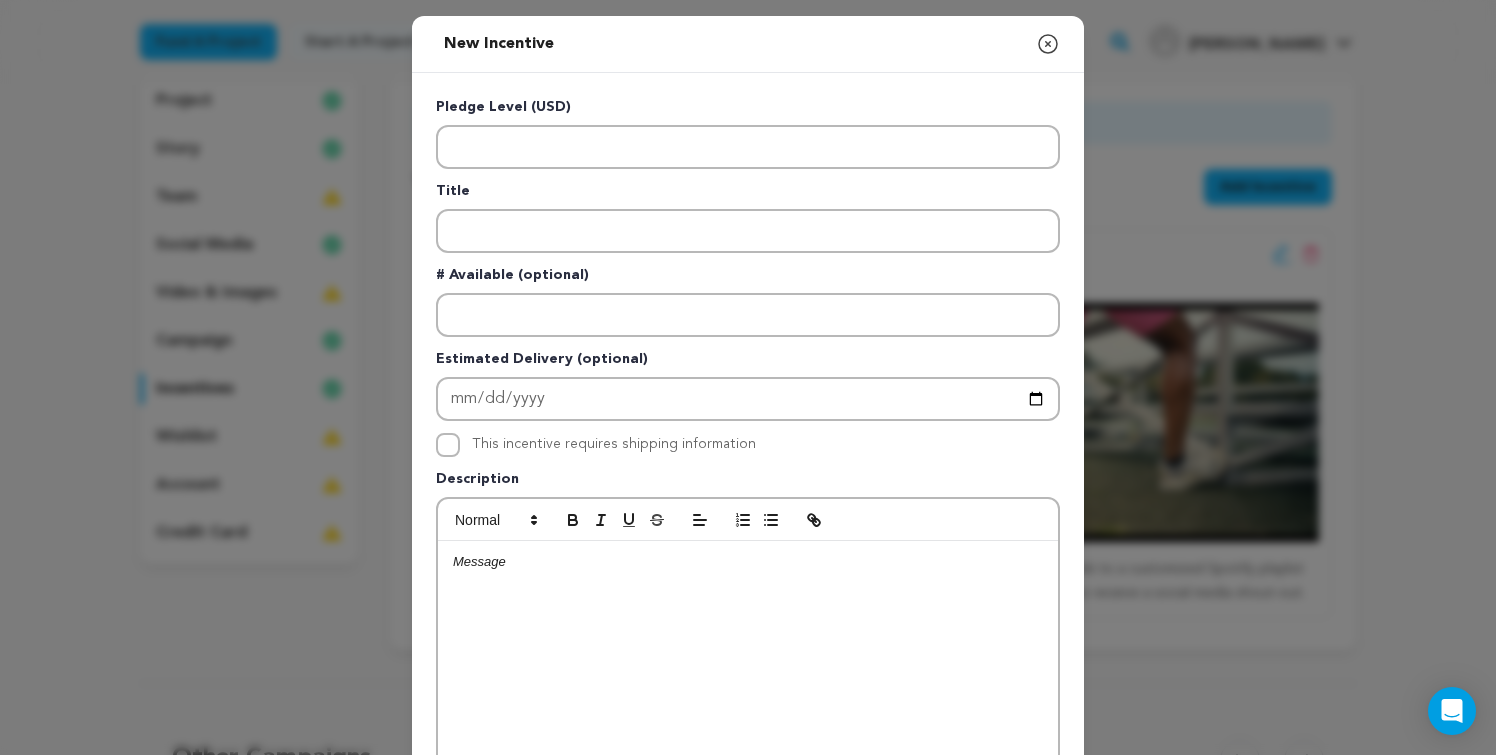 click 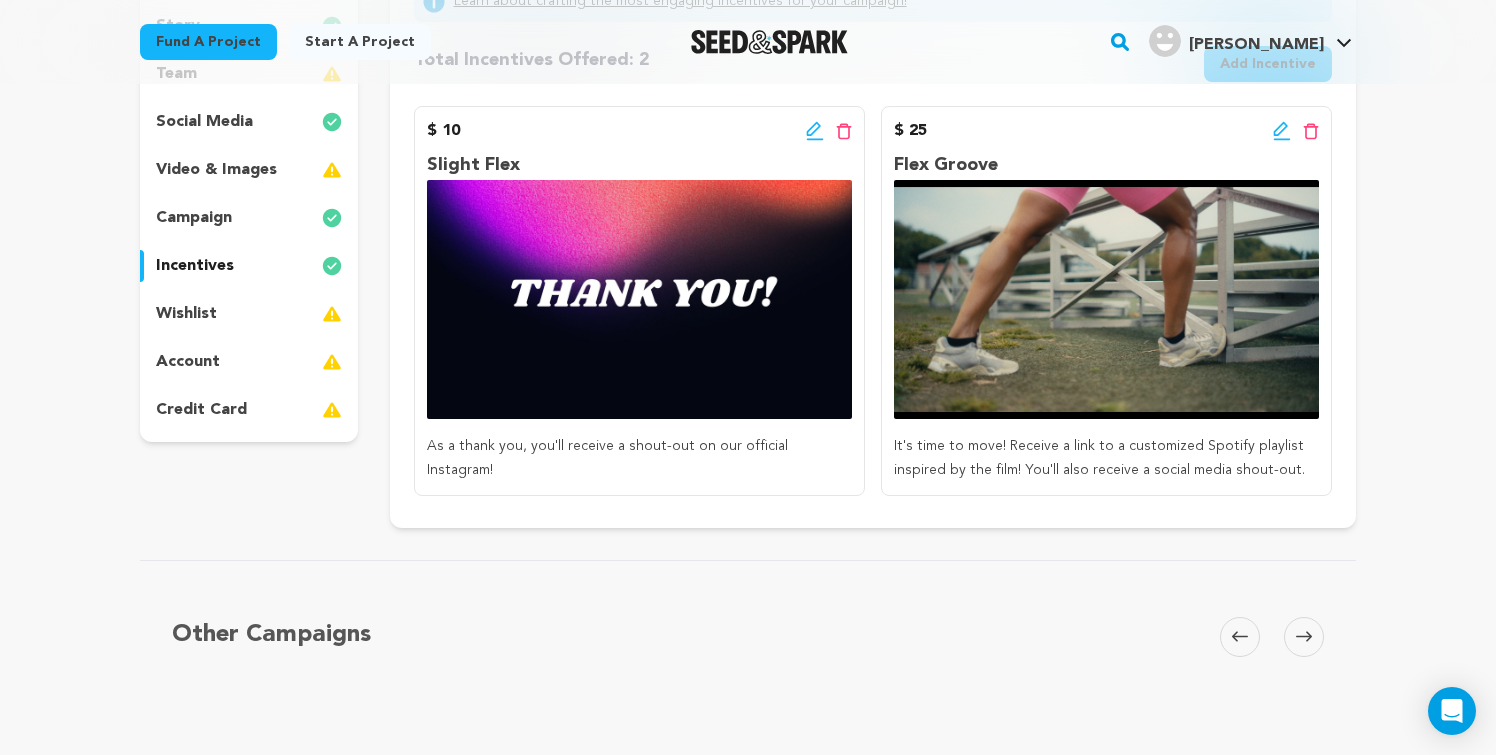 scroll, scrollTop: 310, scrollLeft: 0, axis: vertical 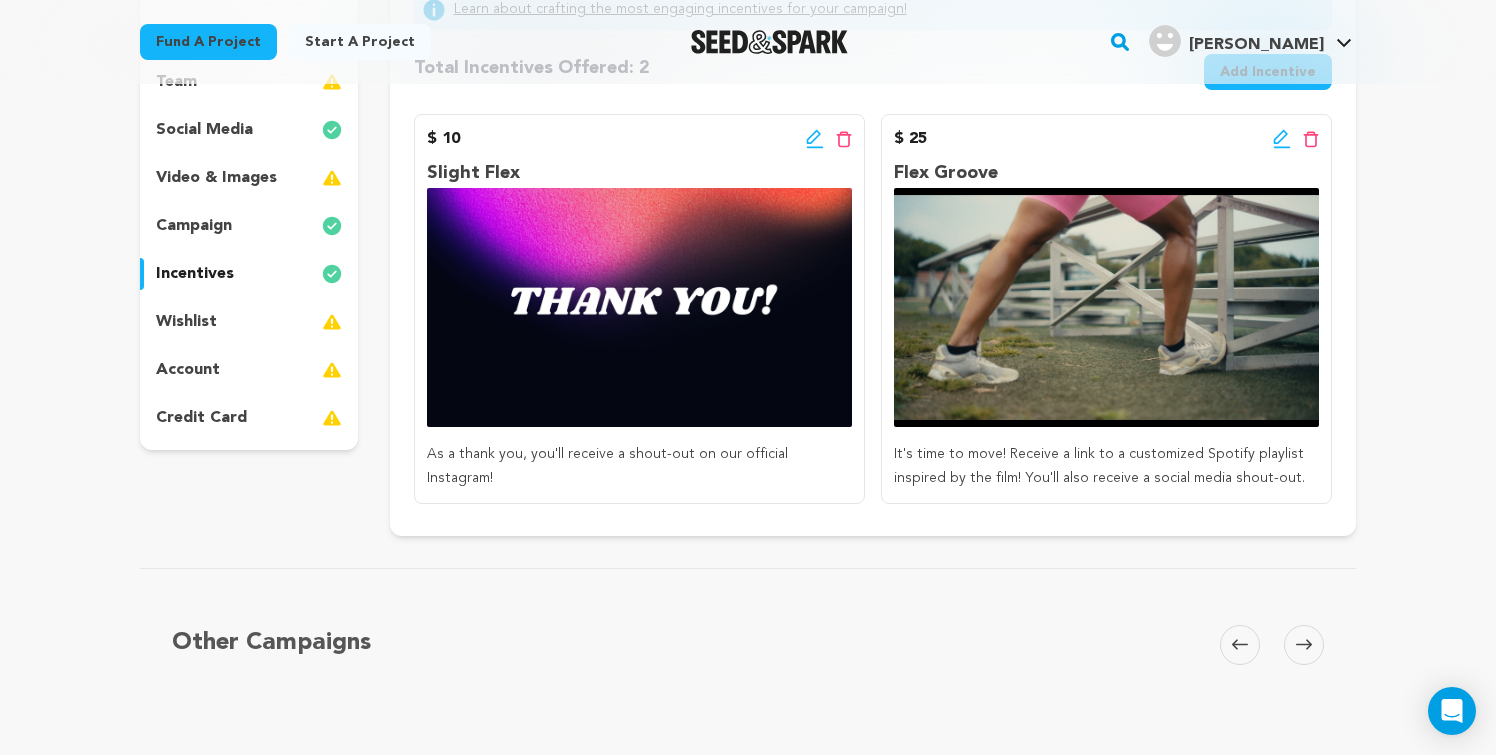 click 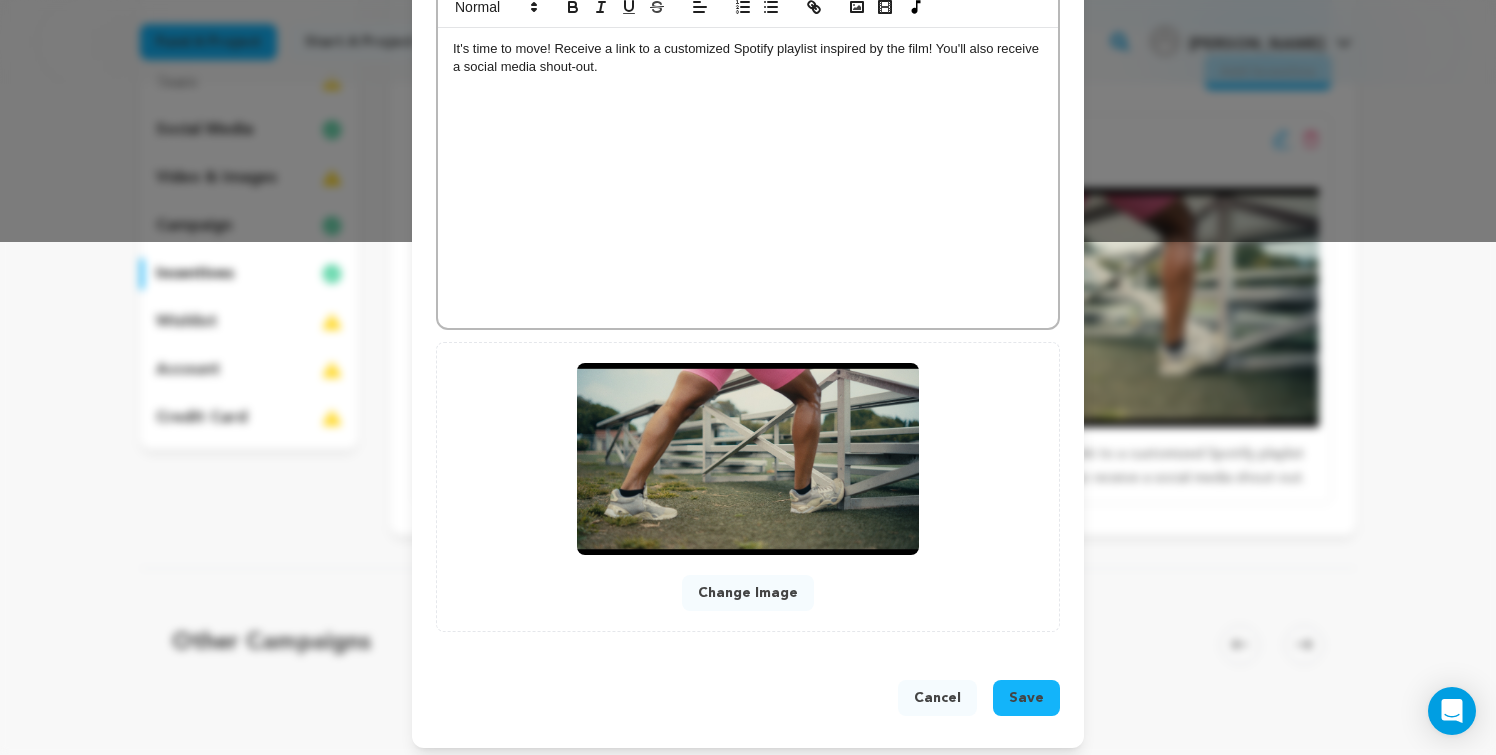 scroll, scrollTop: 522, scrollLeft: 0, axis: vertical 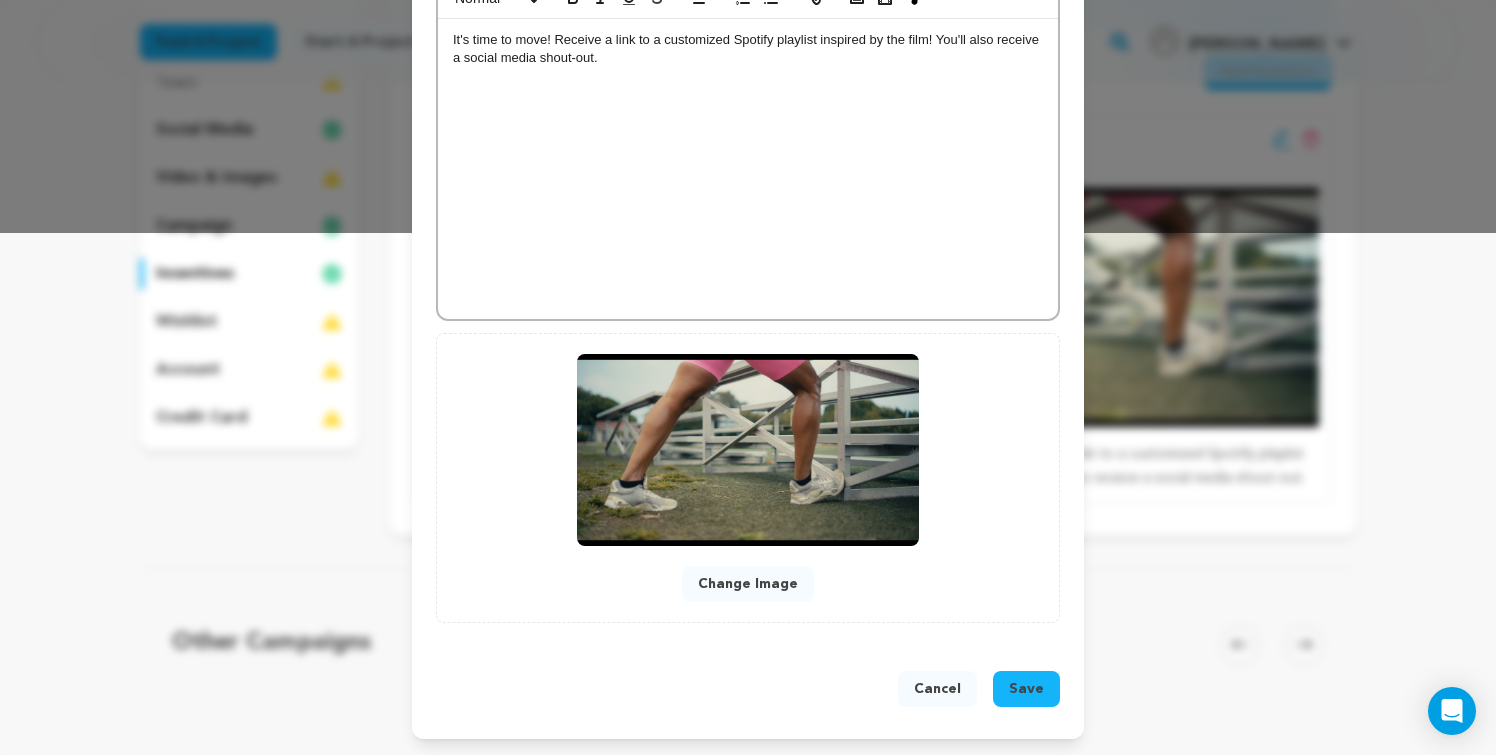click on "Save" at bounding box center (1026, 689) 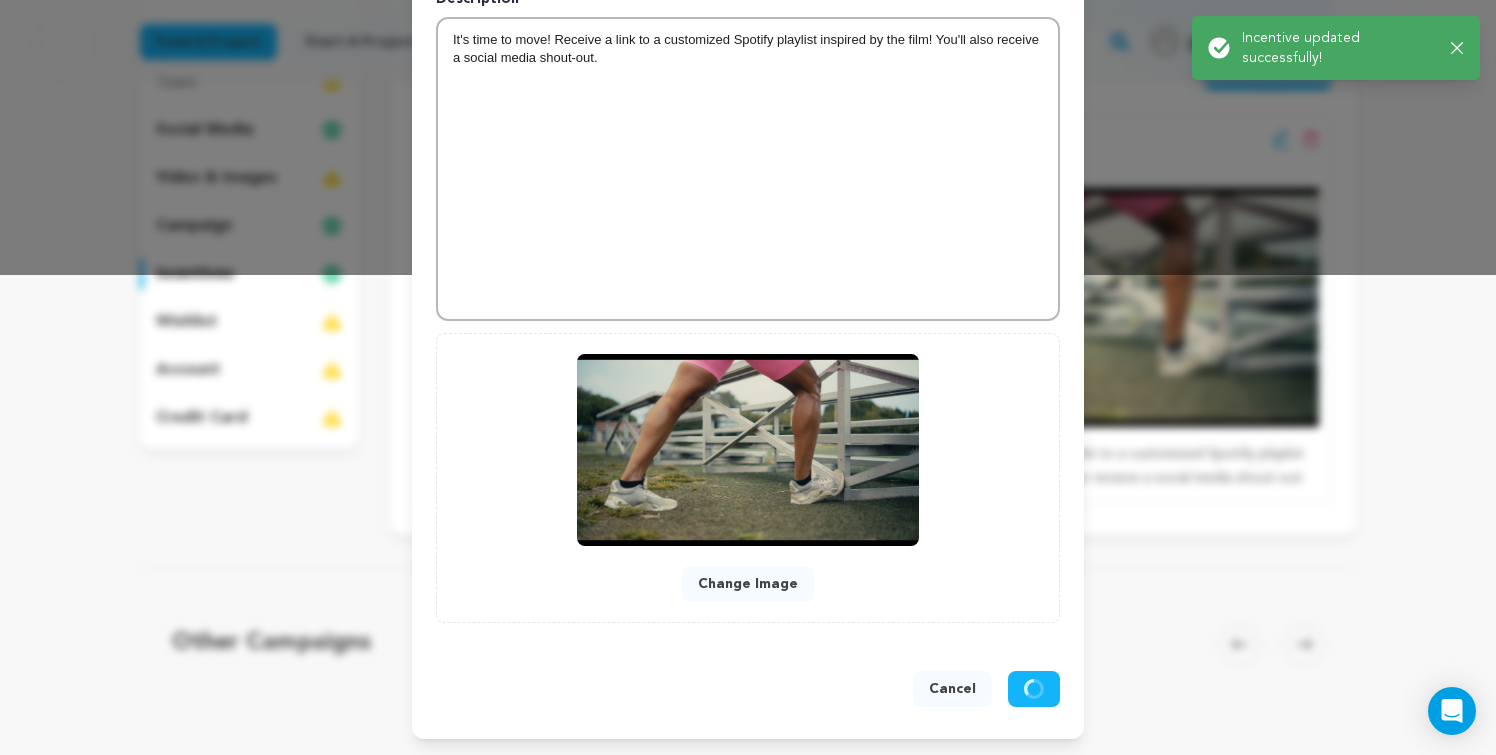 scroll, scrollTop: 480, scrollLeft: 0, axis: vertical 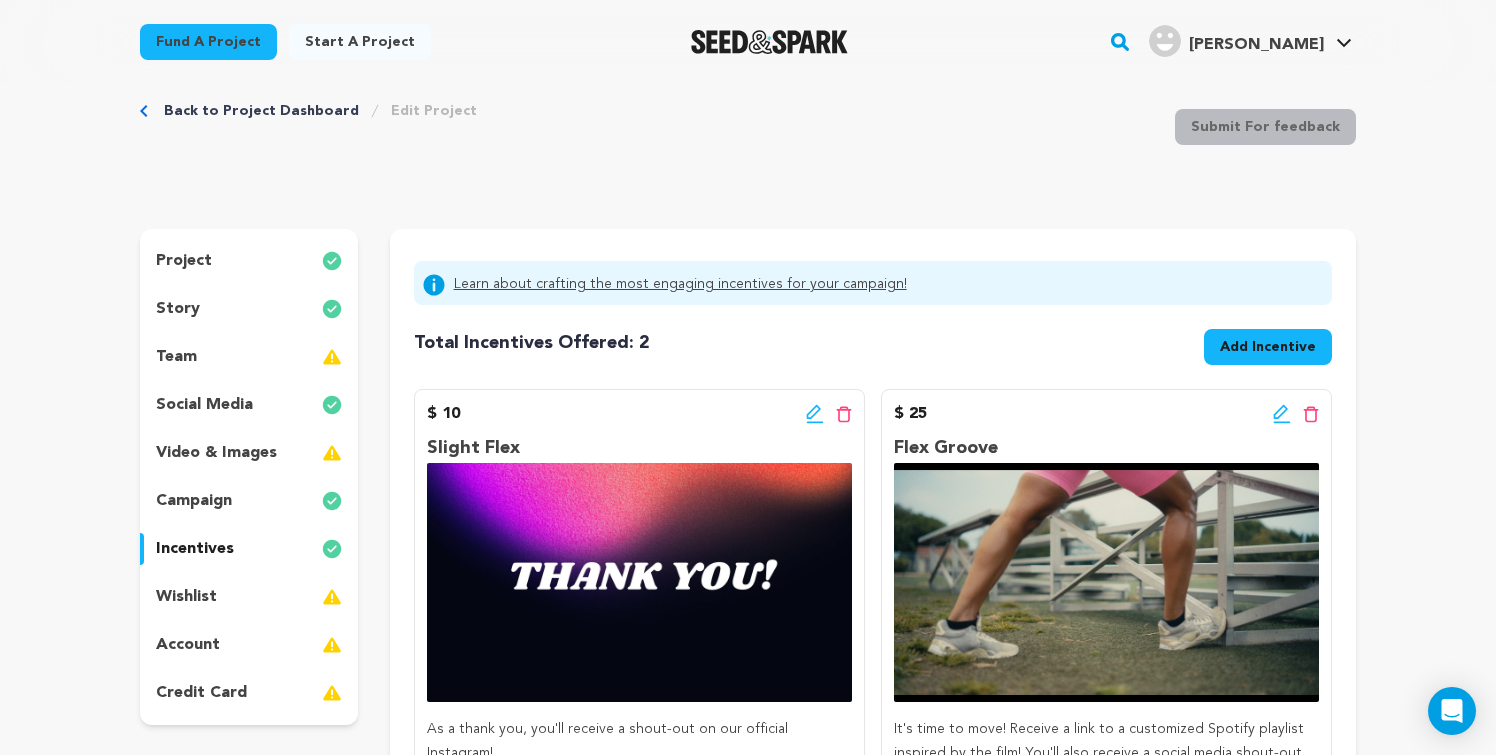 click on "Add Incentive" at bounding box center [1268, 347] 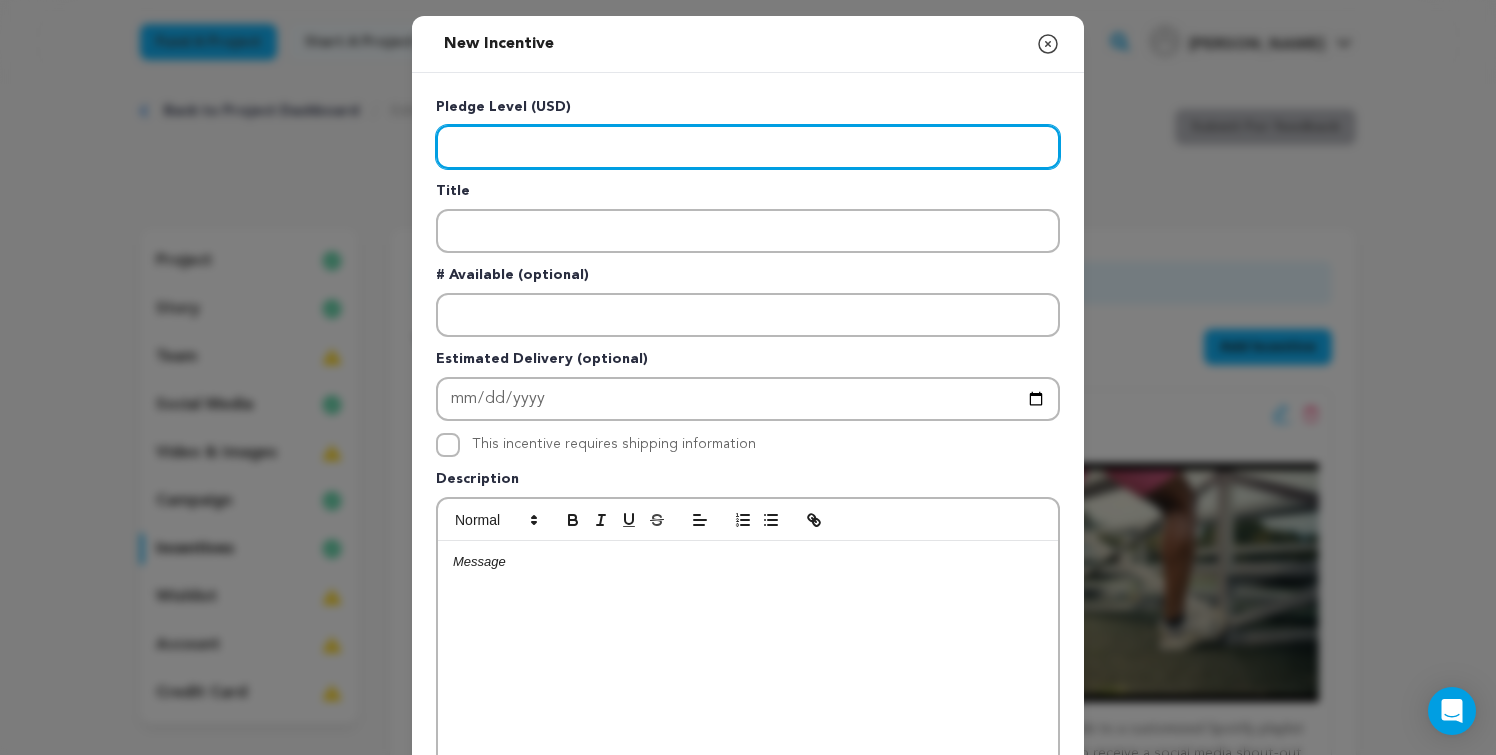 click at bounding box center [748, 147] 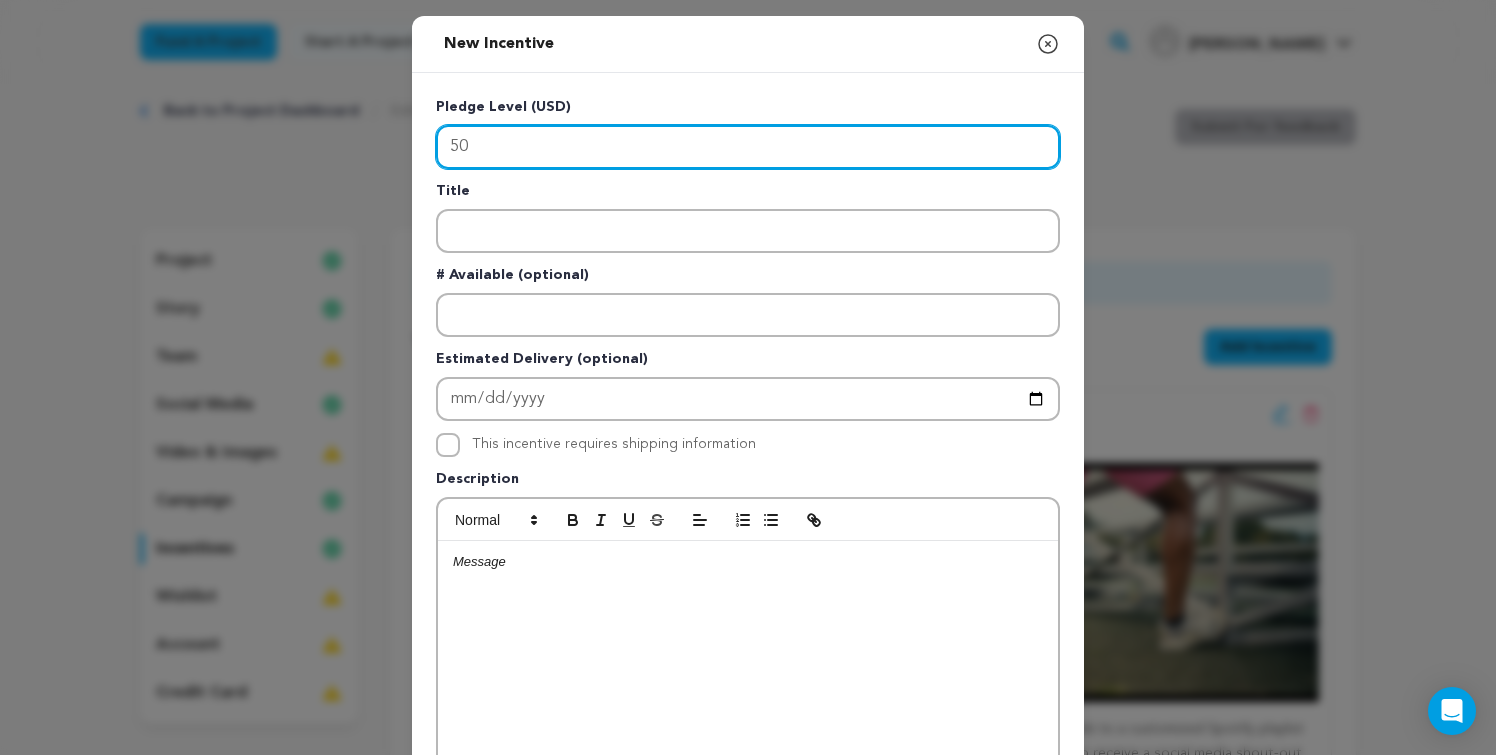 type on "50" 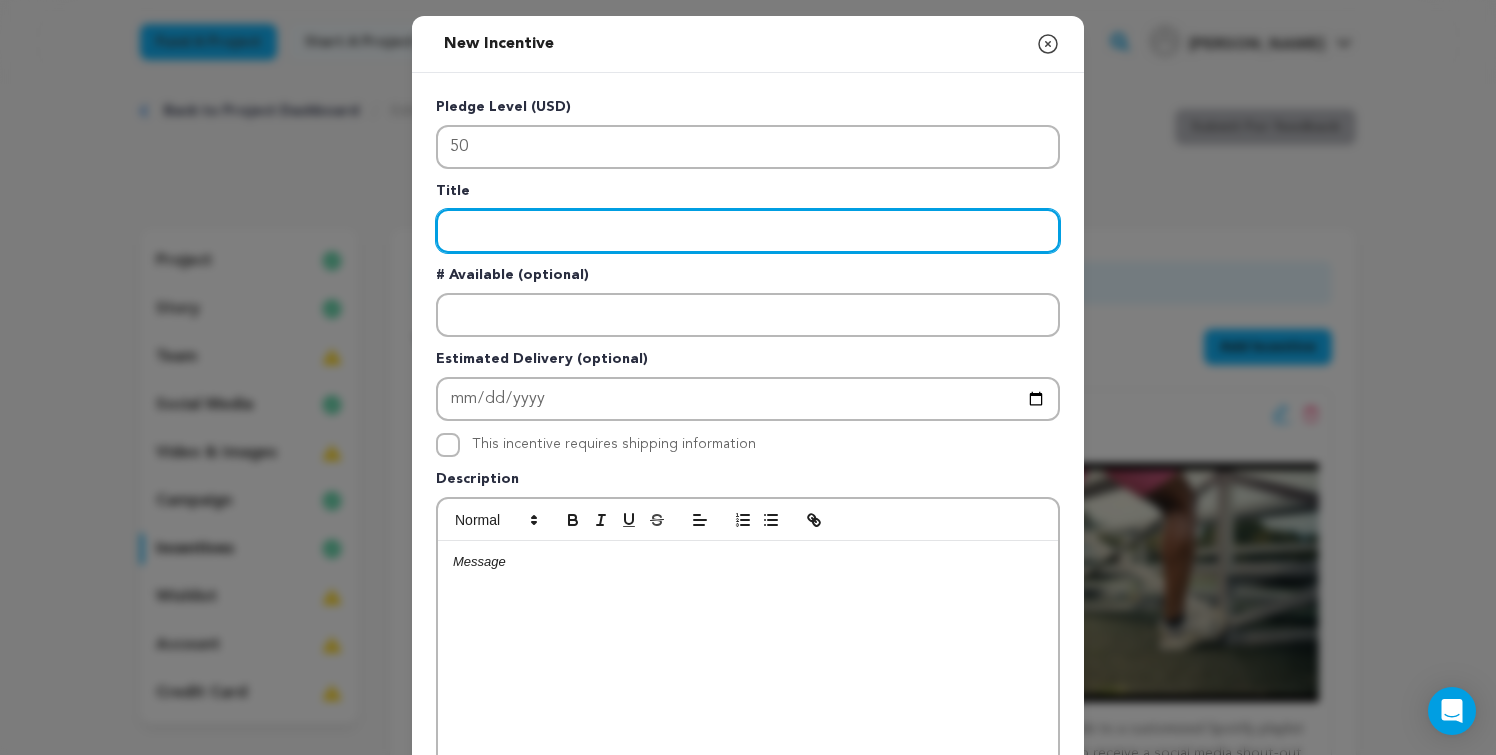 click at bounding box center (748, 231) 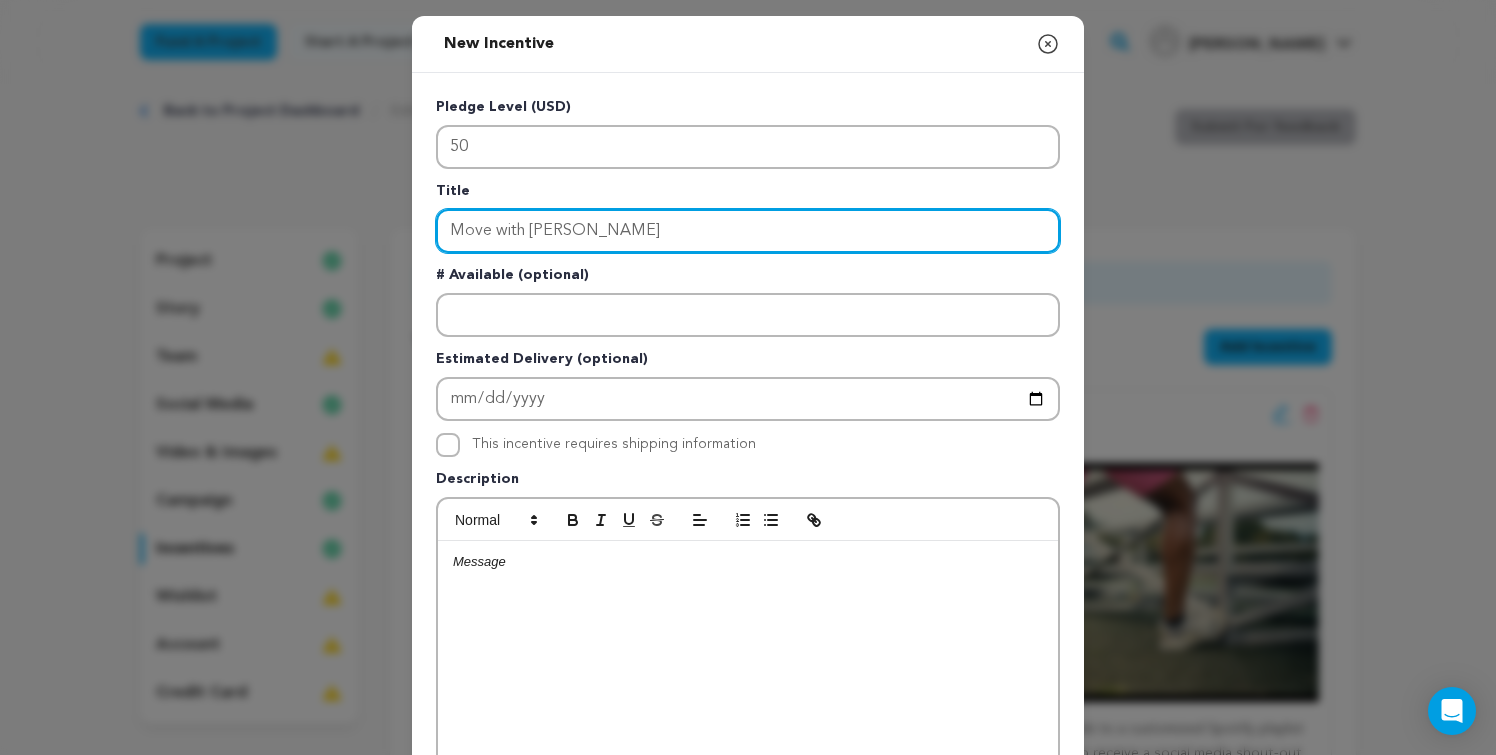 type on "Move with Venus" 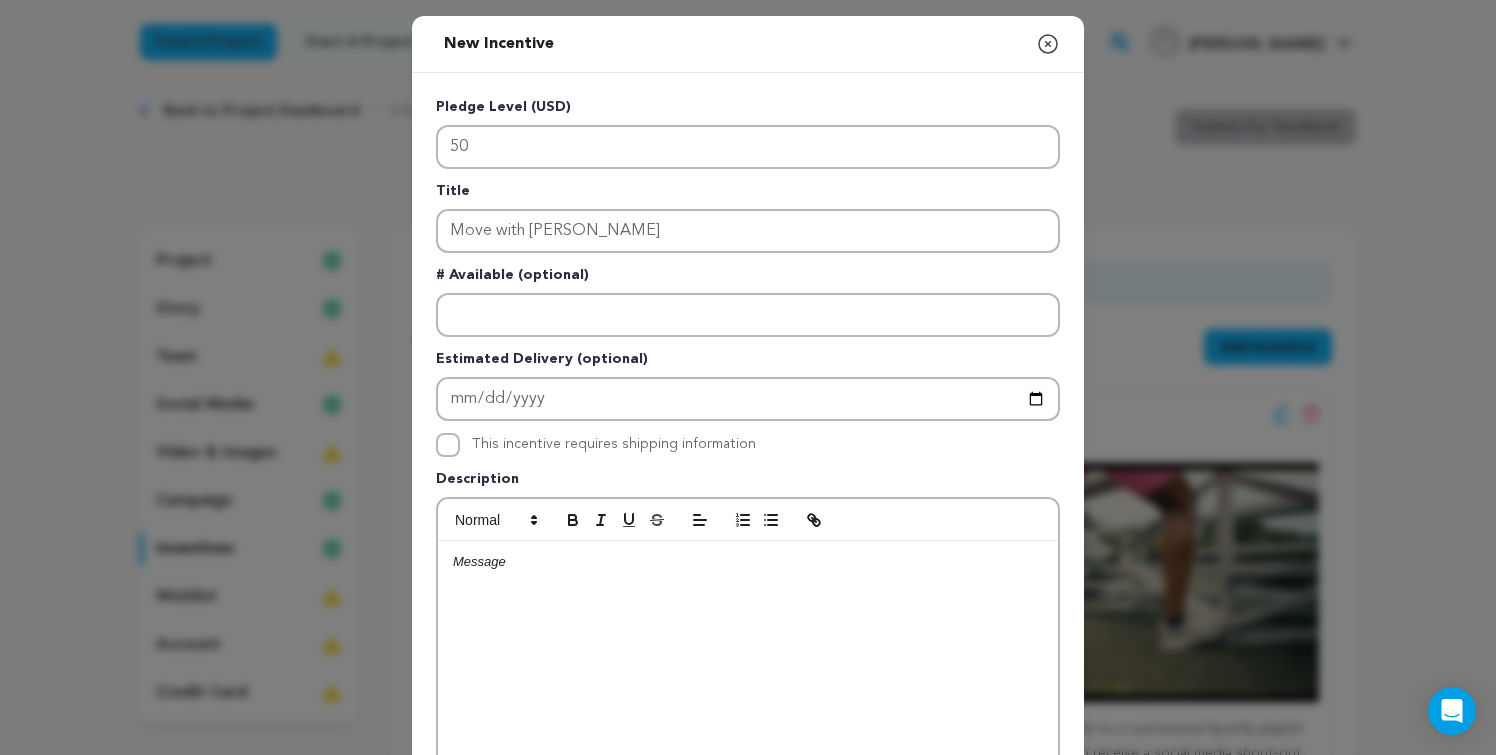 click at bounding box center (748, 691) 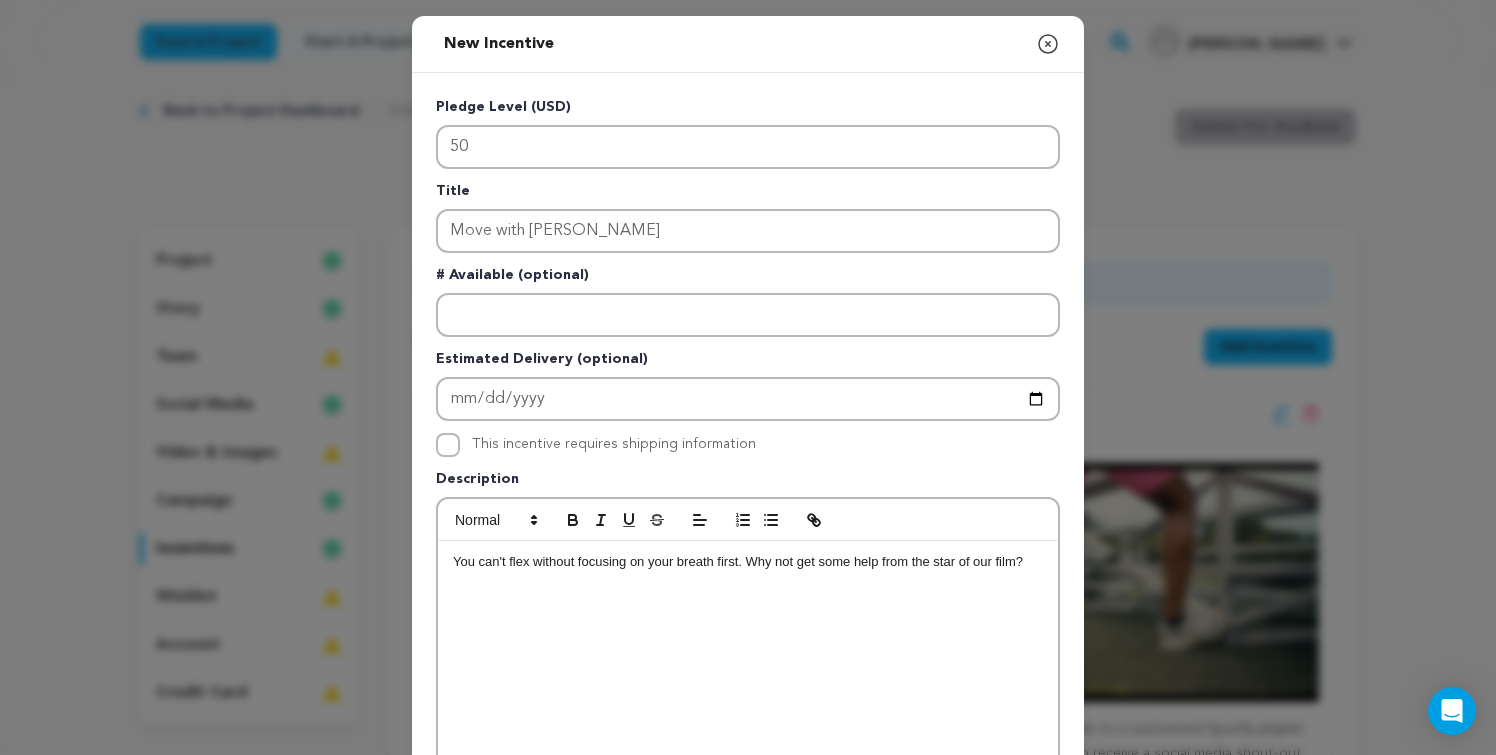 click on "You can't flex without focusing on your breath first. Why not get some help from the star of our film?" at bounding box center [748, 562] 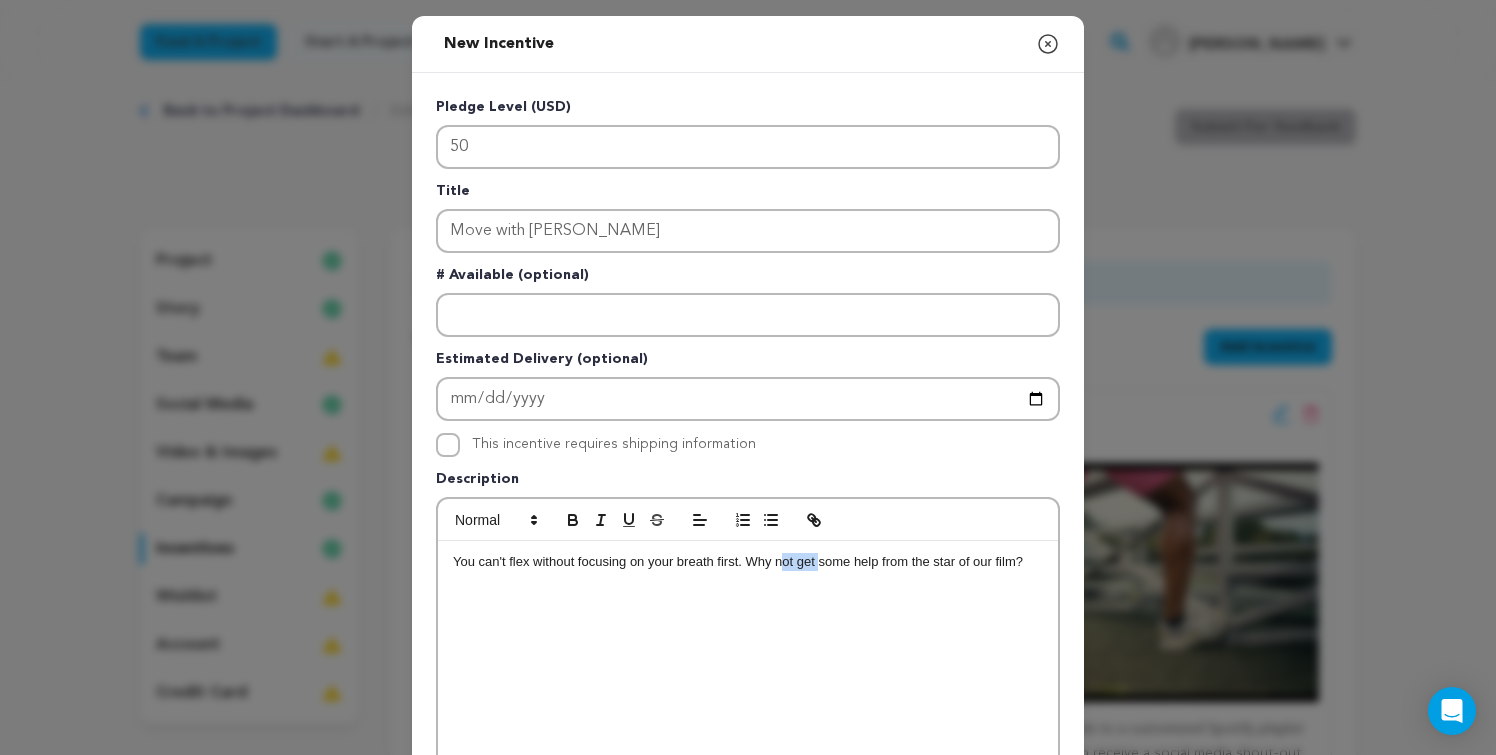 drag, startPoint x: 818, startPoint y: 561, endPoint x: 784, endPoint y: 562, distance: 34.0147 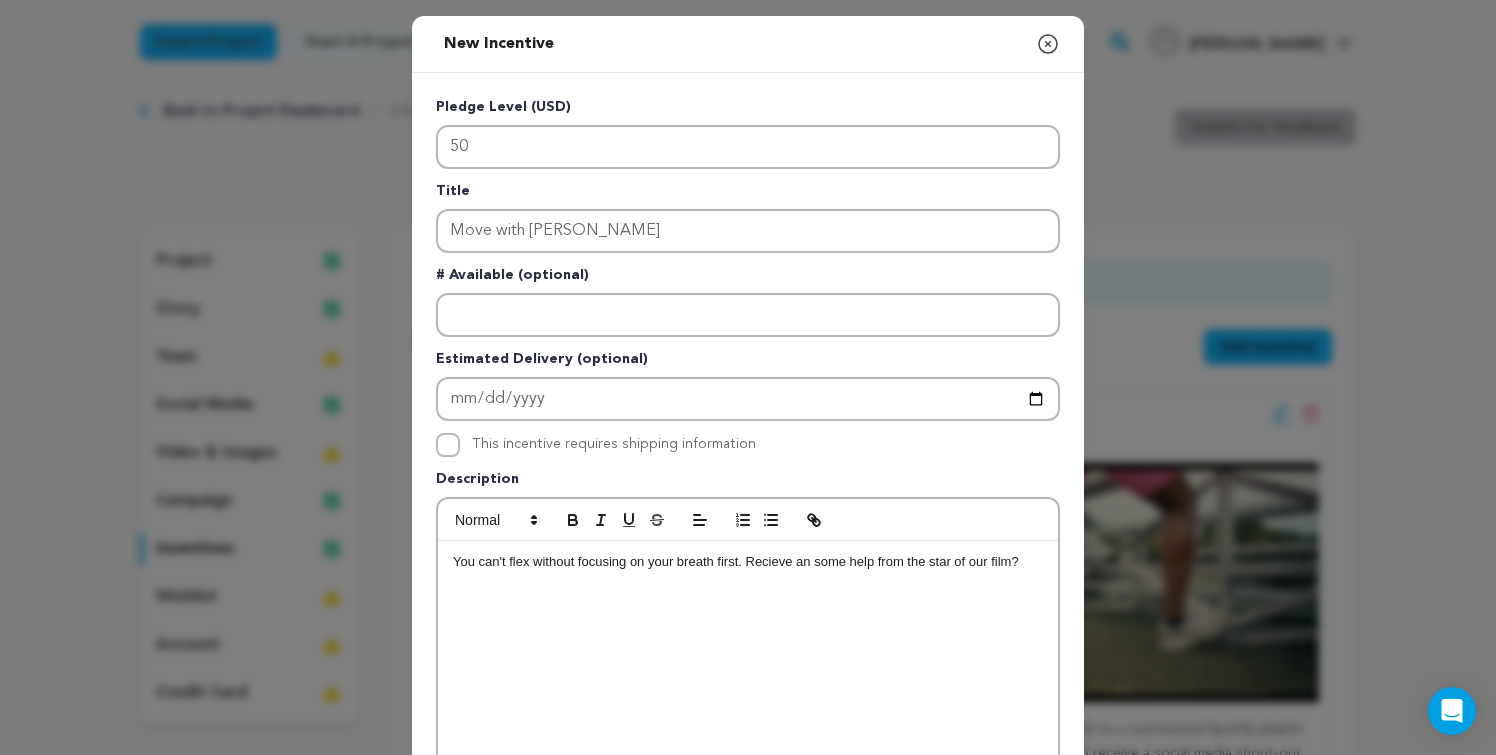 click on "You can't flex without focusing on your breath first. Recieve an some help from the star of our film?" at bounding box center (748, 562) 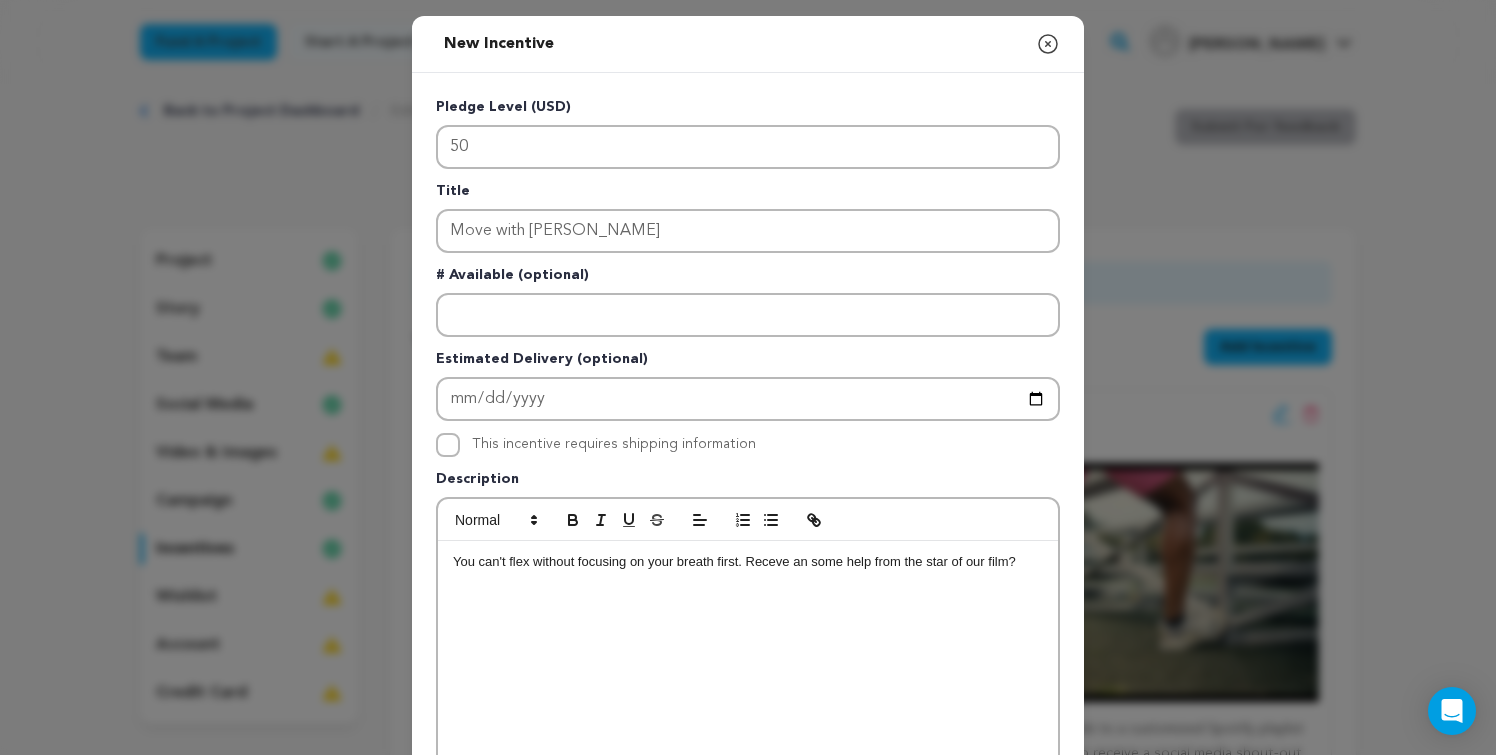 click on "You can't flex without focusing on your breath first. Receve an some help from the star of our film?" at bounding box center [748, 562] 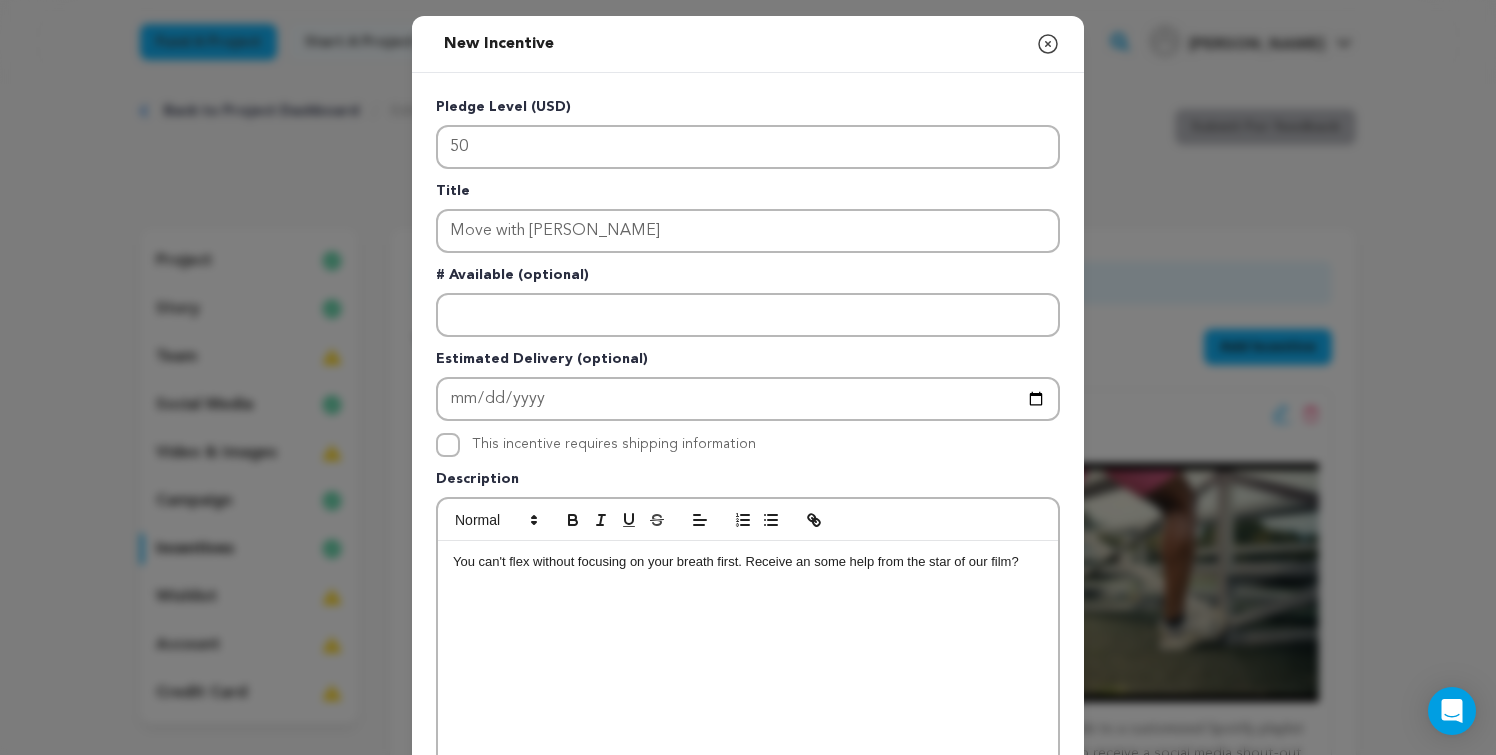 click on "You can't flex without focusing on your breath first. Receive an some help from the star of our film?" at bounding box center [748, 562] 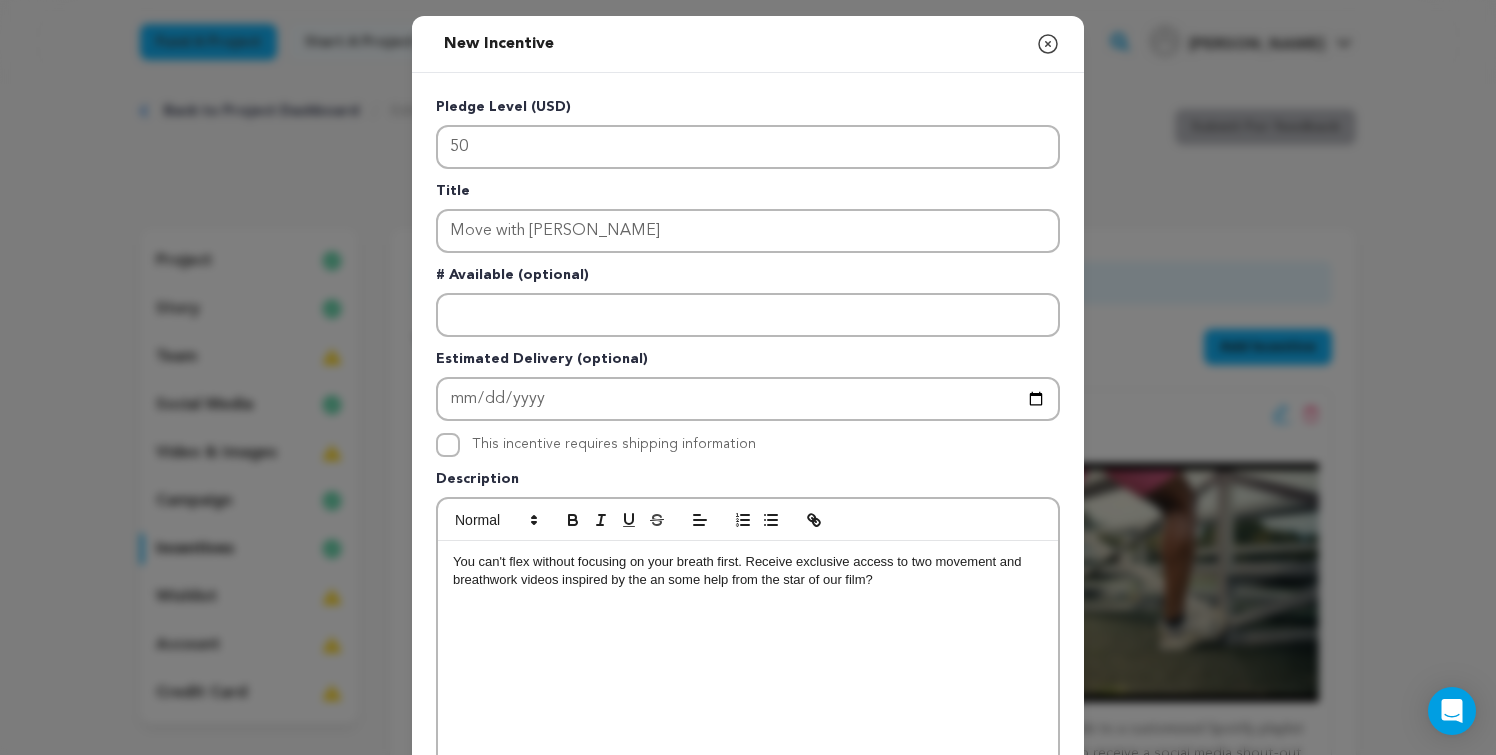 click on "You can't flex without focusing on your breath first. Receive exclusive access to two movement and breathwork videos inspired by the an some help from the star of our film?" at bounding box center (748, 571) 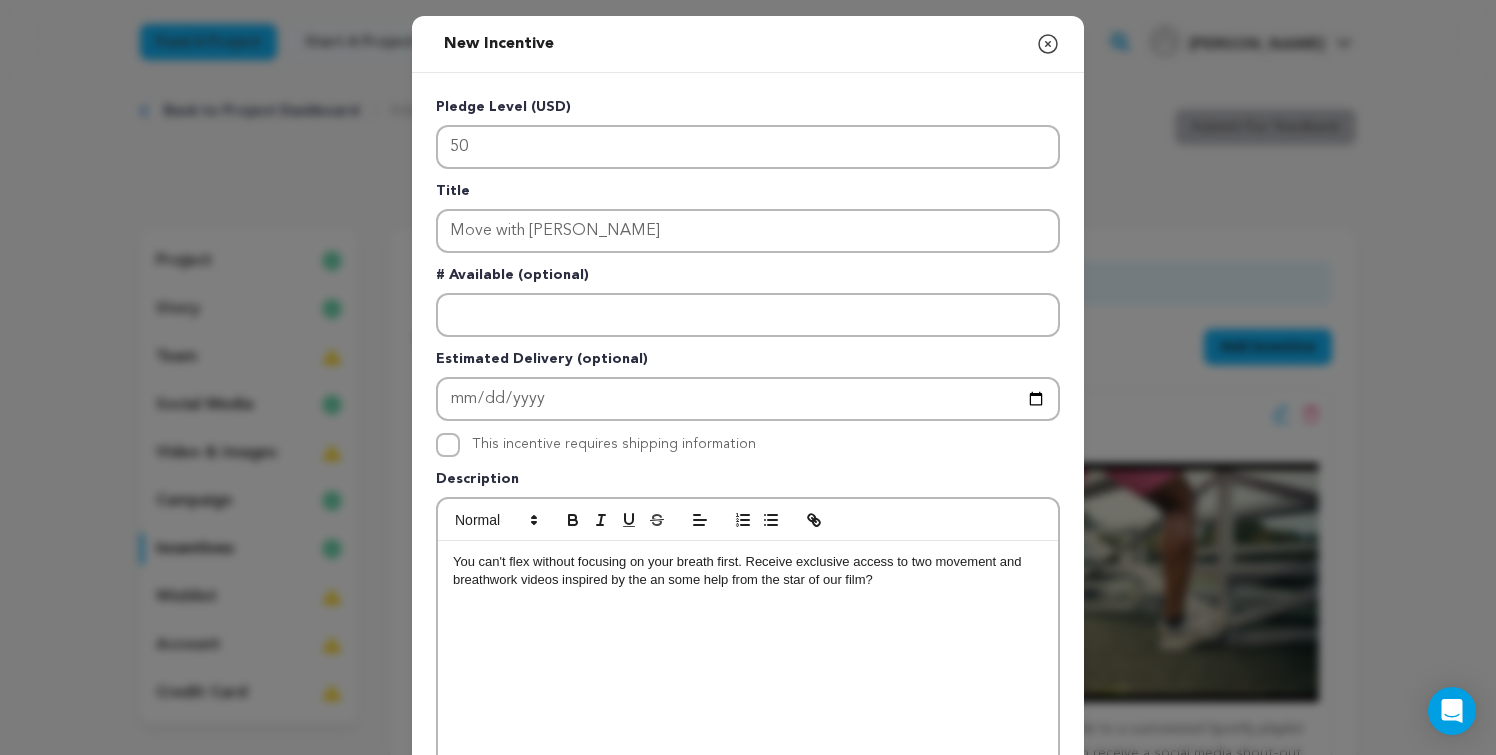 click on "You can't flex without focusing on your breath first. Receive exclusive access to two movement and breathwork videos inspired by the an some help from the star of our film?" at bounding box center [748, 571] 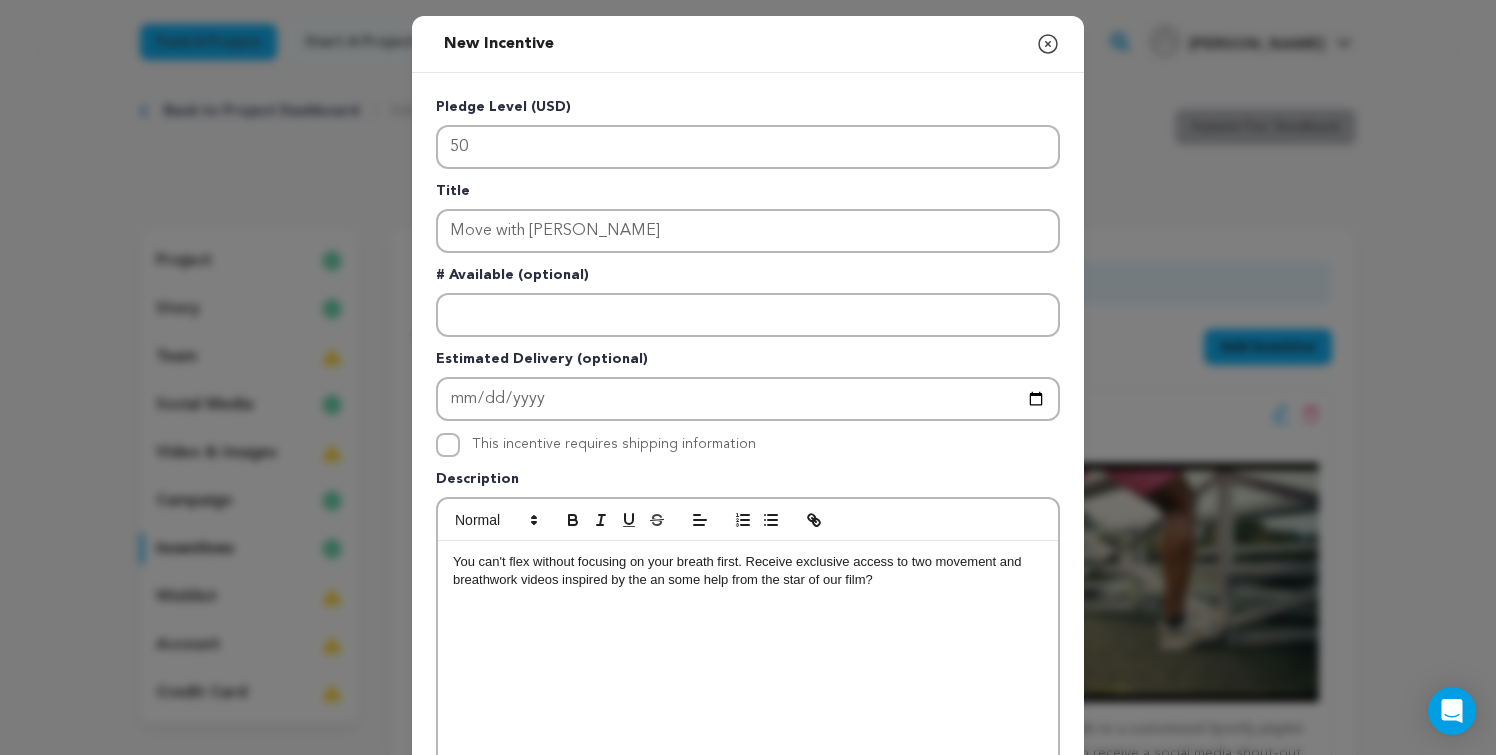 click on "You can't flex without focusing on your breath first. Receive exclusive access to two movement and breathwork videos inspired by the an some help from the star of our film?" at bounding box center (748, 571) 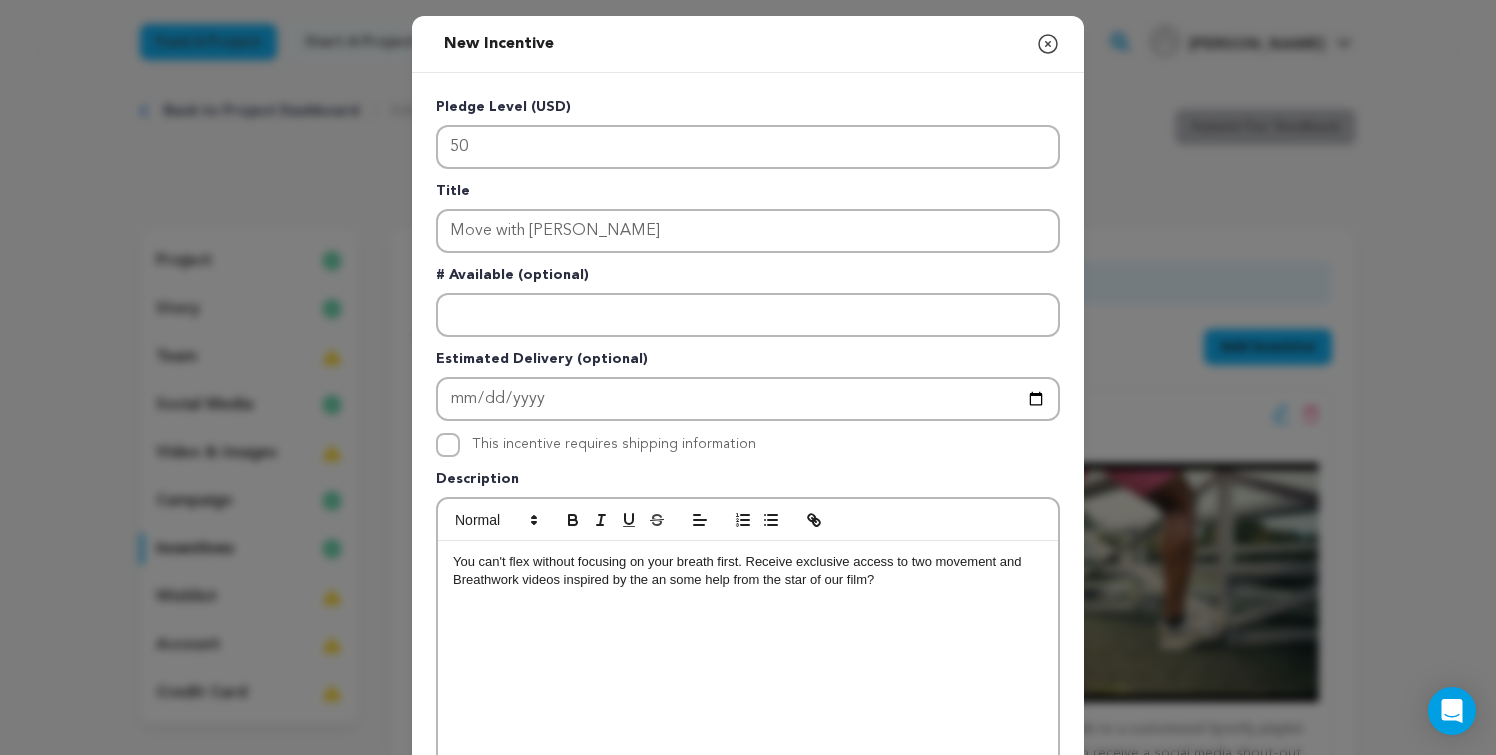 click on "You can't flex without focusing on your breath first. Receive exclusive access to two movement and Breathwork videos inspired by the an some help from the star of our film?" at bounding box center (748, 571) 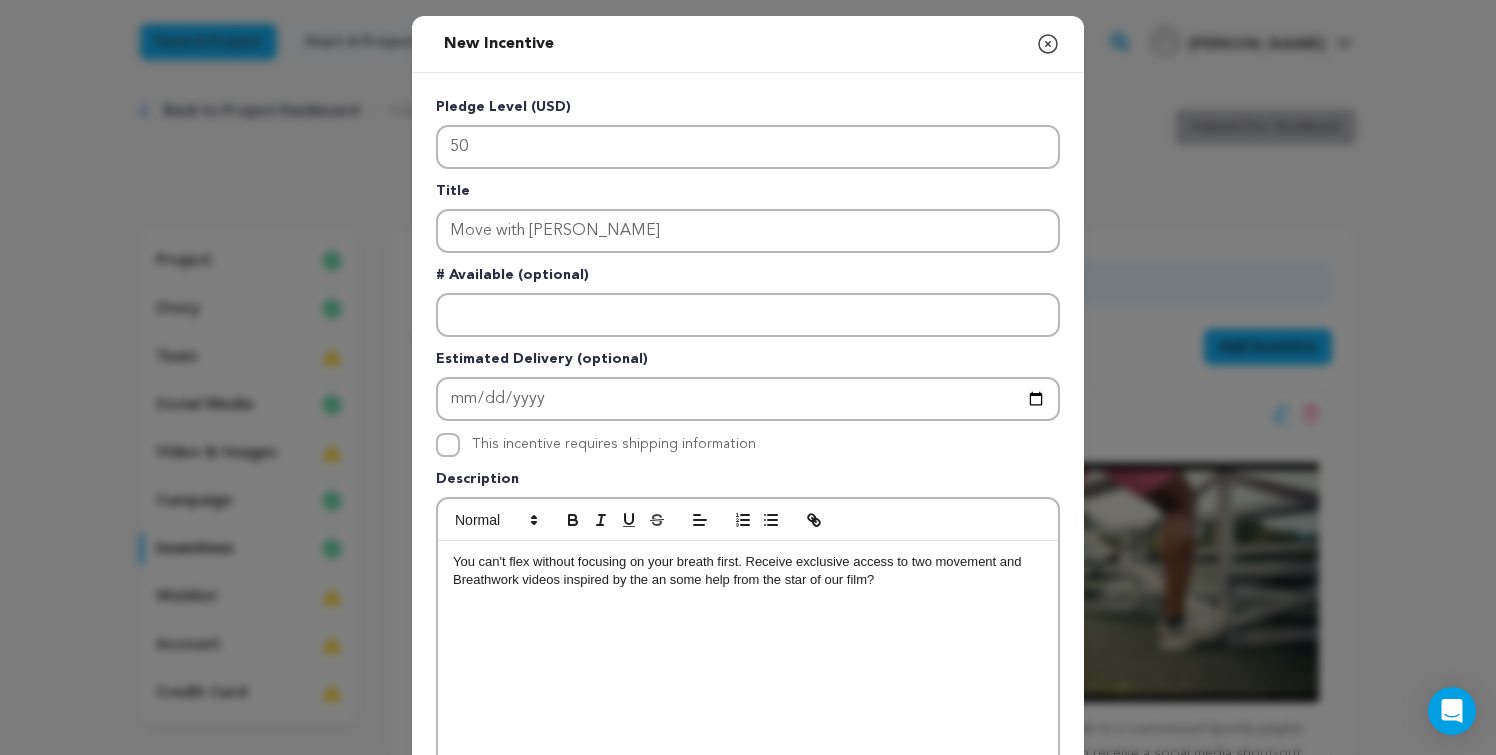click on "You can't flex without focusing on your breath first. Receive exclusive access to two movement and Breathwork videos inspired by the an some help from the star of our film?" at bounding box center (748, 571) 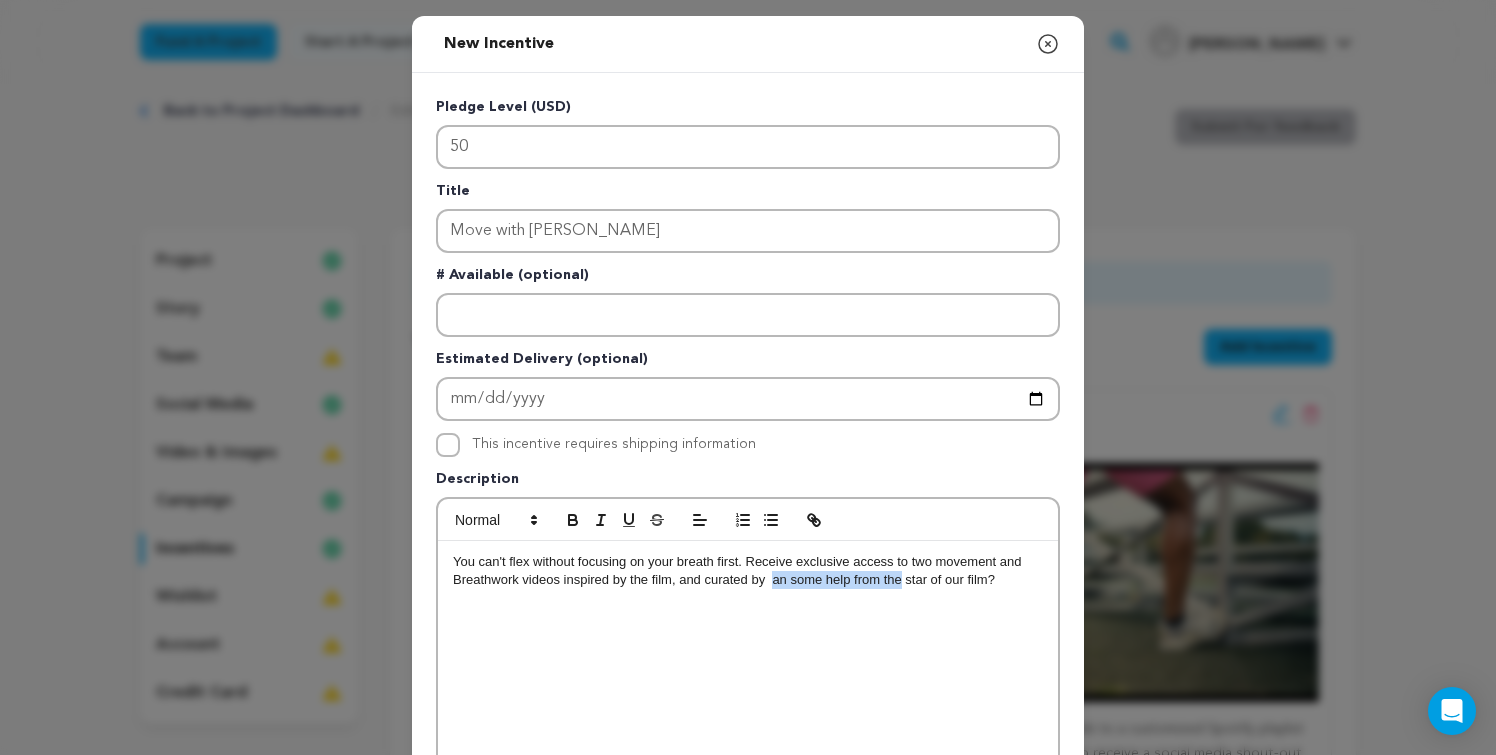 drag, startPoint x: 899, startPoint y: 583, endPoint x: 773, endPoint y: 578, distance: 126.09917 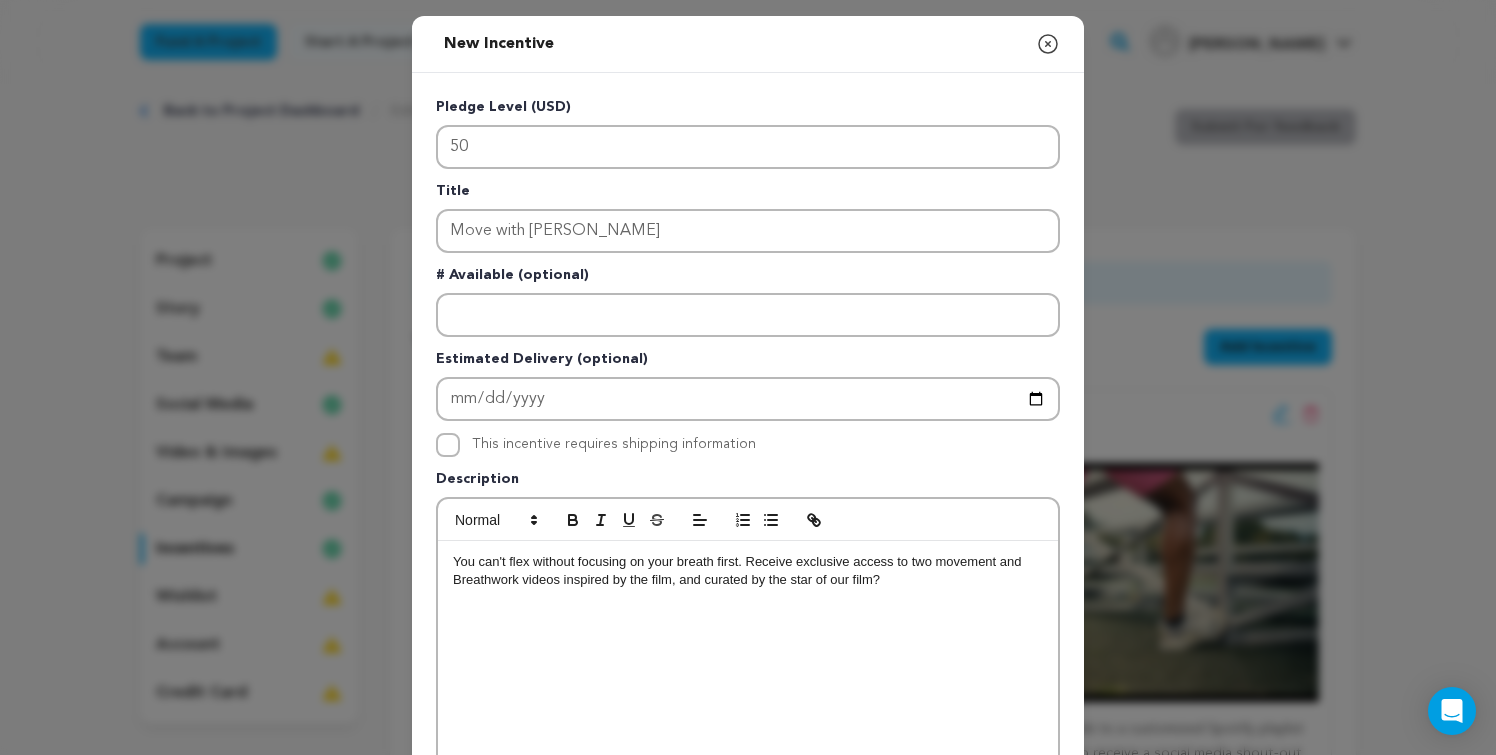 drag, startPoint x: 894, startPoint y: 586, endPoint x: 831, endPoint y: 583, distance: 63.07139 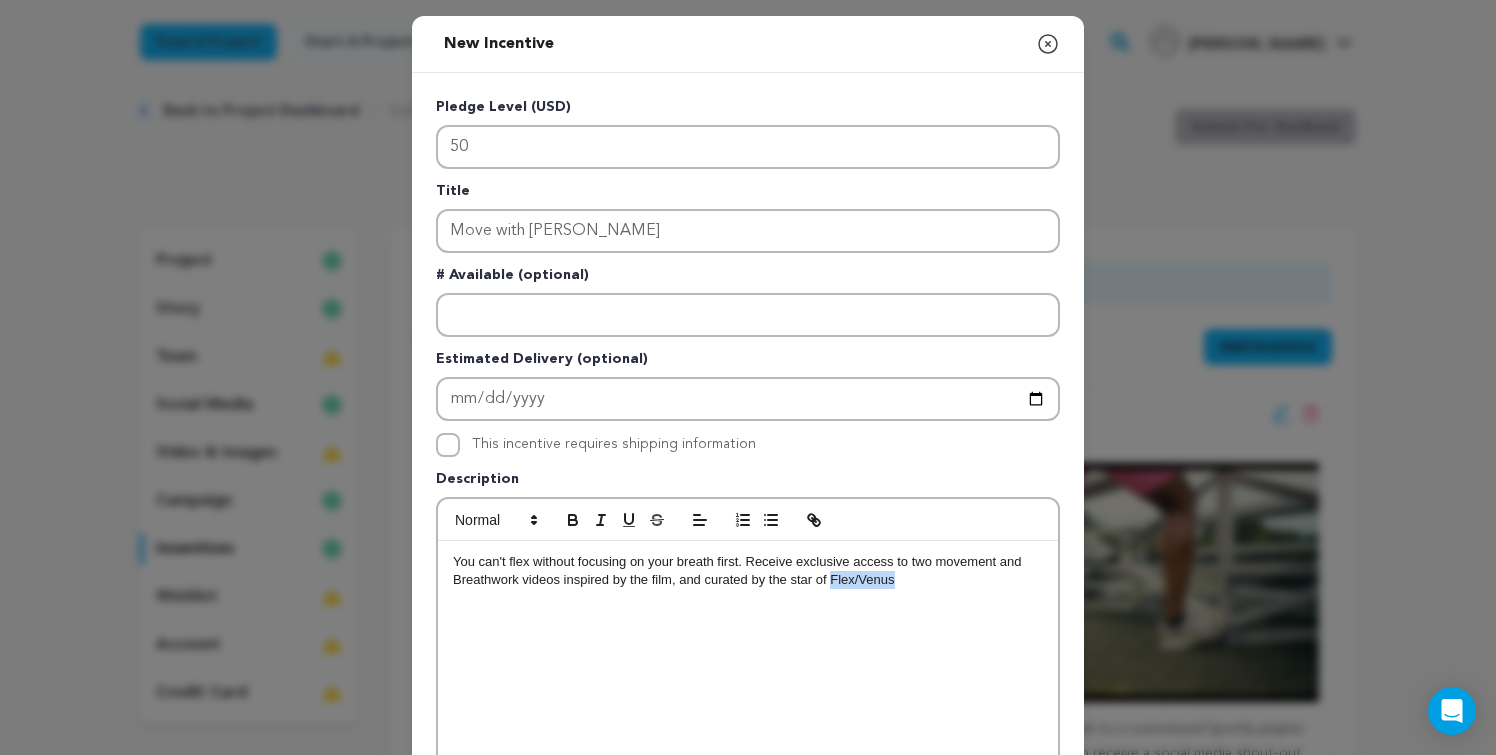 drag, startPoint x: 901, startPoint y: 581, endPoint x: 830, endPoint y: 578, distance: 71.063354 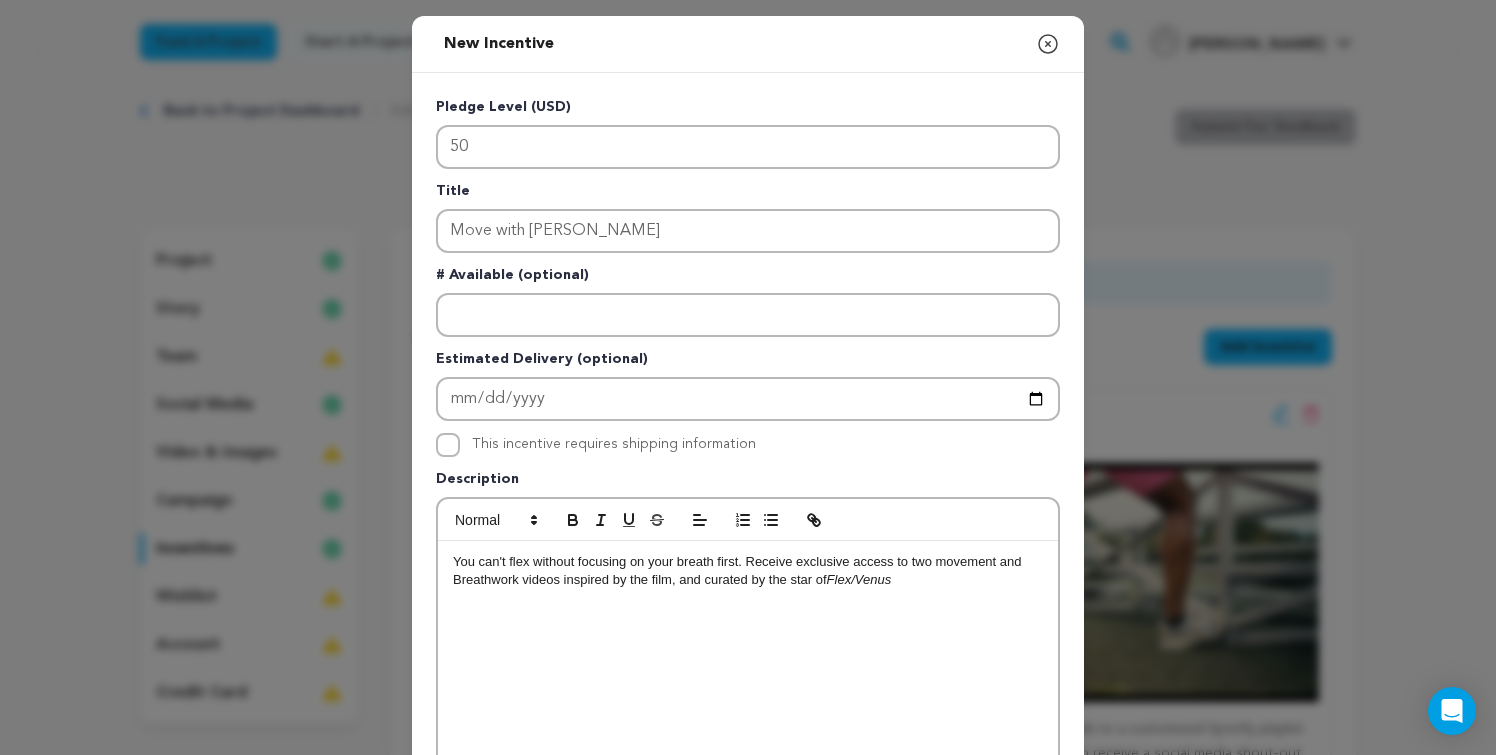 click on "You can't flex without focusing on your breath first. Receive exclusive access to two movement and Breathwork videos inspired by the film, and curated by the star of  Flex/Venus" at bounding box center (748, 571) 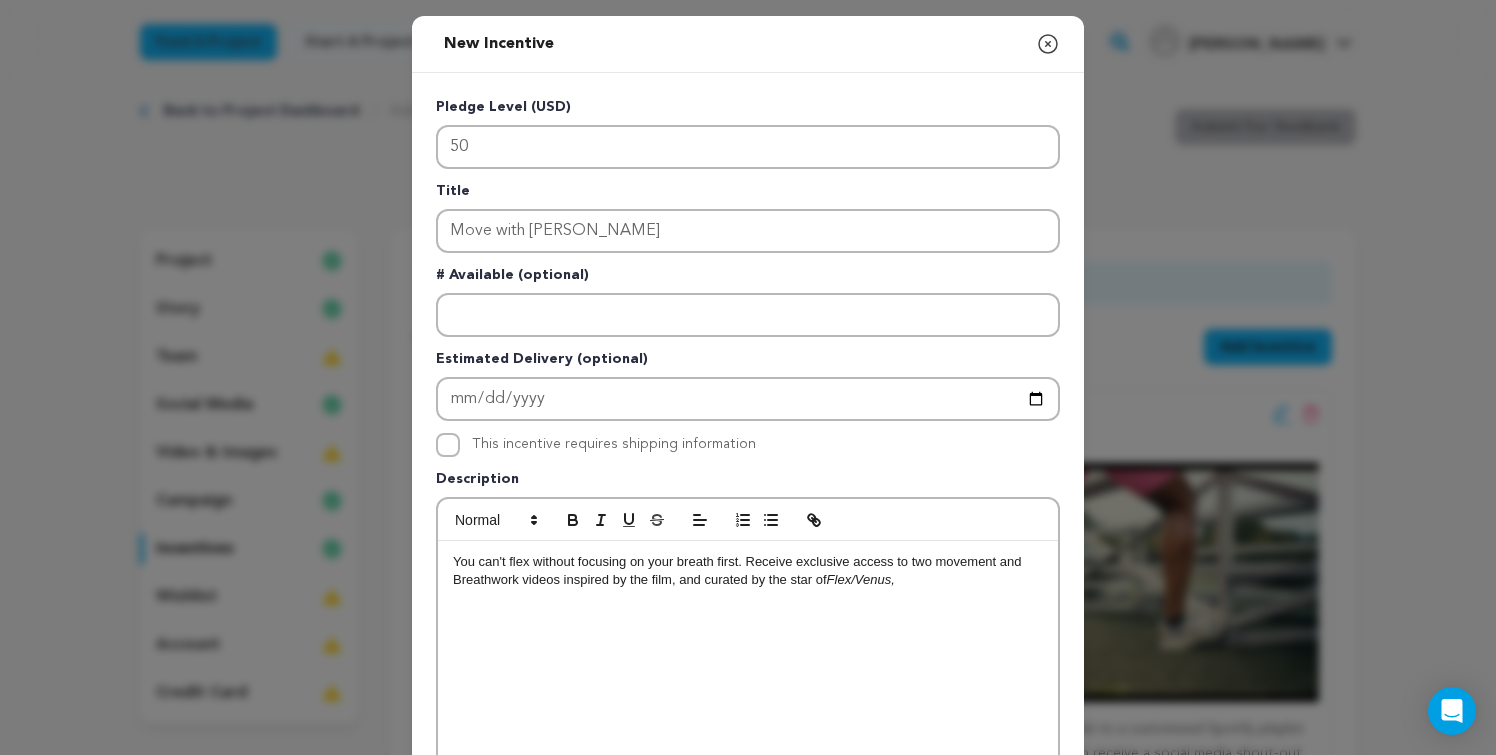 click on "You can't flex without focusing on your breath first. Receive exclusive access to two movement and Breathwork videos inspired by the film, and curated by the star of  Flex/Venus," at bounding box center (748, 571) 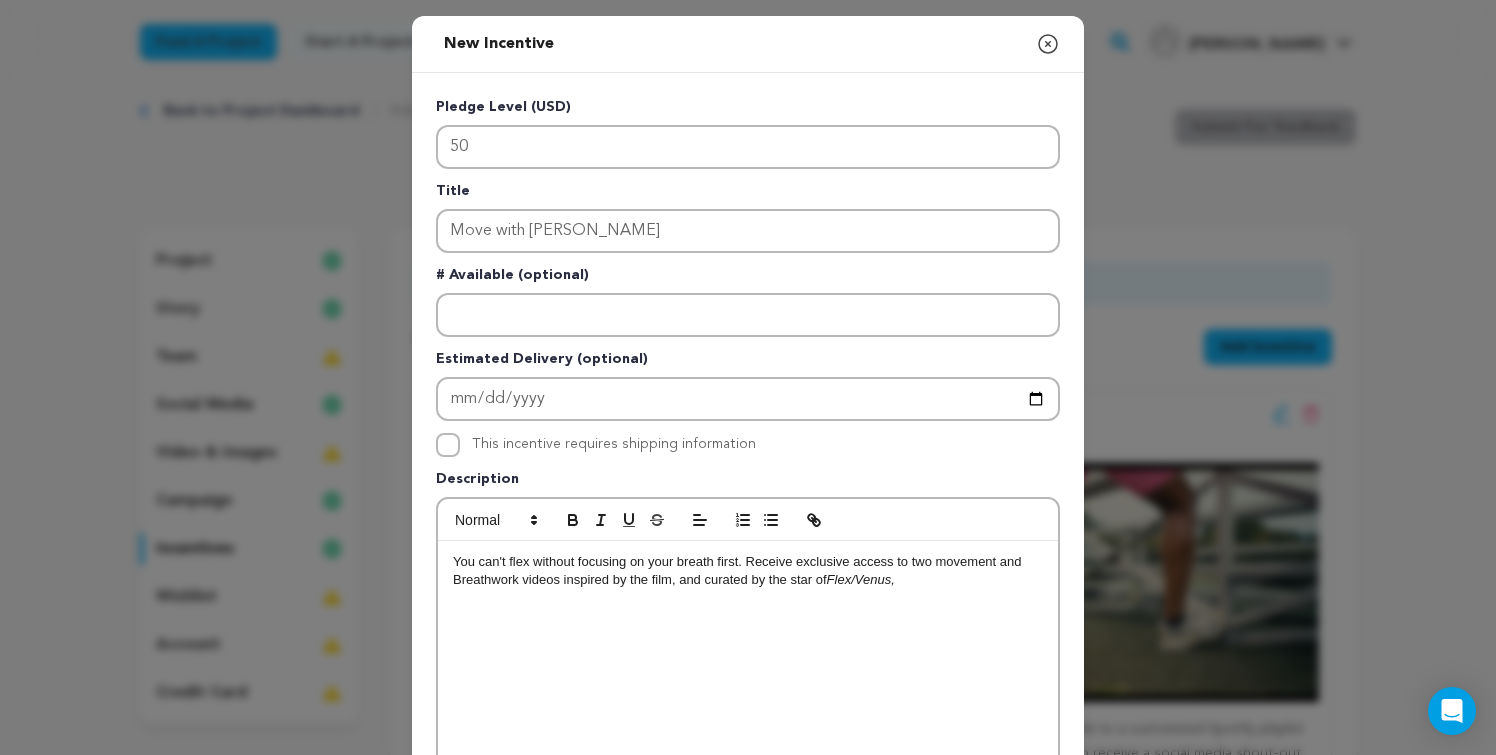 click on "You can't flex without focusing on your breath first. Receive exclusive access to two movement and Breathwork videos inspired by the film, and curated by the star of  Flex/Venus," at bounding box center (748, 571) 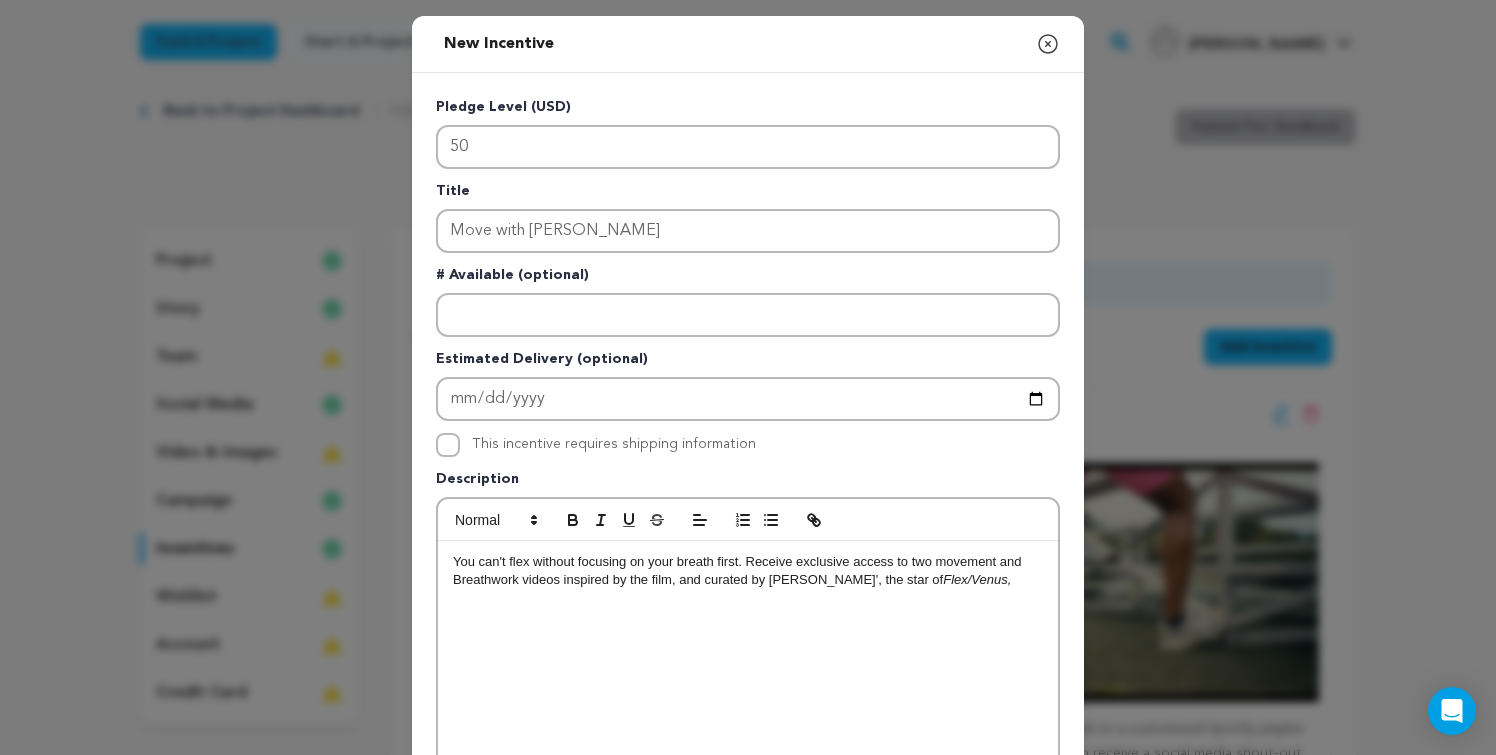 click on "Flex/Venus," at bounding box center (977, 579) 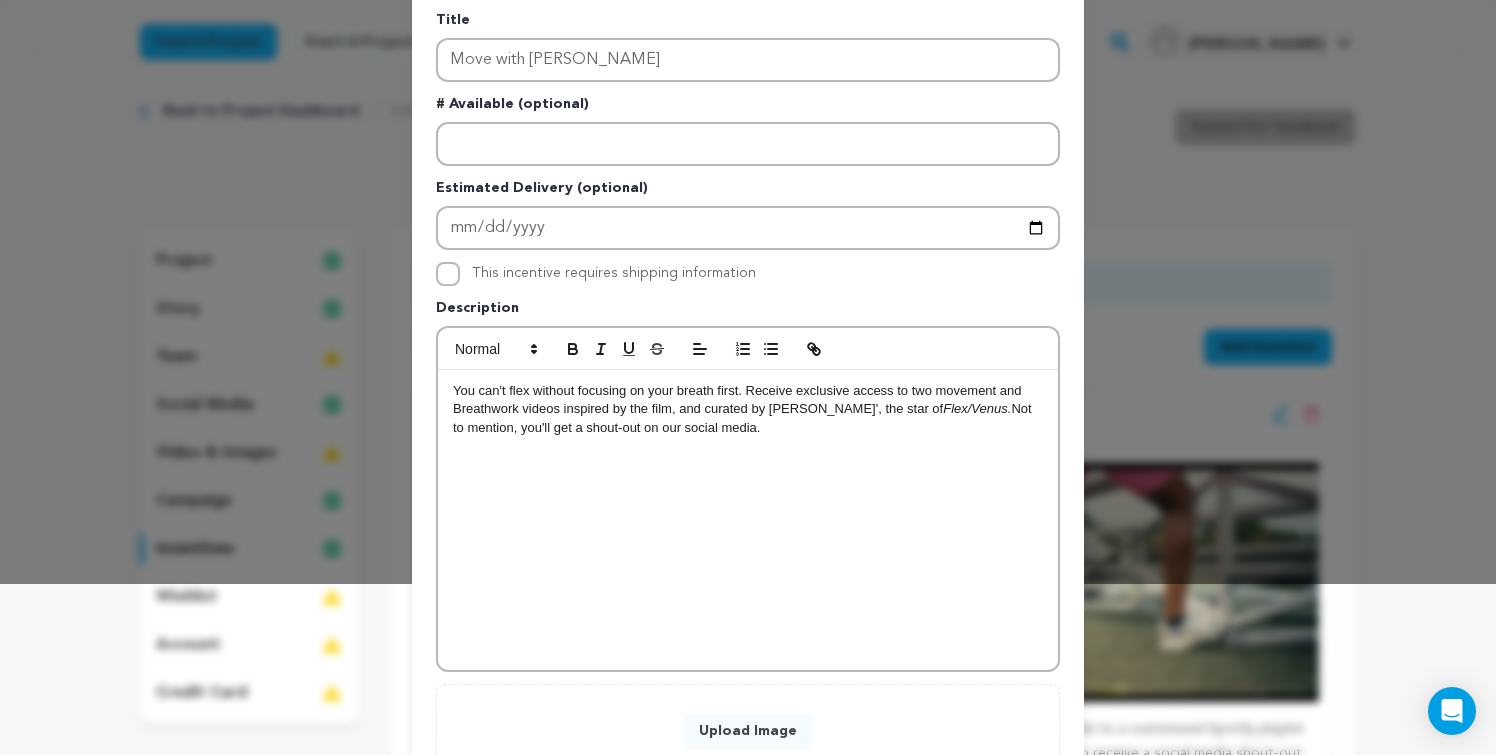 scroll, scrollTop: 73, scrollLeft: 0, axis: vertical 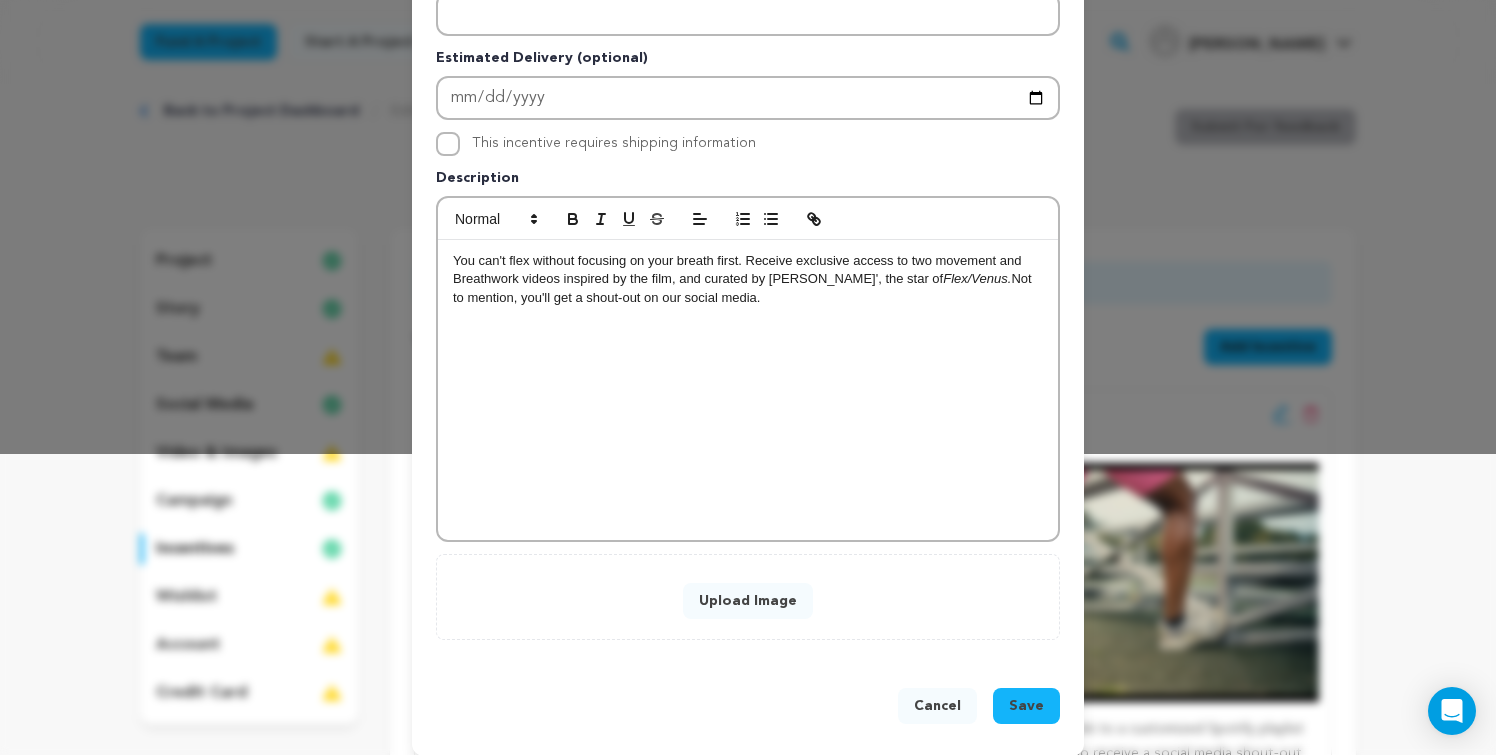 click on "Upload Image" at bounding box center [748, 601] 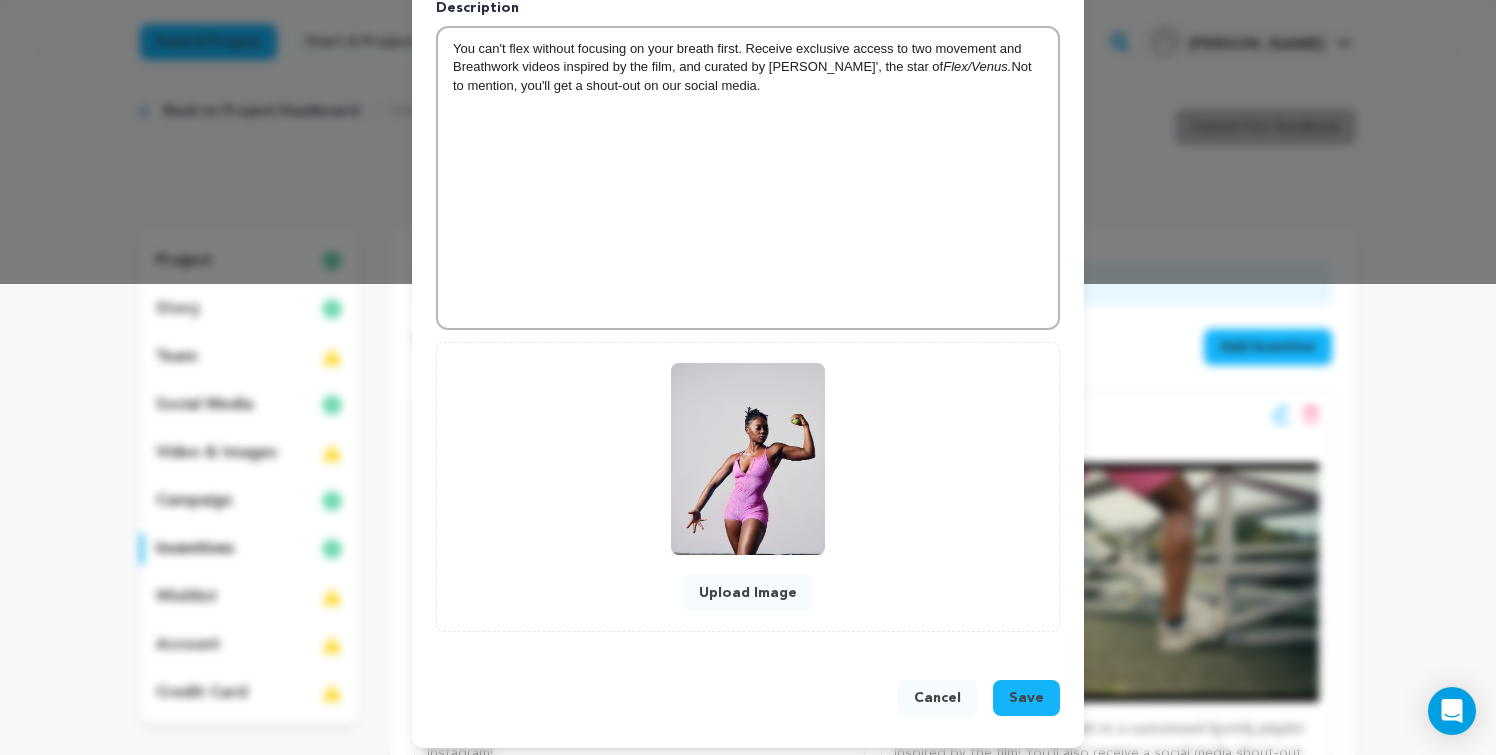scroll, scrollTop: 480, scrollLeft: 0, axis: vertical 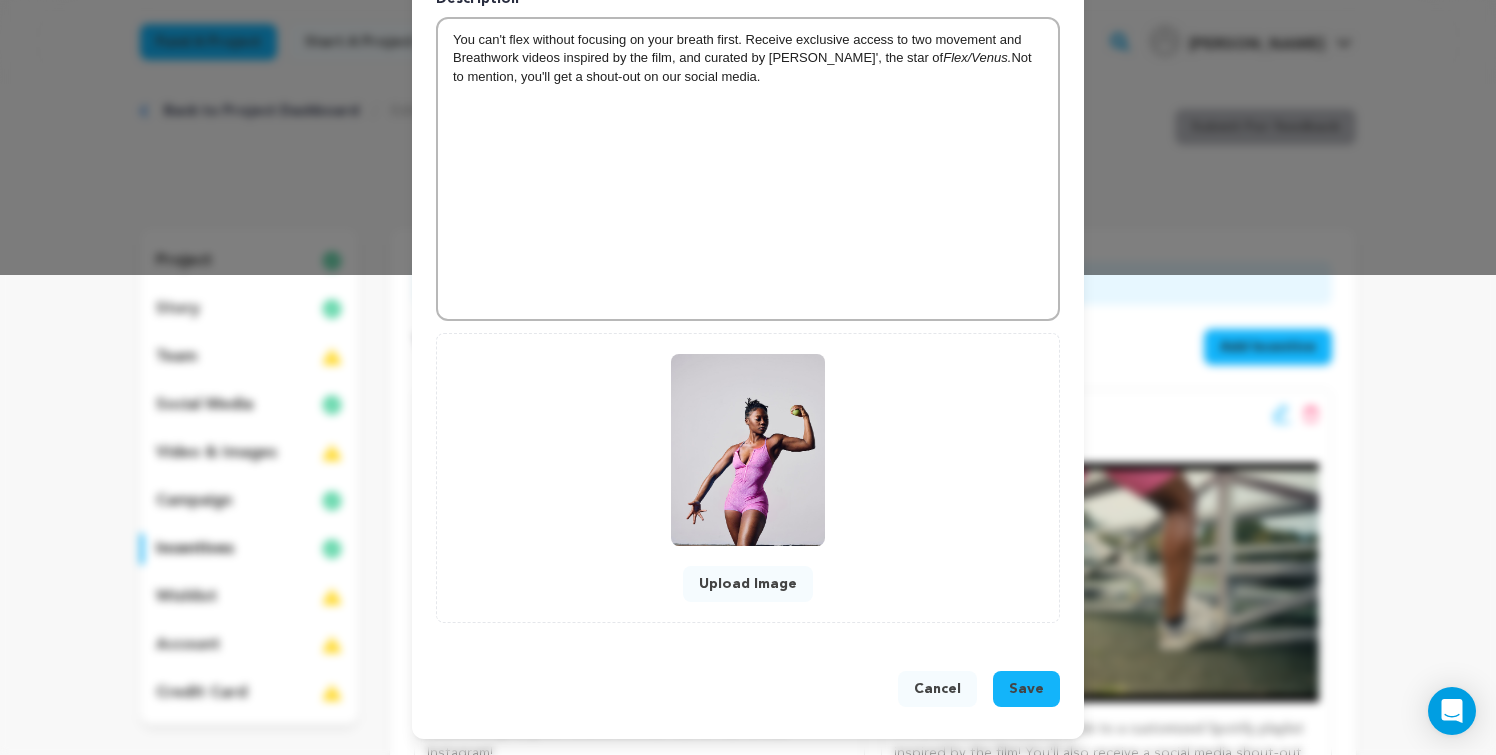 click on "Save" at bounding box center (1026, 689) 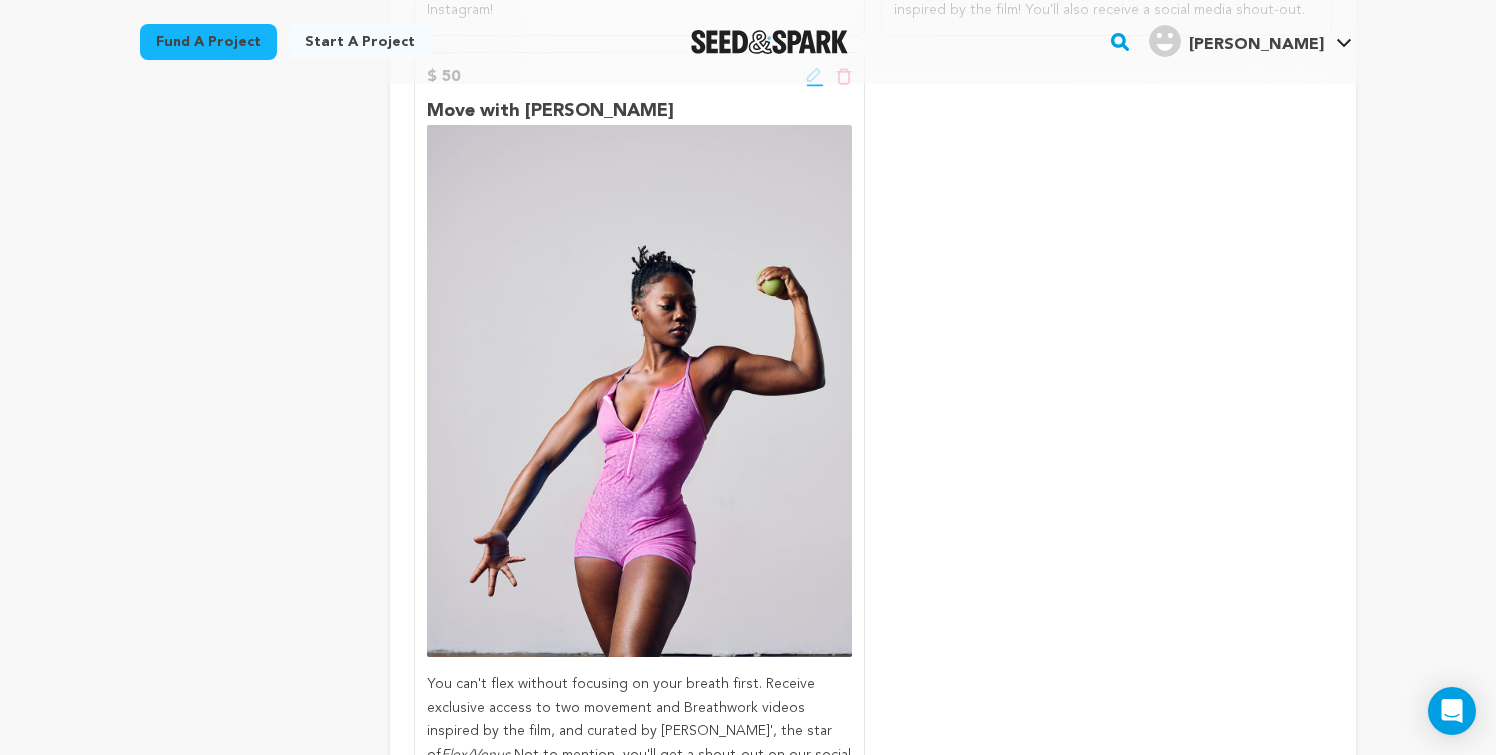scroll, scrollTop: 774, scrollLeft: 0, axis: vertical 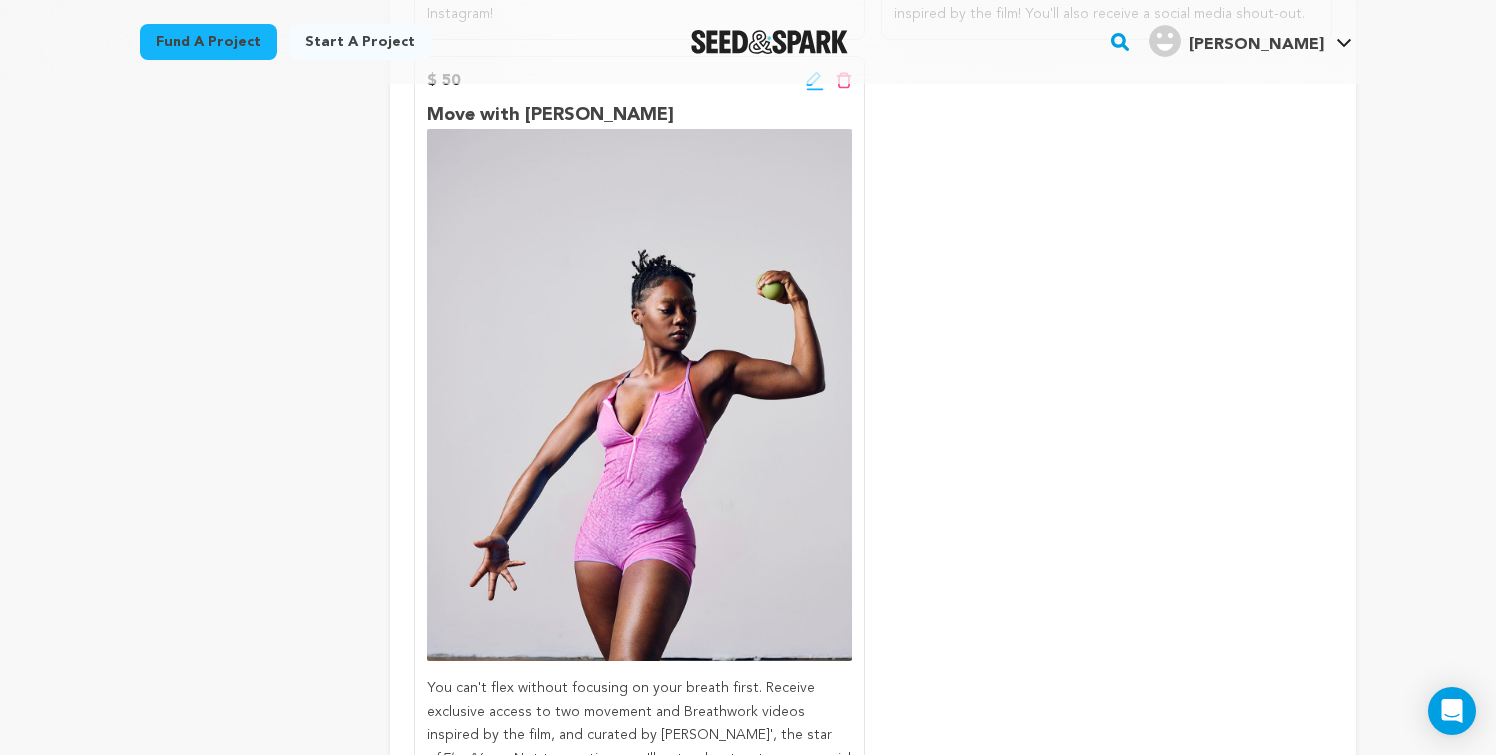 click on "$ 10
Edit incentive button
Delete incentive button
Slight Flex
As a thank you, you'll receive a shout-out on our official Instagram!
$ 25
Edit incentive button" at bounding box center (873, 229) 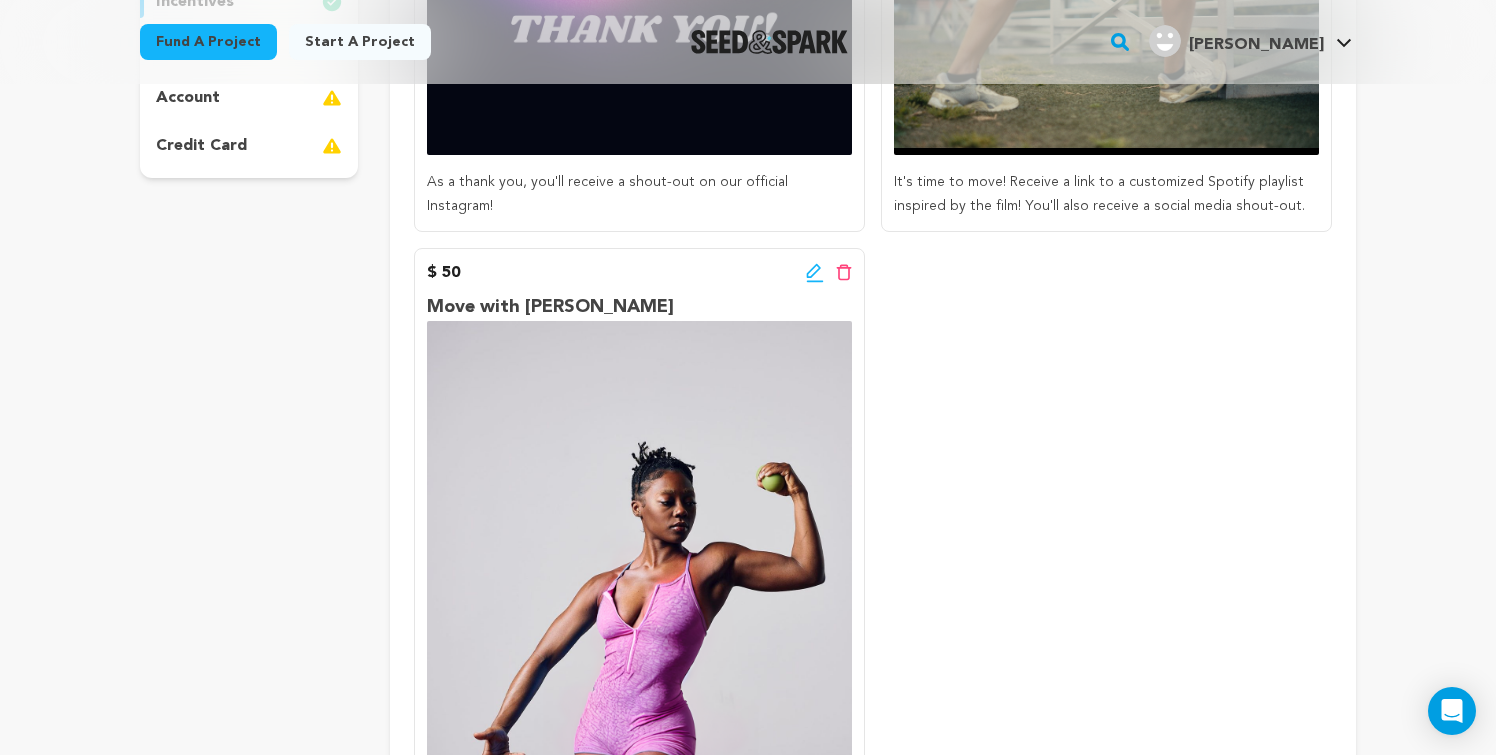 scroll, scrollTop: 566, scrollLeft: 0, axis: vertical 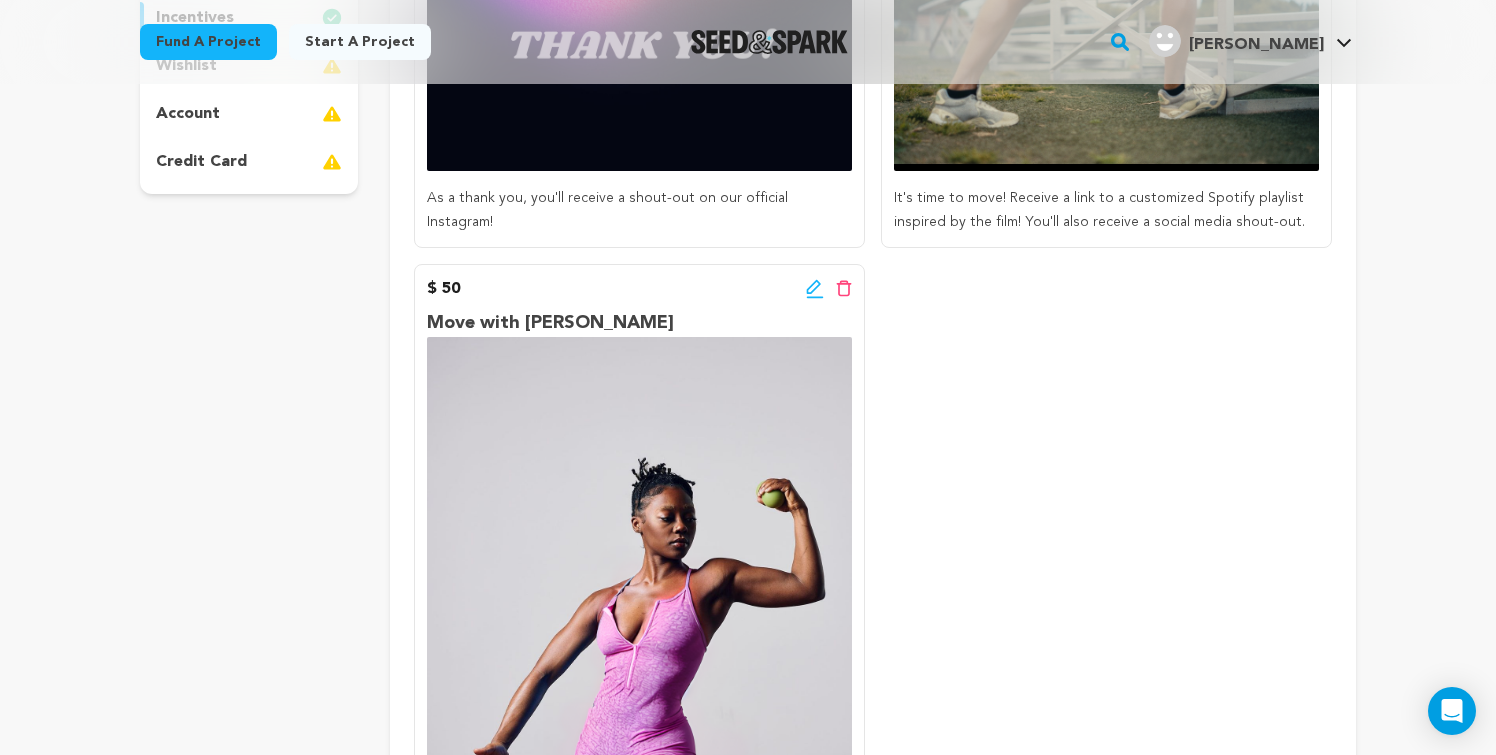 click 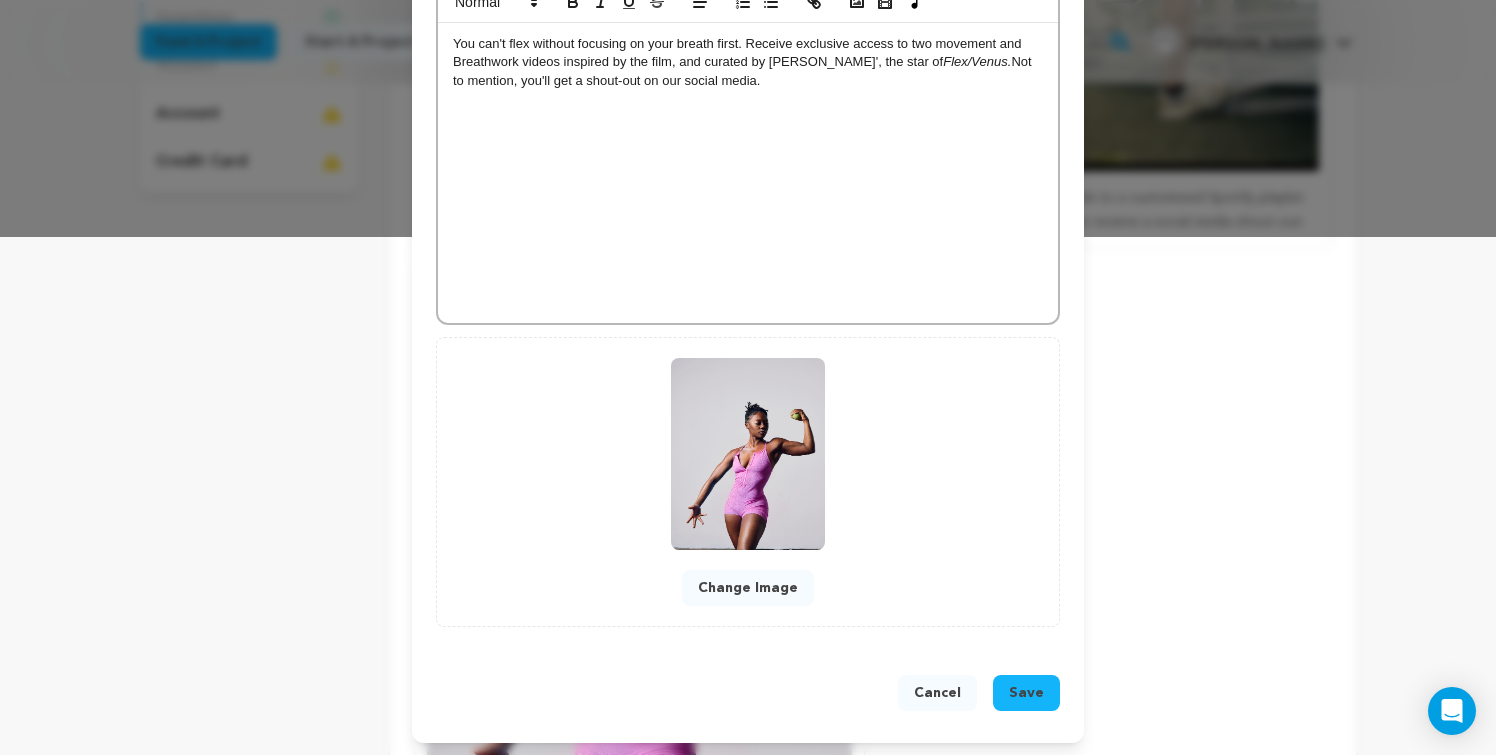 scroll, scrollTop: 522, scrollLeft: 0, axis: vertical 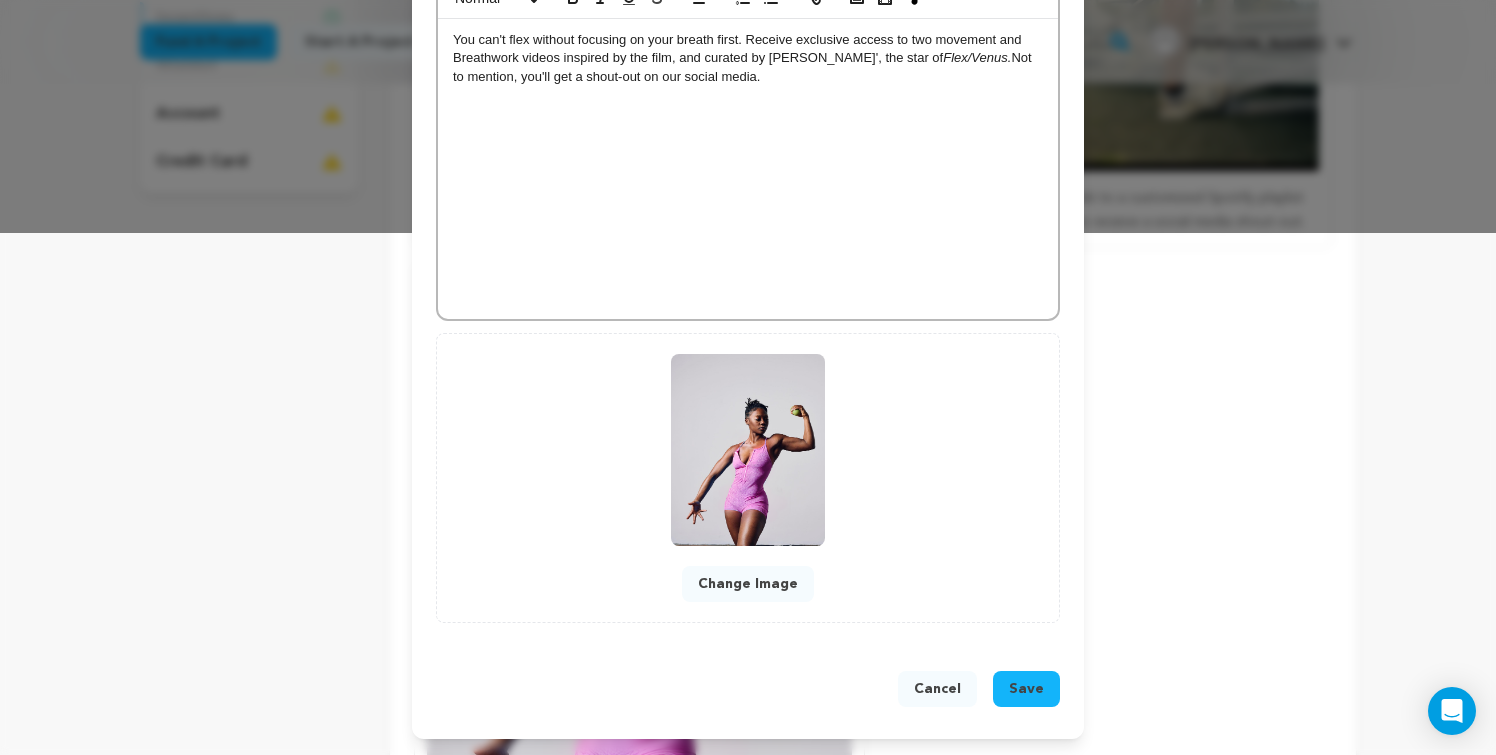 click on "Change Image" at bounding box center [748, 584] 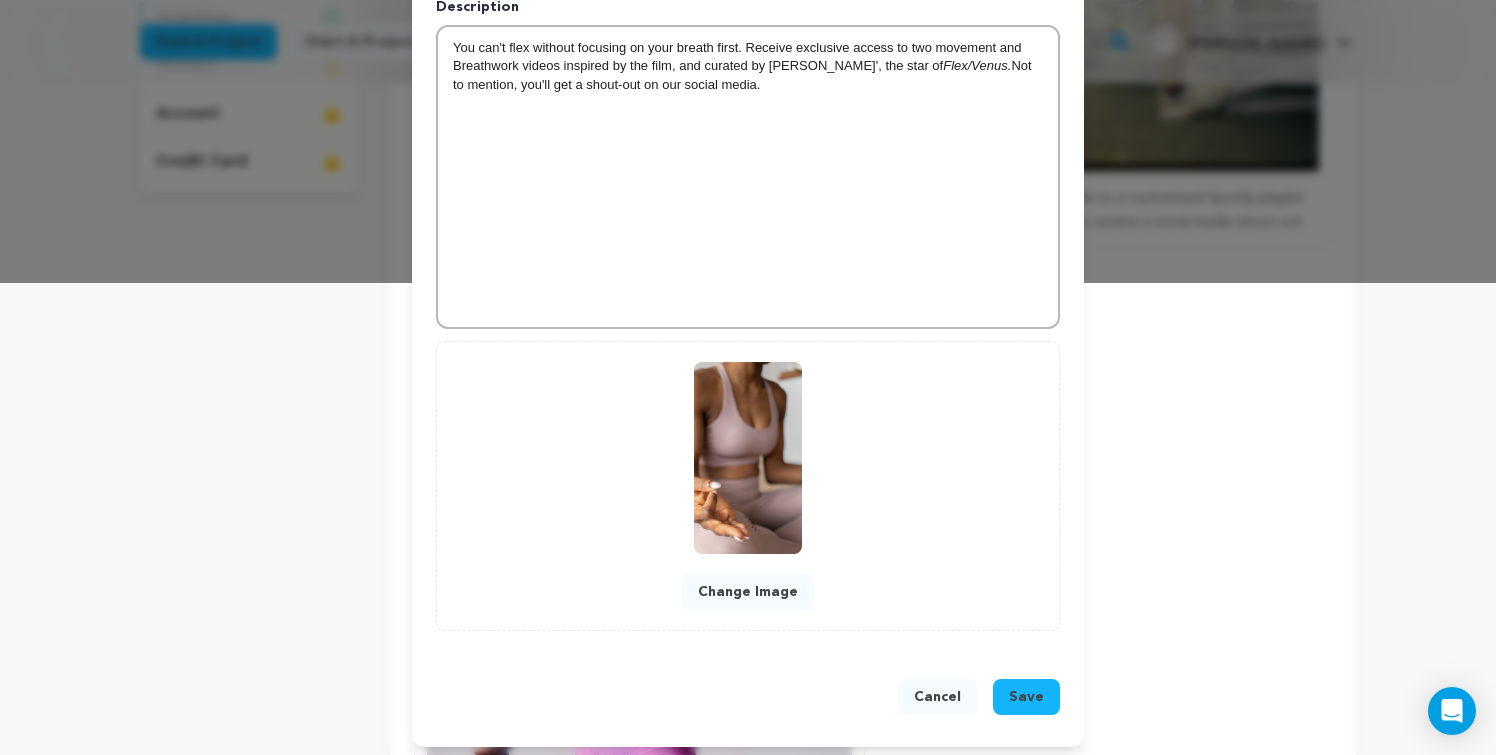 scroll, scrollTop: 480, scrollLeft: 0, axis: vertical 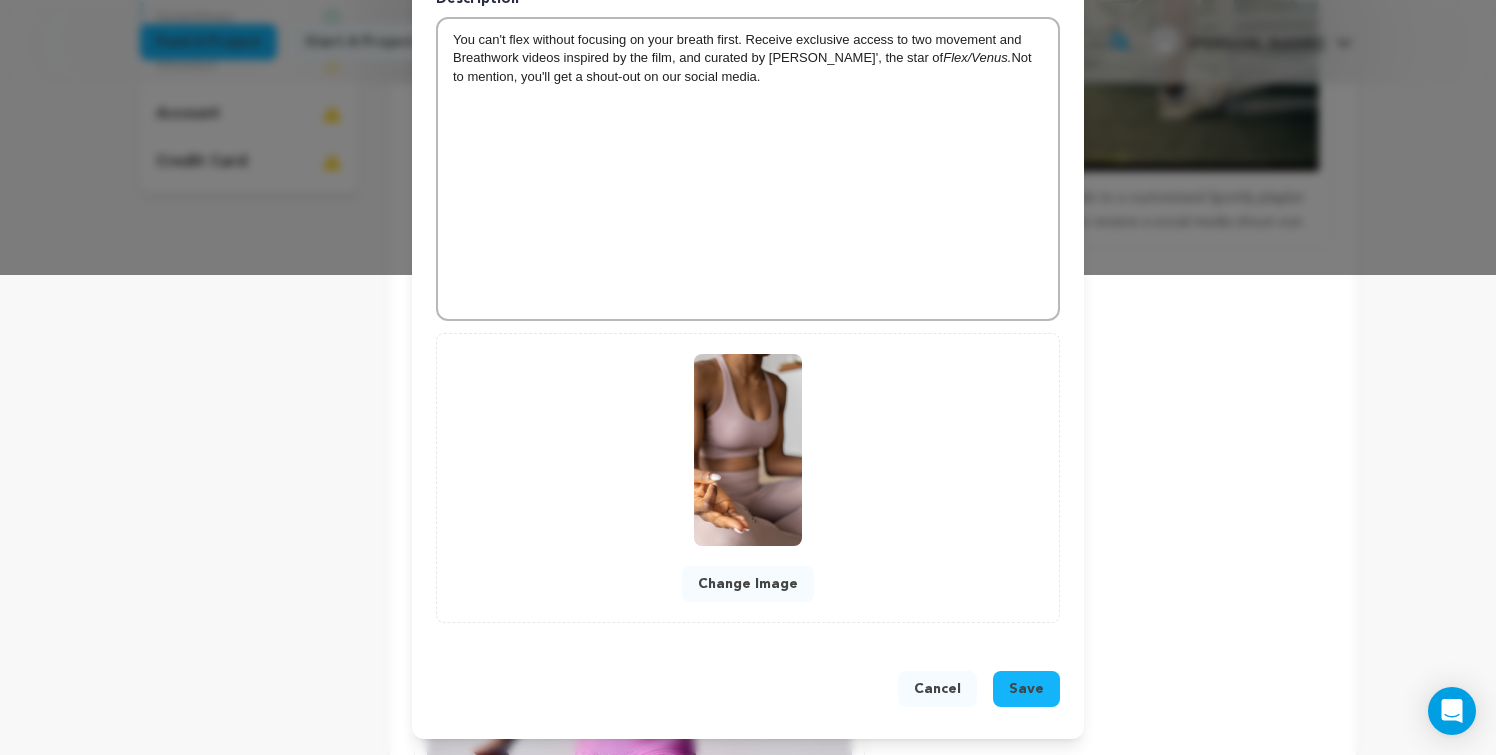 click on "Save" at bounding box center (1026, 689) 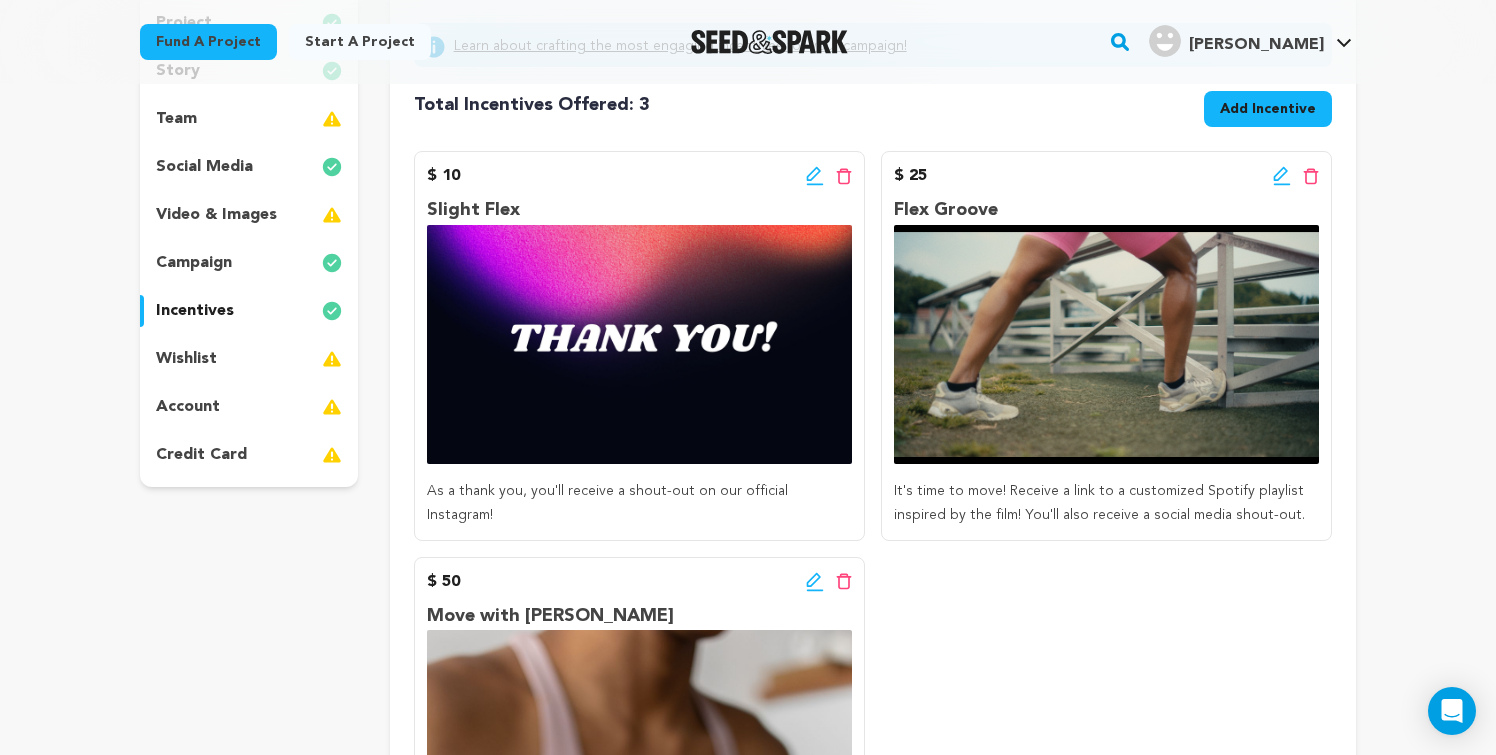 scroll, scrollTop: 0, scrollLeft: 0, axis: both 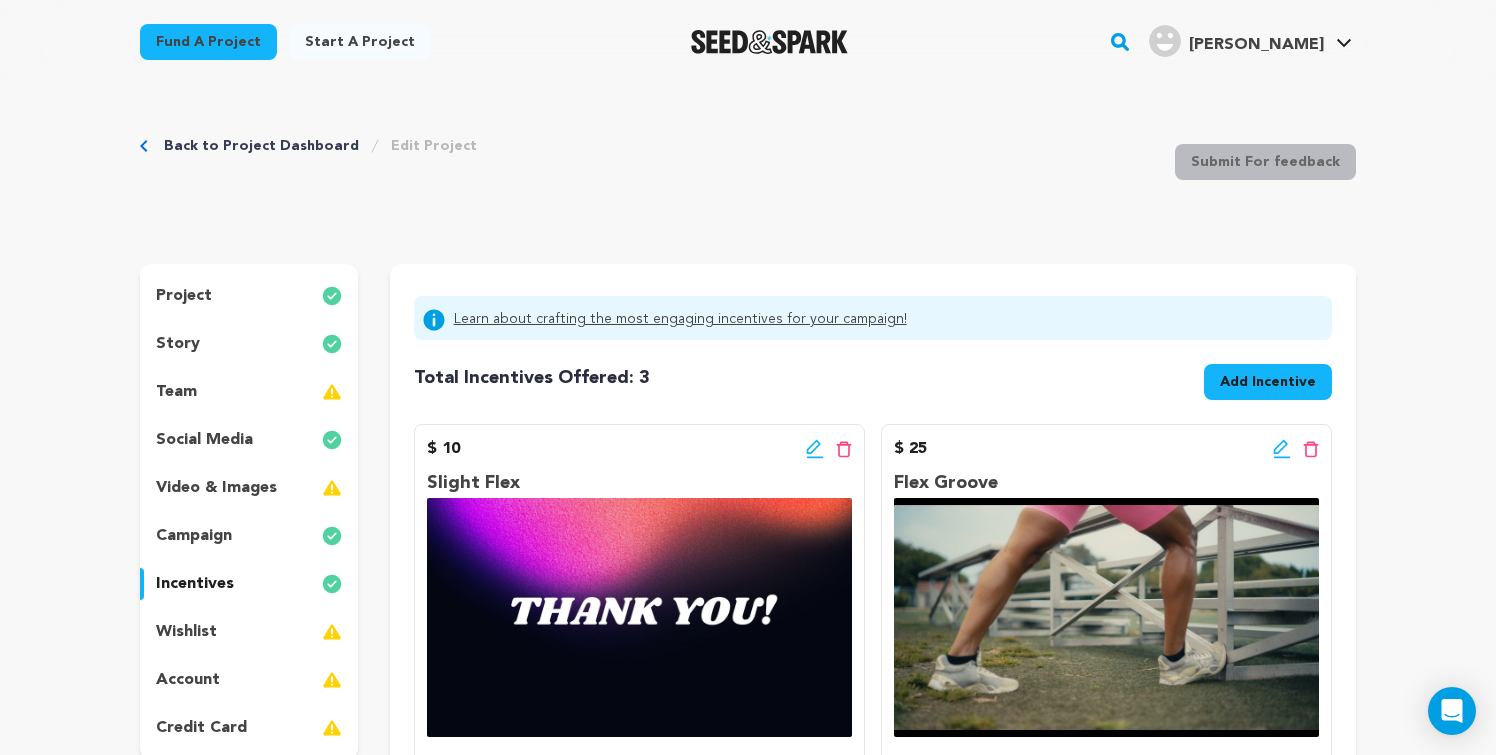click on "Add Incentive" at bounding box center [1268, 382] 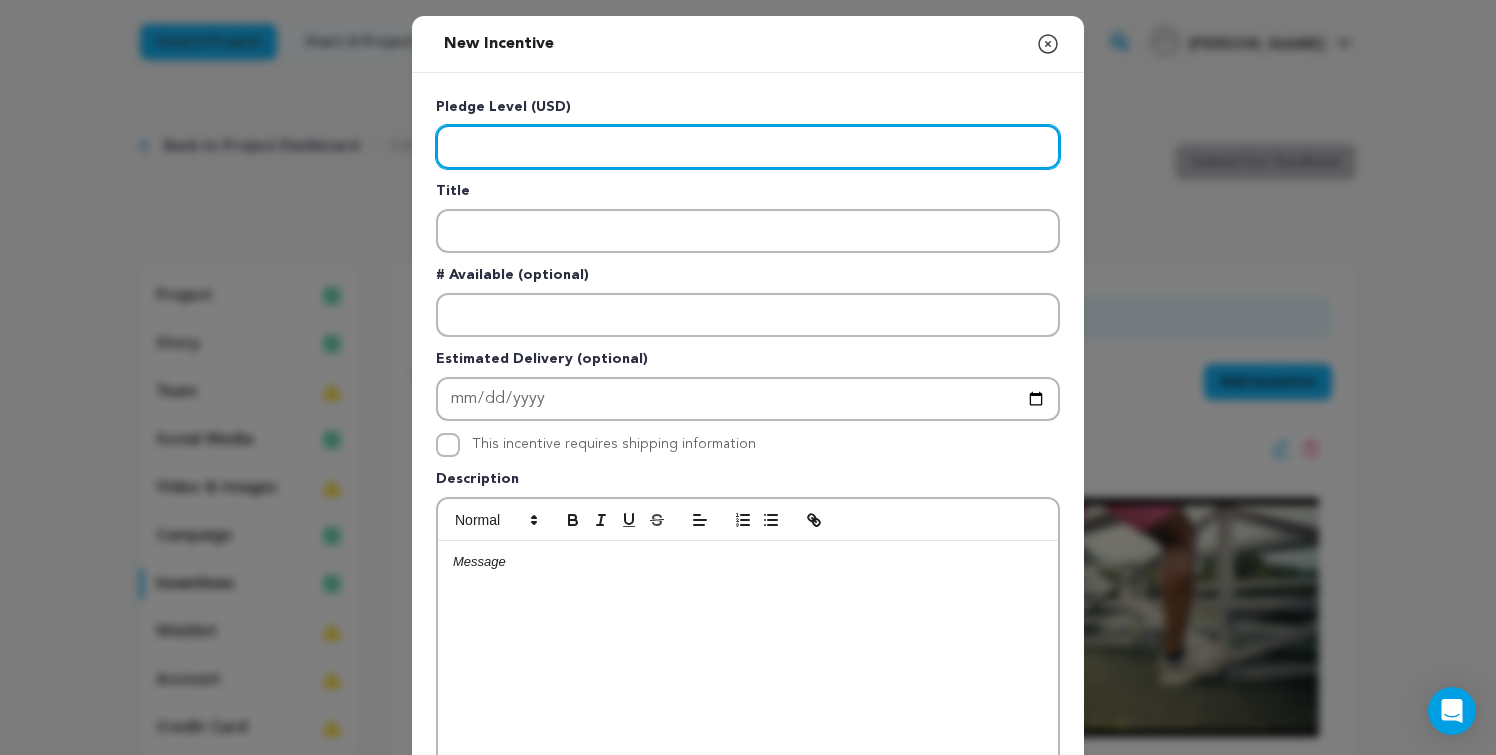 click at bounding box center [748, 147] 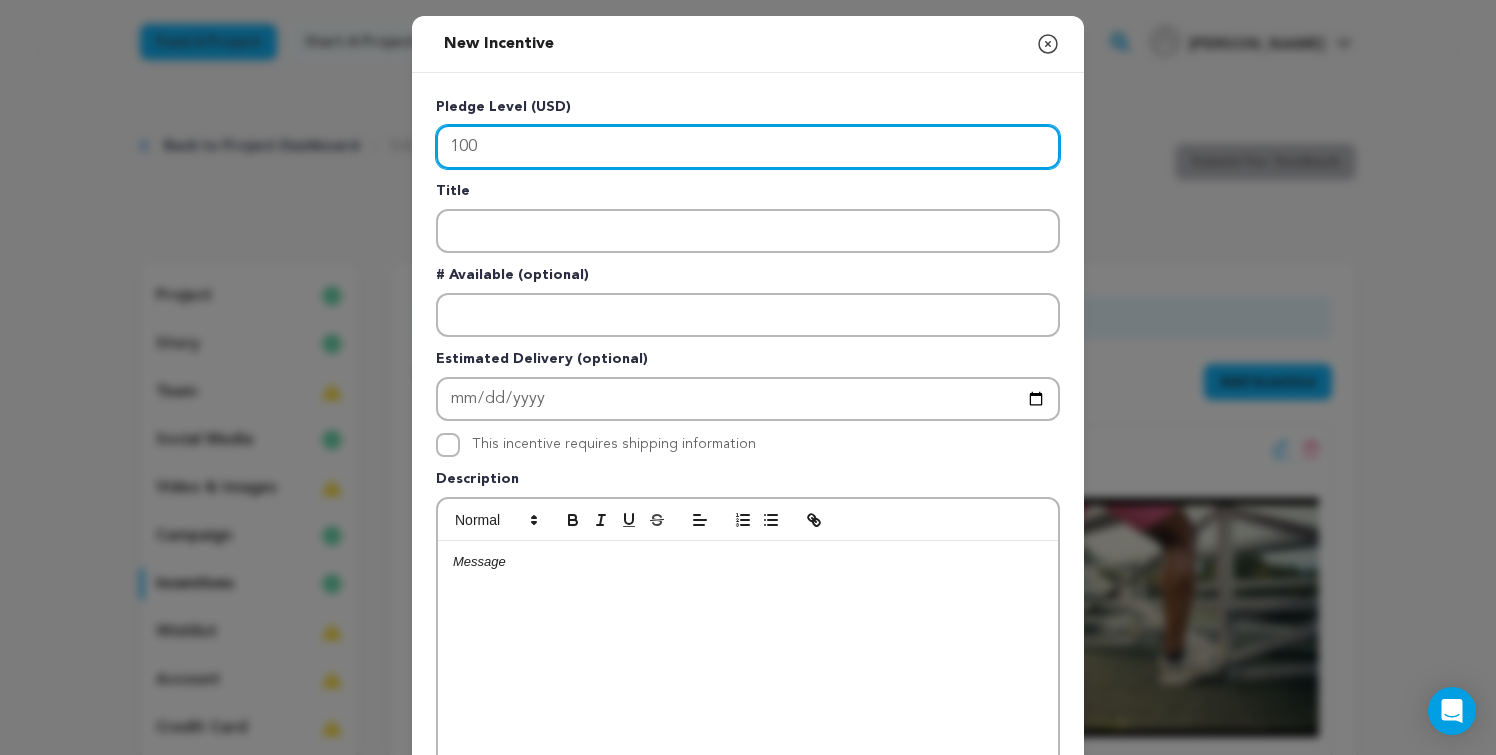 type on "100" 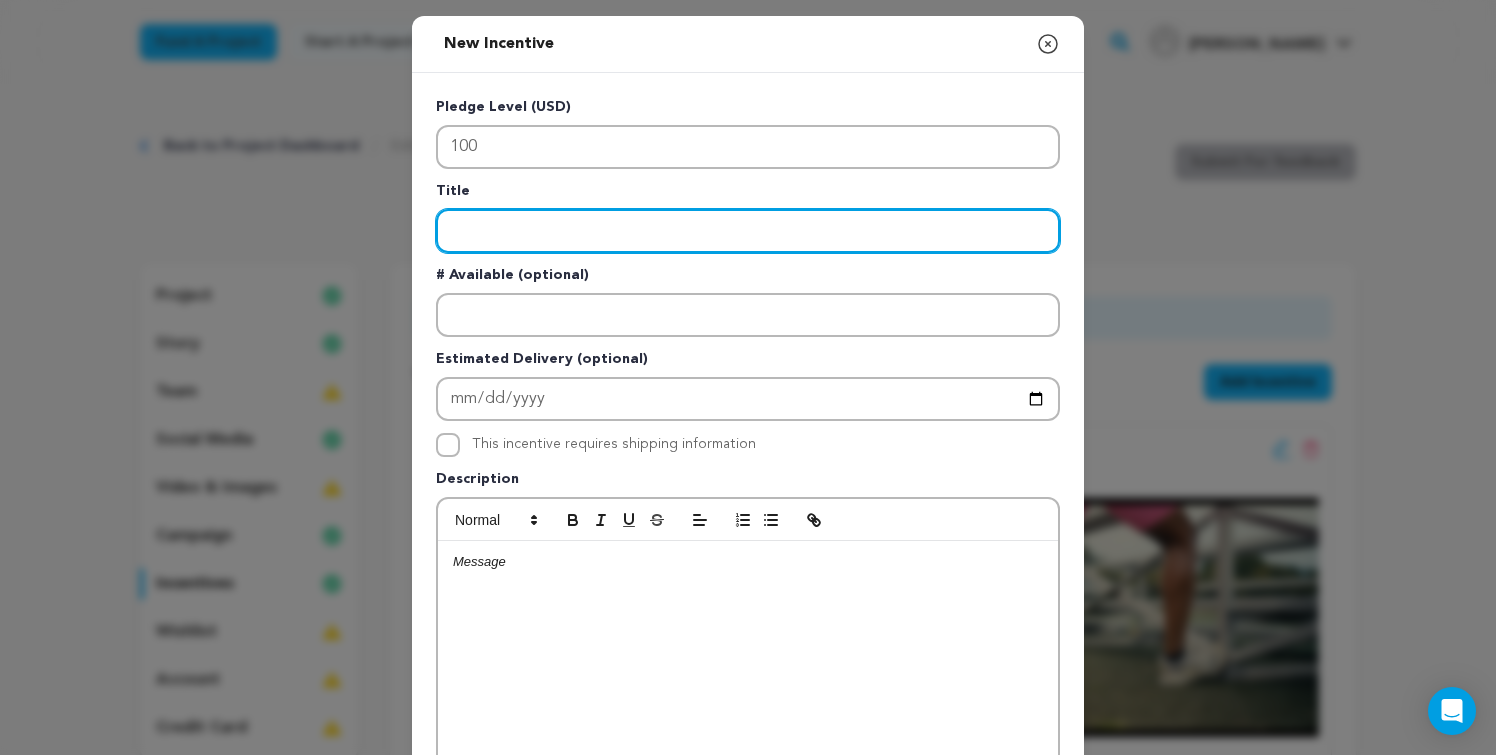 click at bounding box center (748, 231) 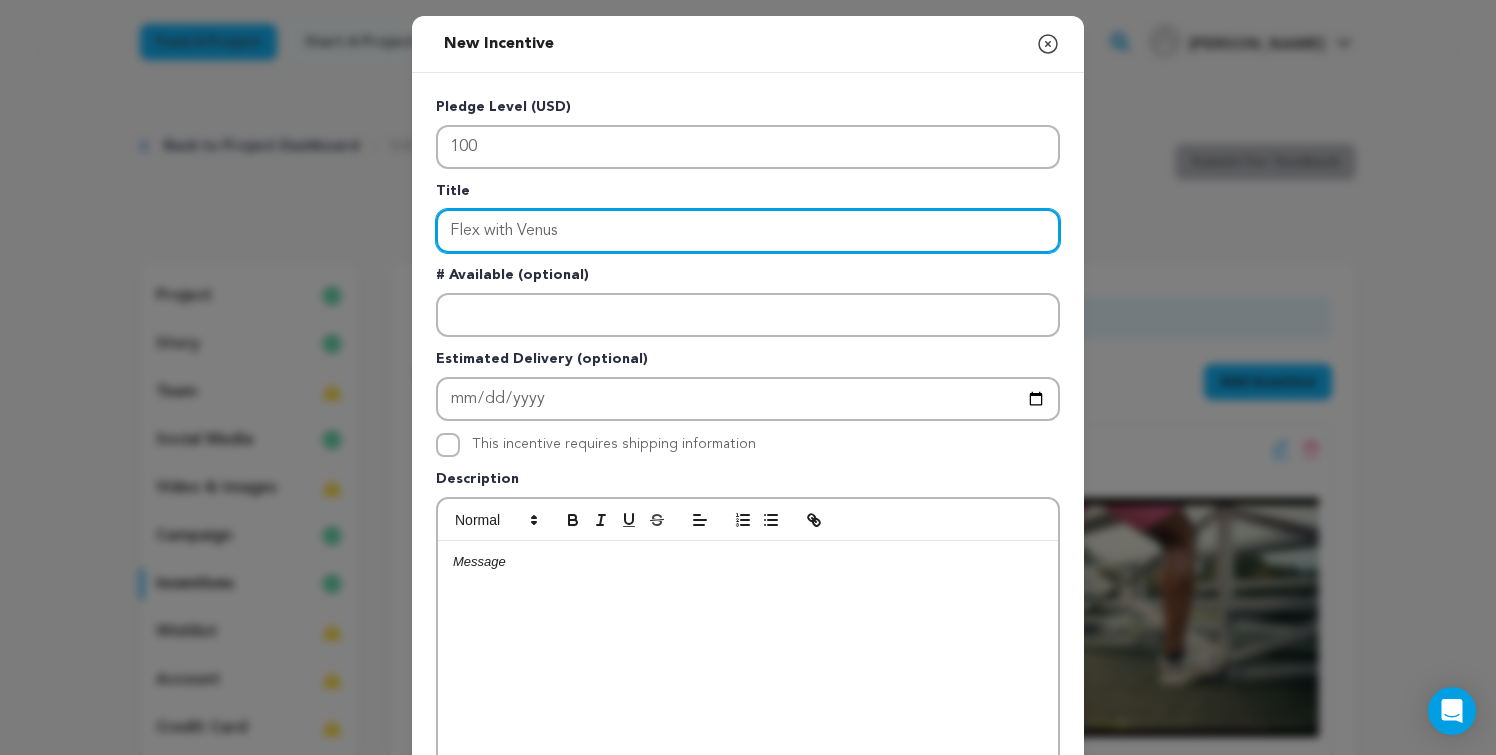 type on "Flex with Venus" 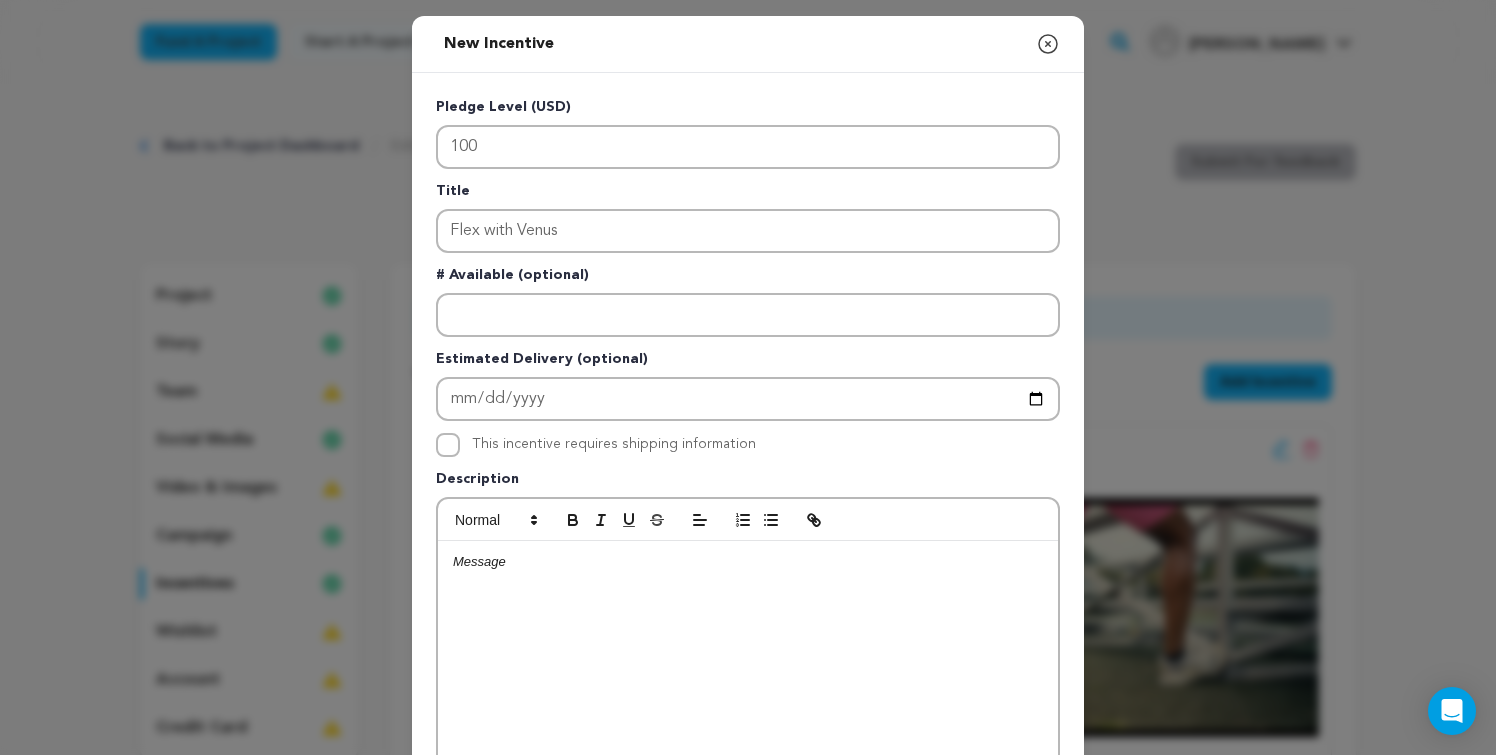 click at bounding box center [748, 691] 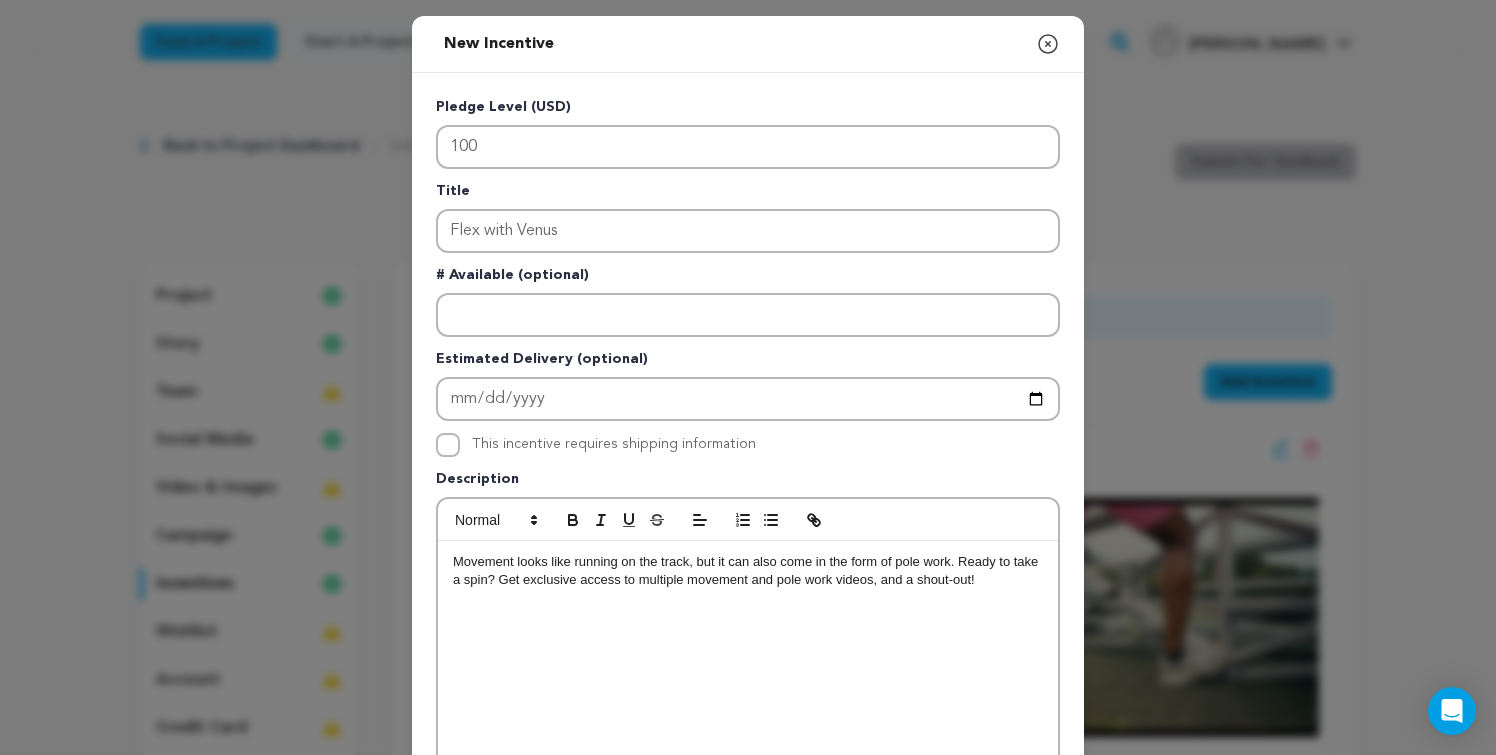 scroll, scrollTop: 234, scrollLeft: 0, axis: vertical 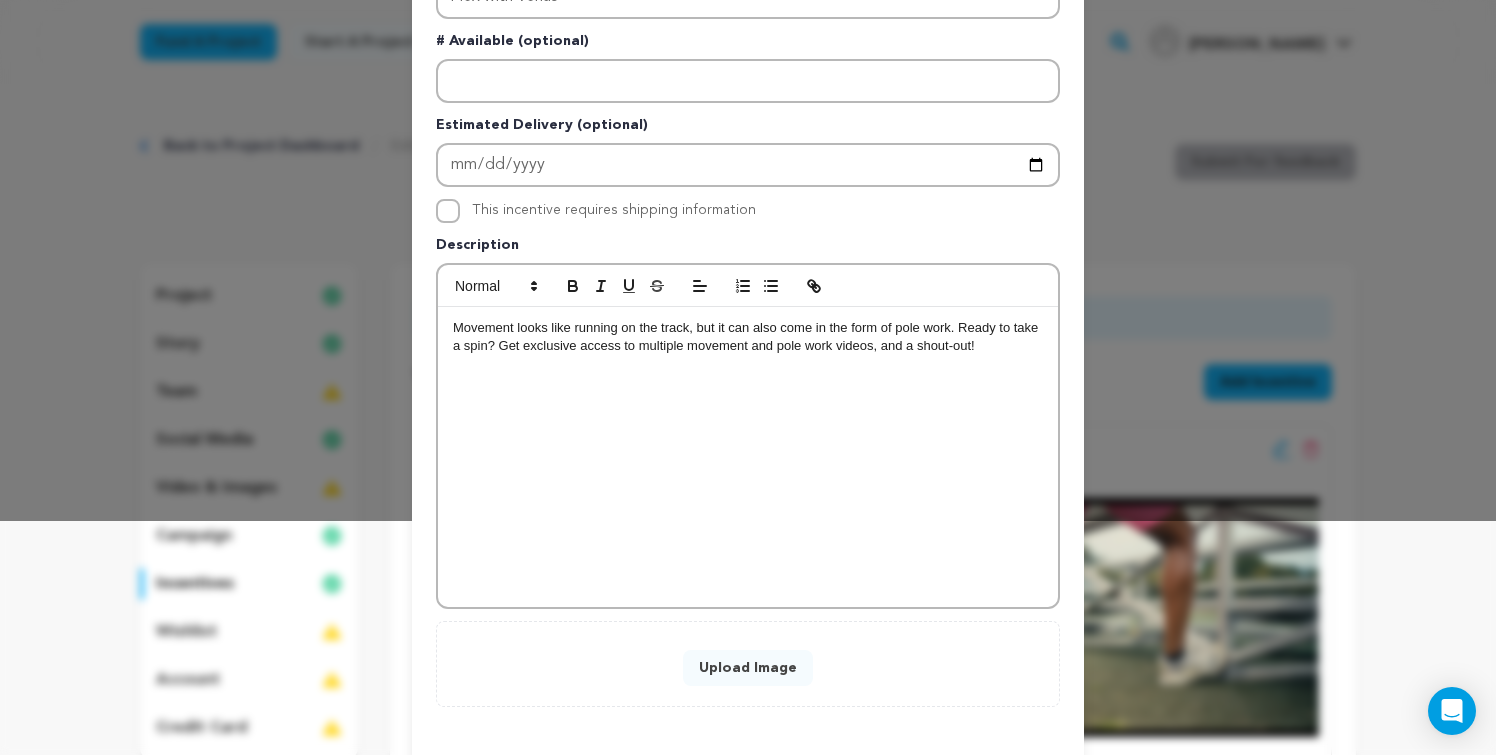 click on "Upload Image" at bounding box center [748, 668] 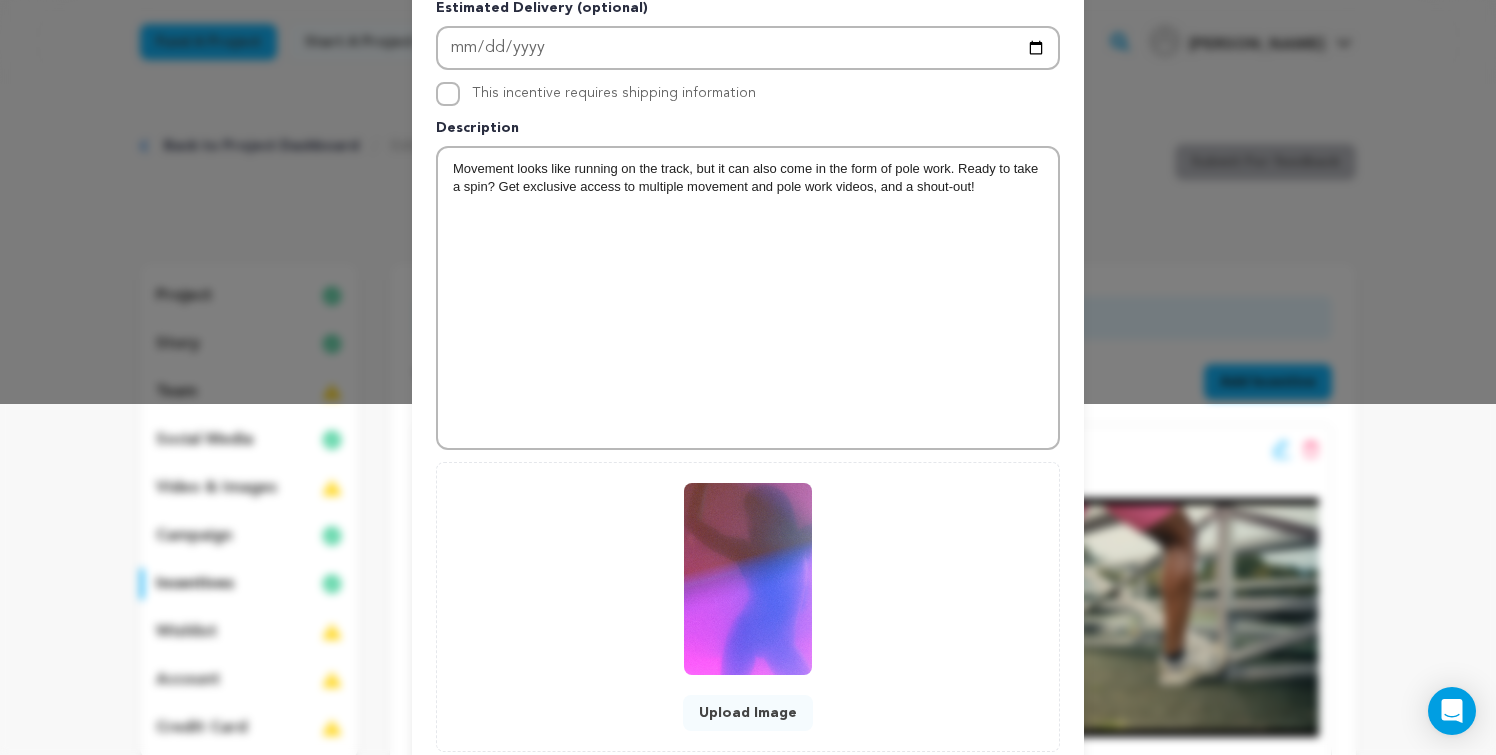 scroll, scrollTop: 480, scrollLeft: 0, axis: vertical 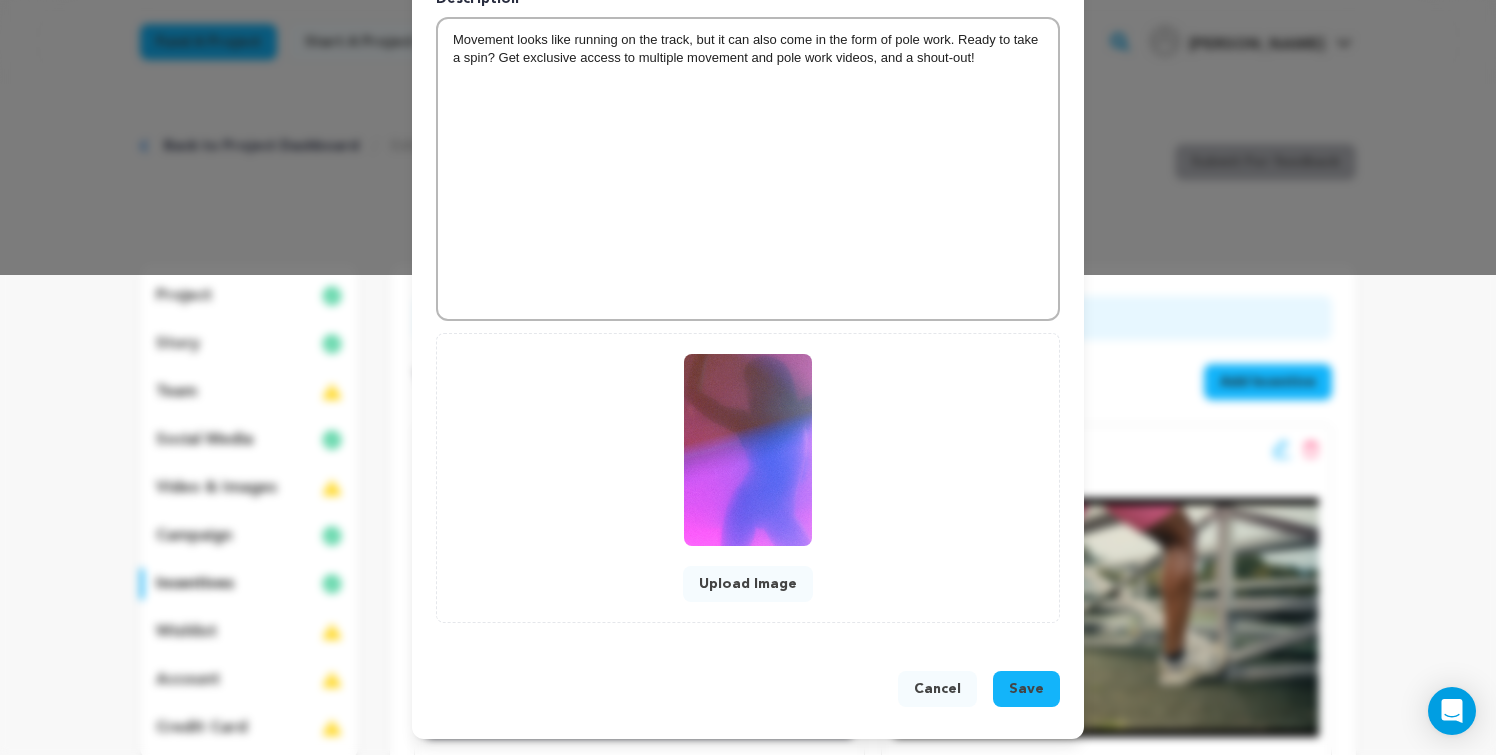 click on "Save" at bounding box center (1026, 689) 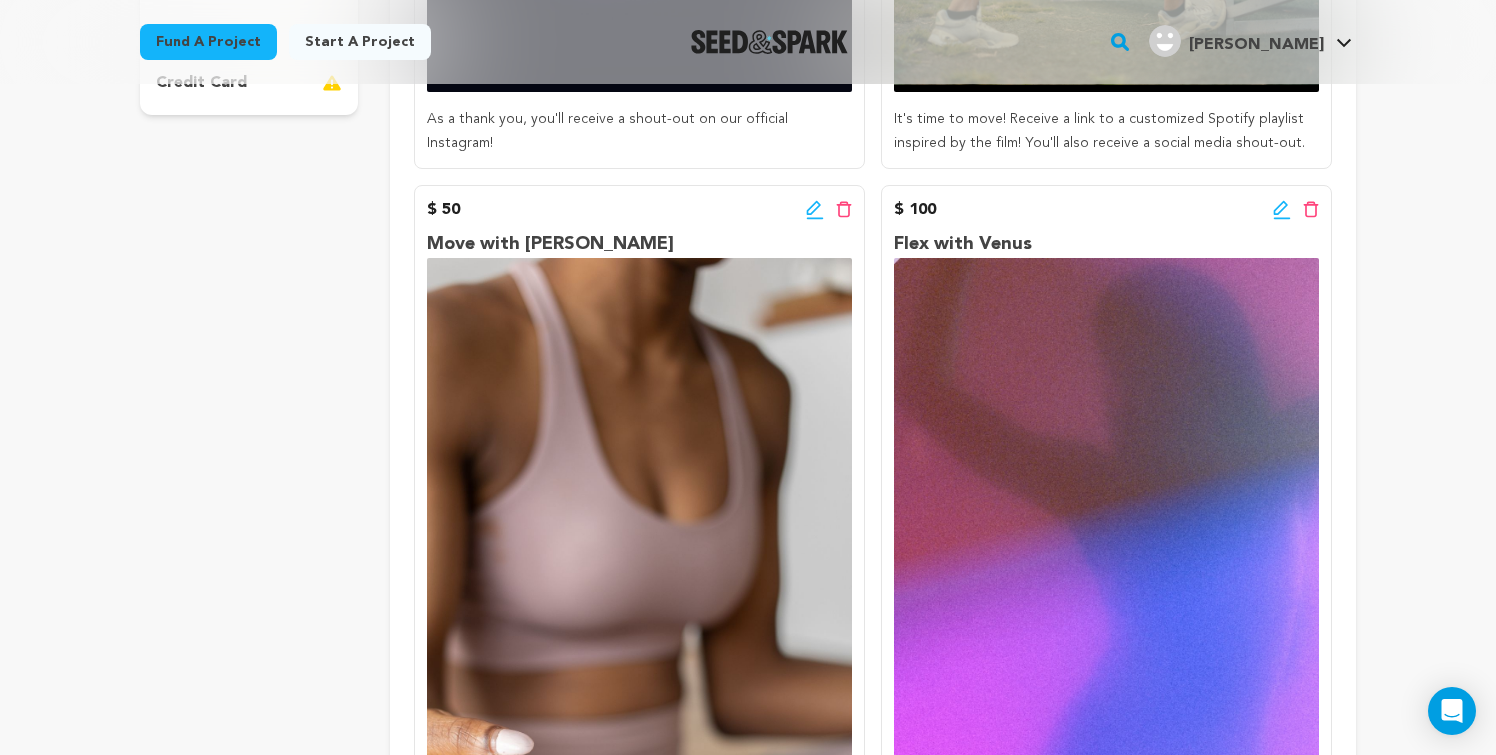scroll, scrollTop: 666, scrollLeft: 0, axis: vertical 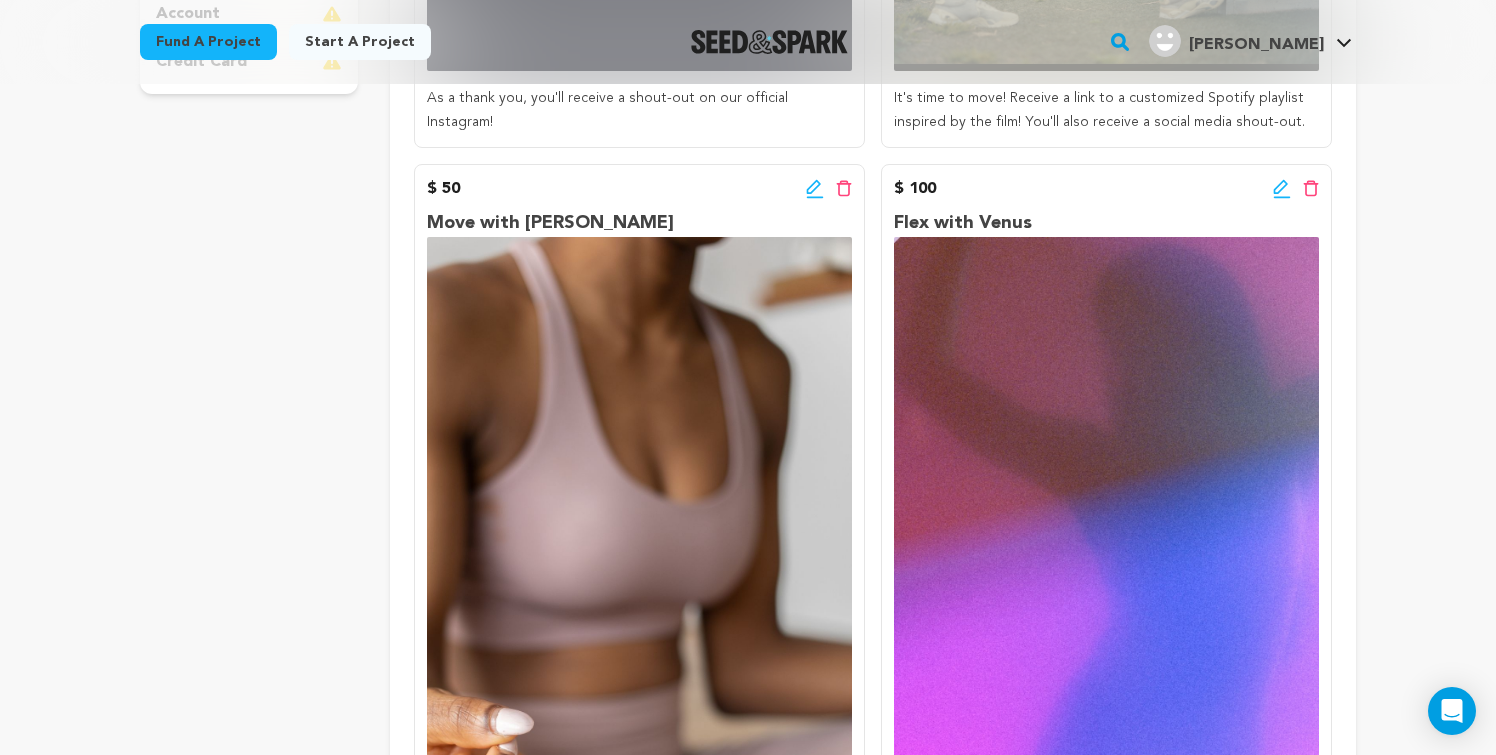 click 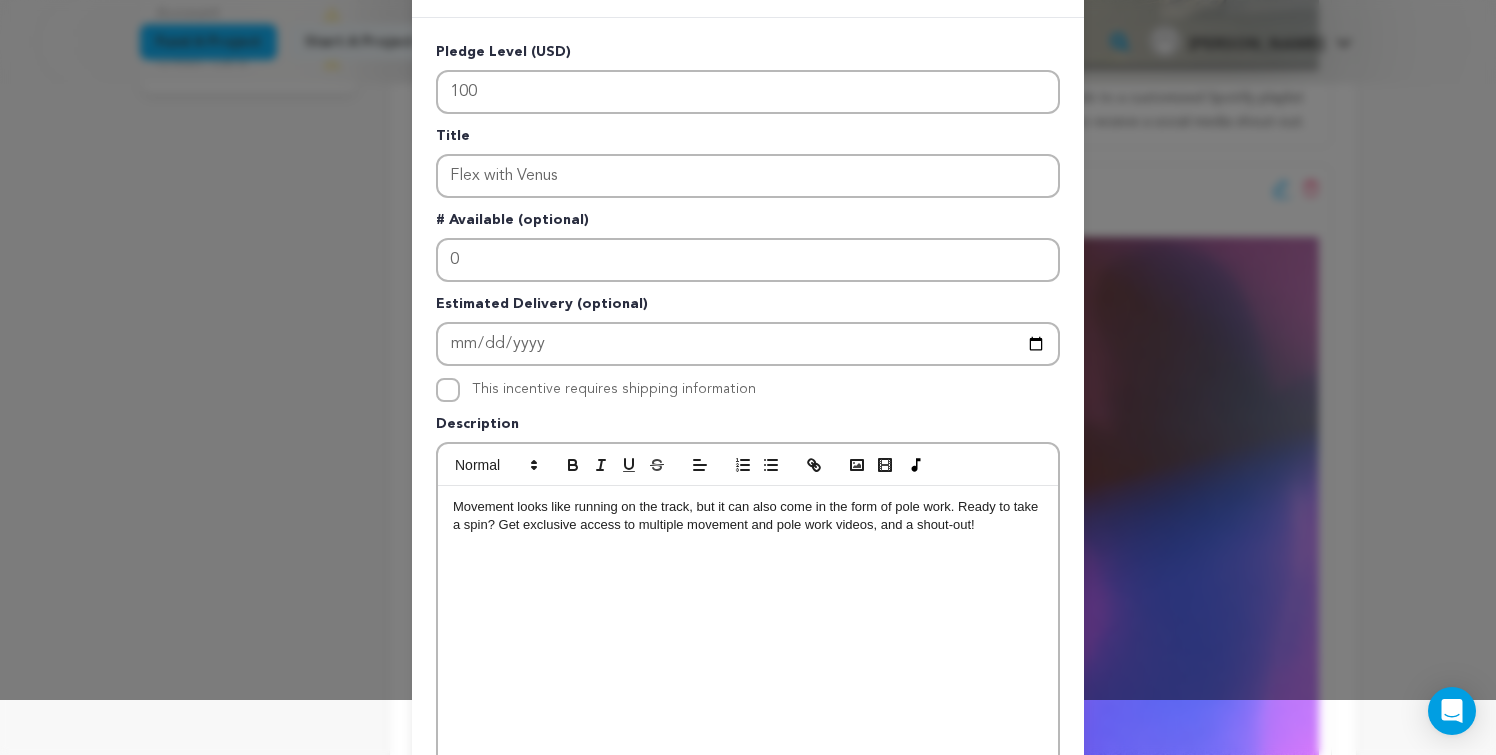 scroll, scrollTop: 76, scrollLeft: 0, axis: vertical 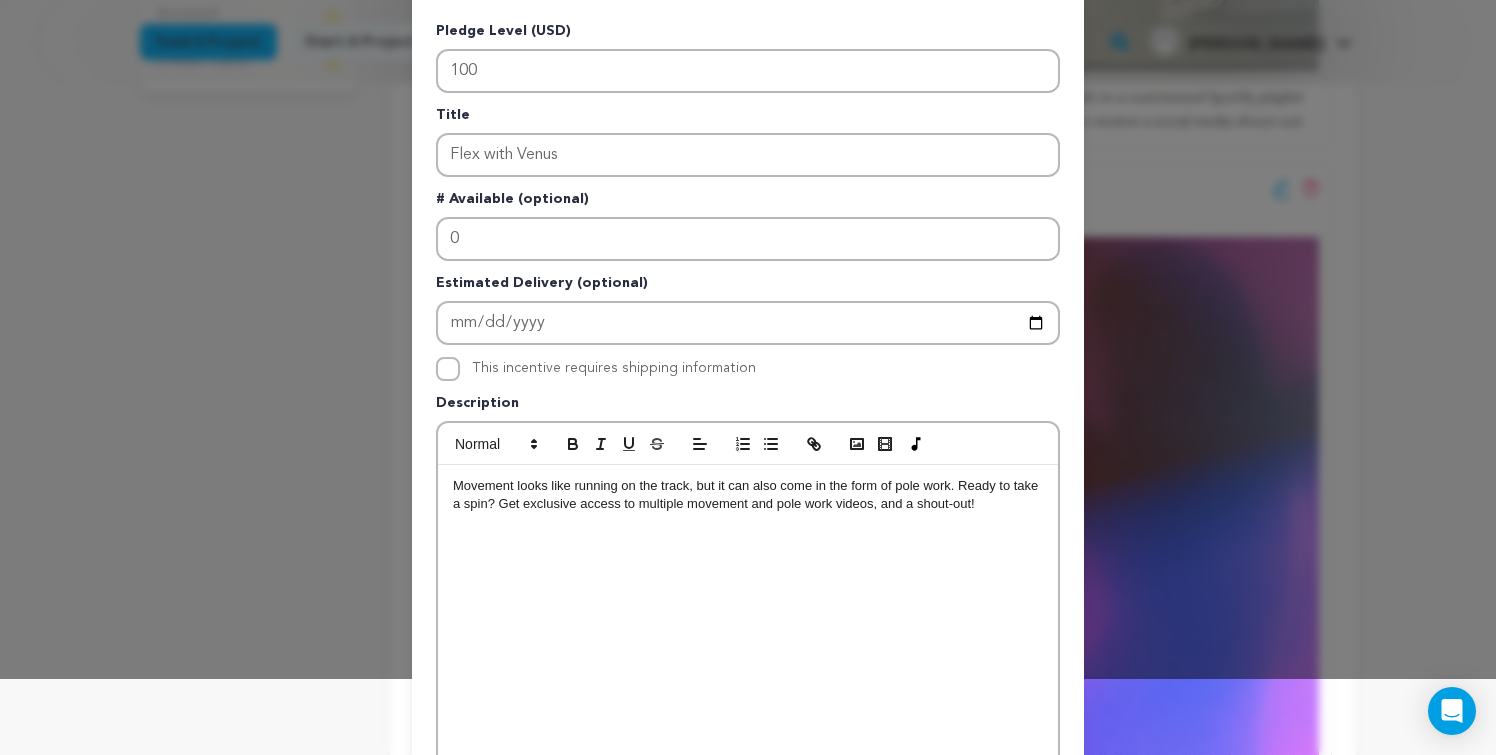 click on "Movement looks like running on the track, but it can also come in the form of pole work. Ready to take a spin? Get exclusive access to multiple movement and pole work videos, and a shout-out!" at bounding box center (748, 495) 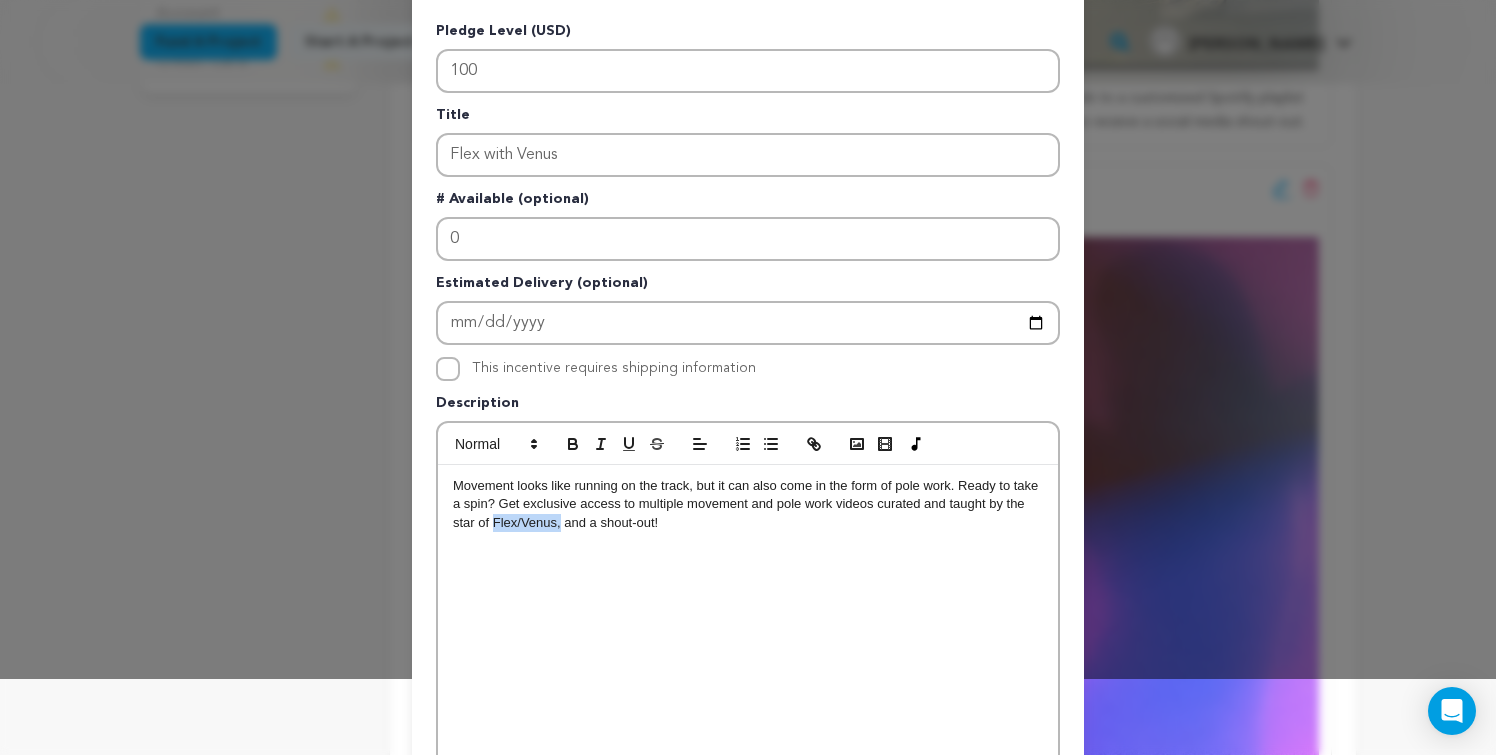 drag, startPoint x: 559, startPoint y: 521, endPoint x: 494, endPoint y: 526, distance: 65.192024 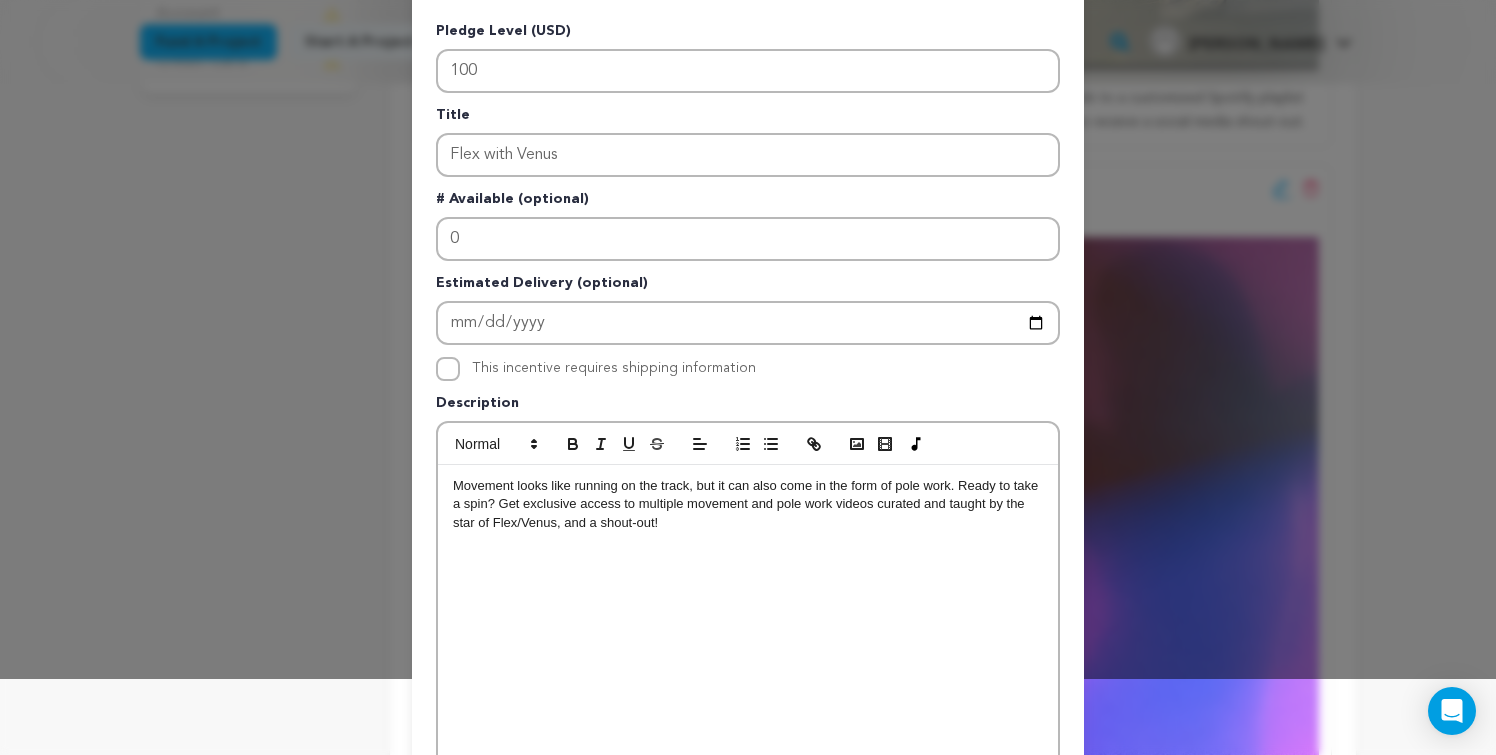 click on "Movement looks like running on the track, but it can also come in the form of pole work. Ready to take a spin? Get exclusive access to multiple movement and pole work videos curated and taught by the star of Flex/Venus, and a shout-out!" at bounding box center [748, 504] 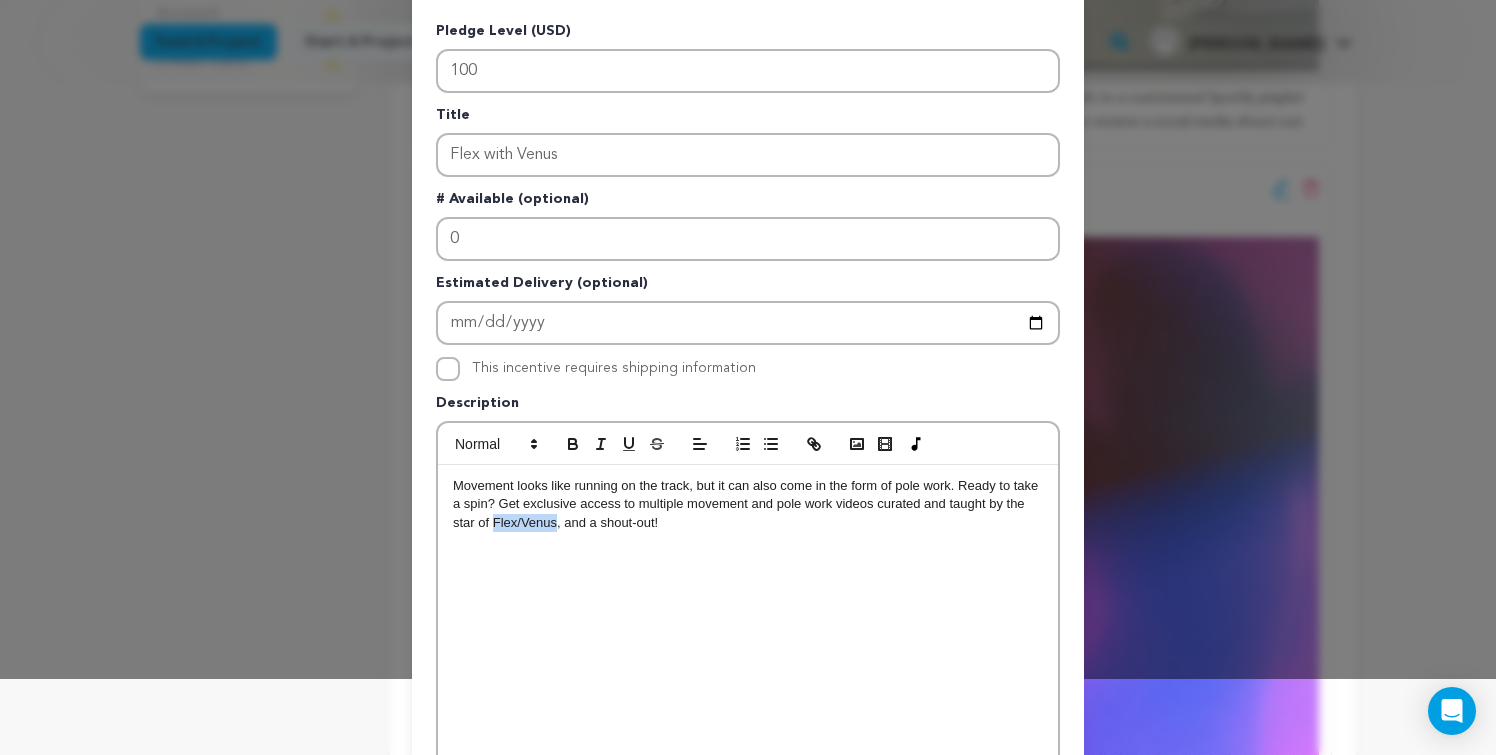 drag, startPoint x: 555, startPoint y: 521, endPoint x: 495, endPoint y: 521, distance: 60 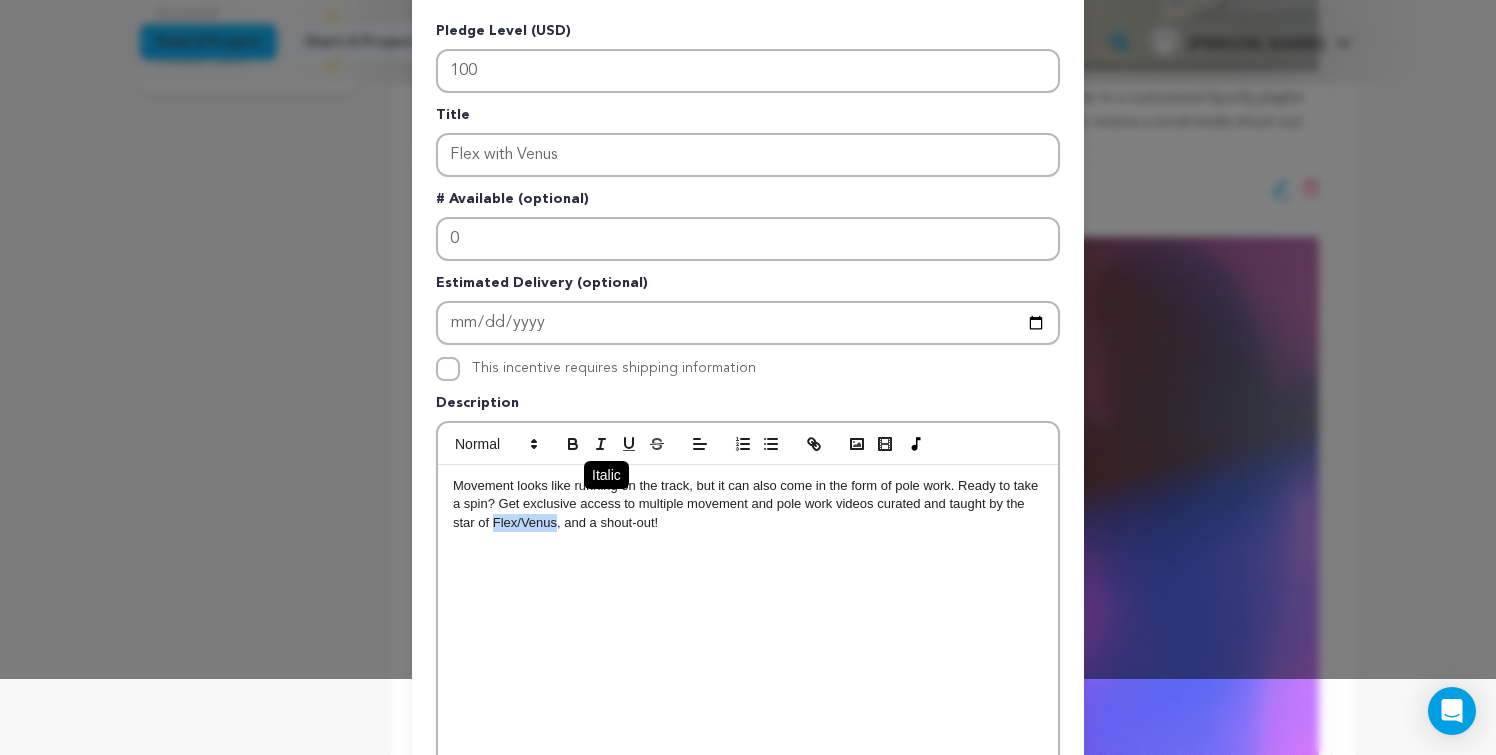 click 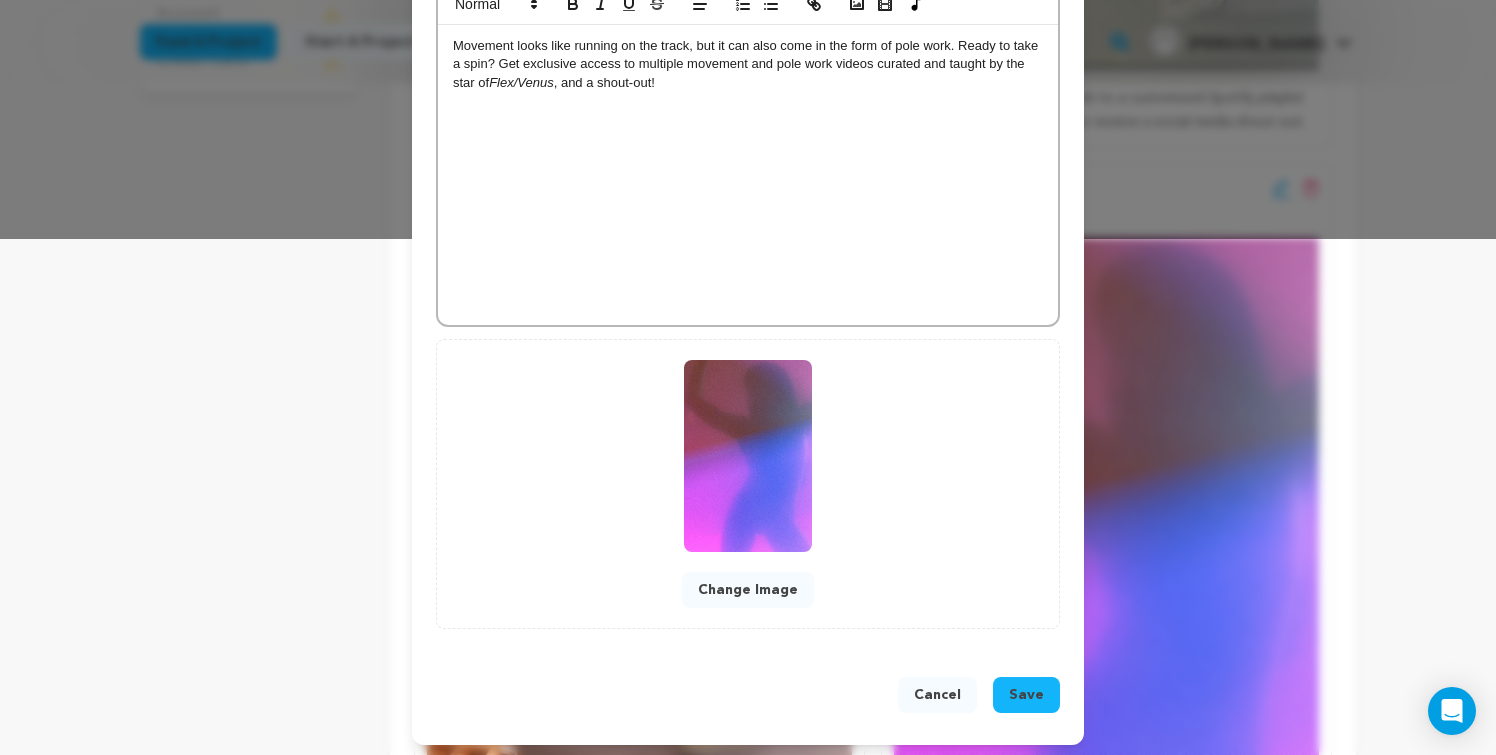 scroll, scrollTop: 522, scrollLeft: 0, axis: vertical 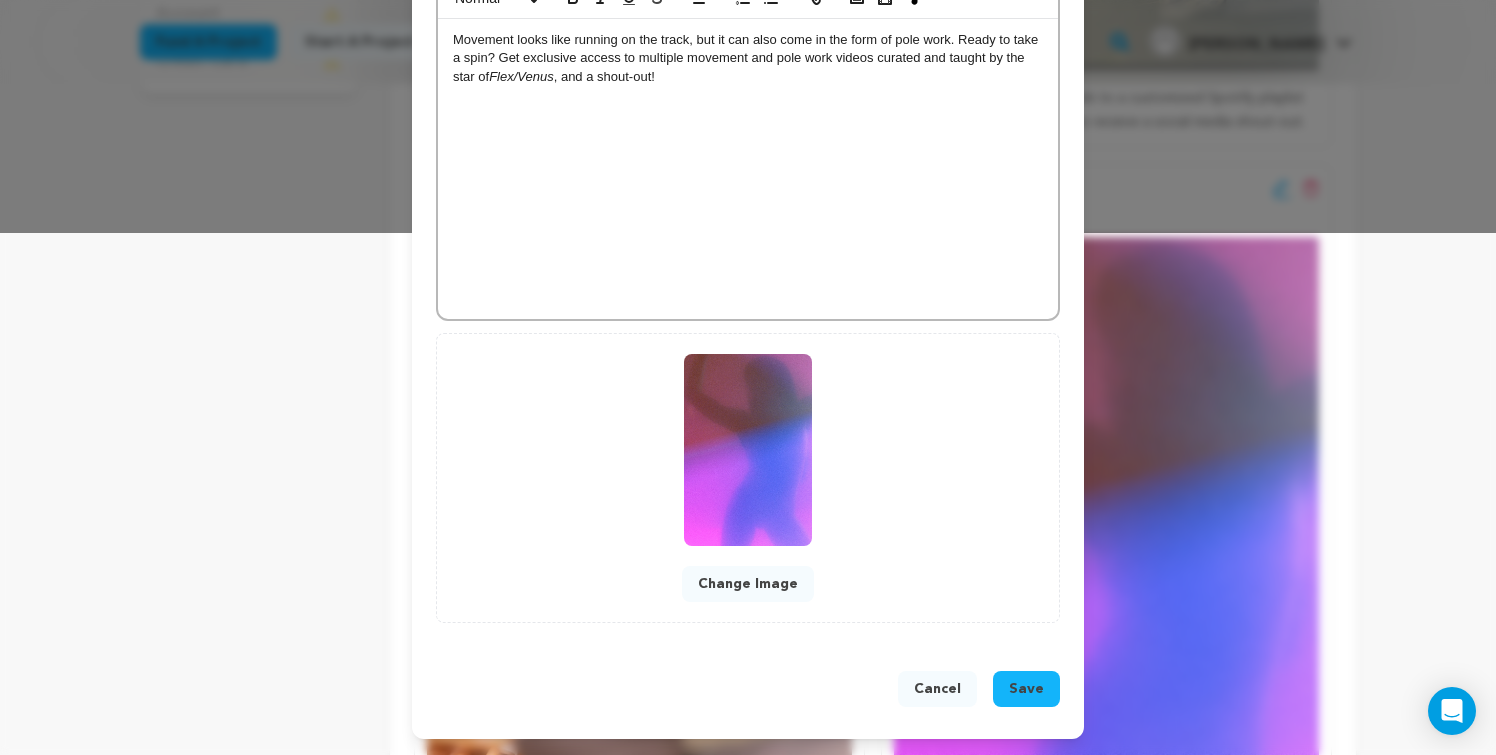 click on "Save" at bounding box center [1026, 689] 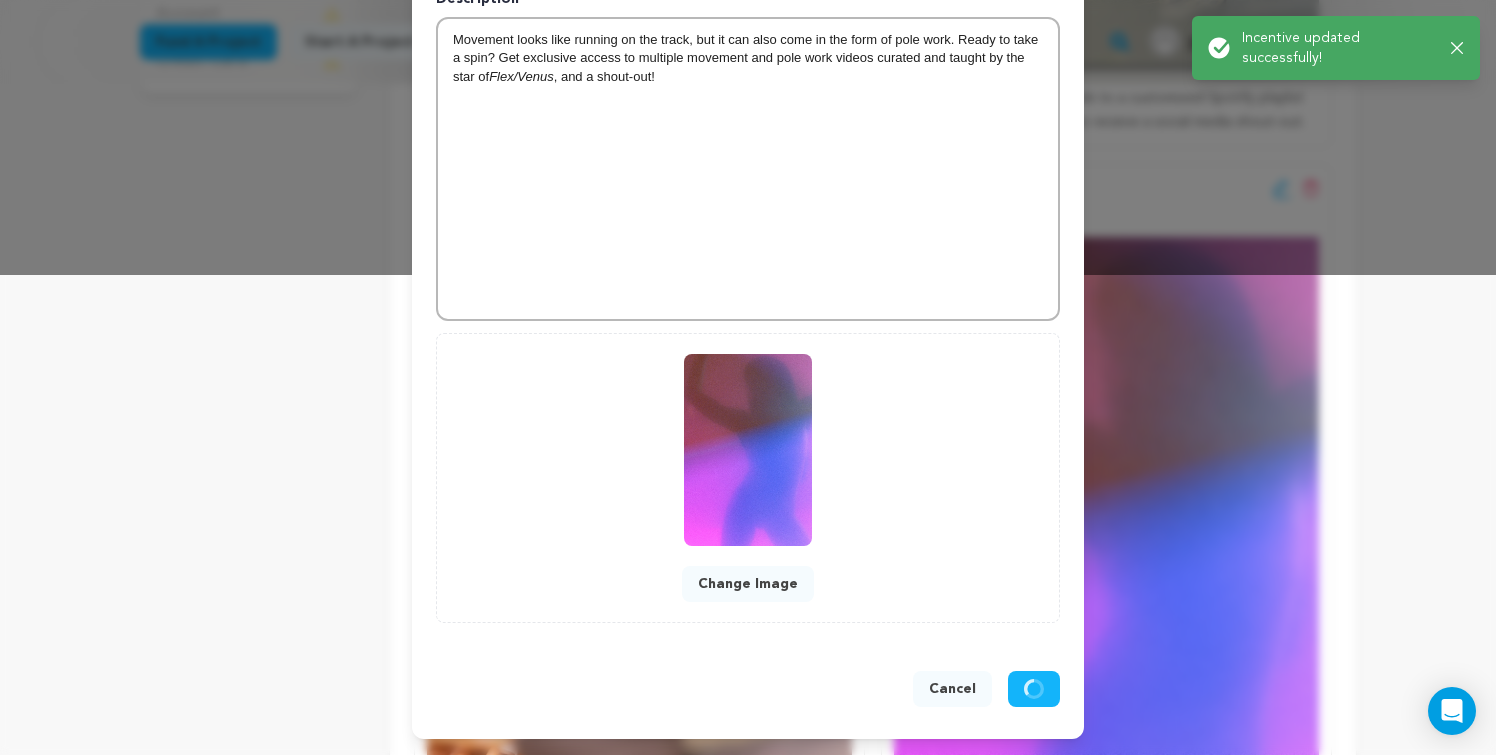 scroll, scrollTop: 480, scrollLeft: 0, axis: vertical 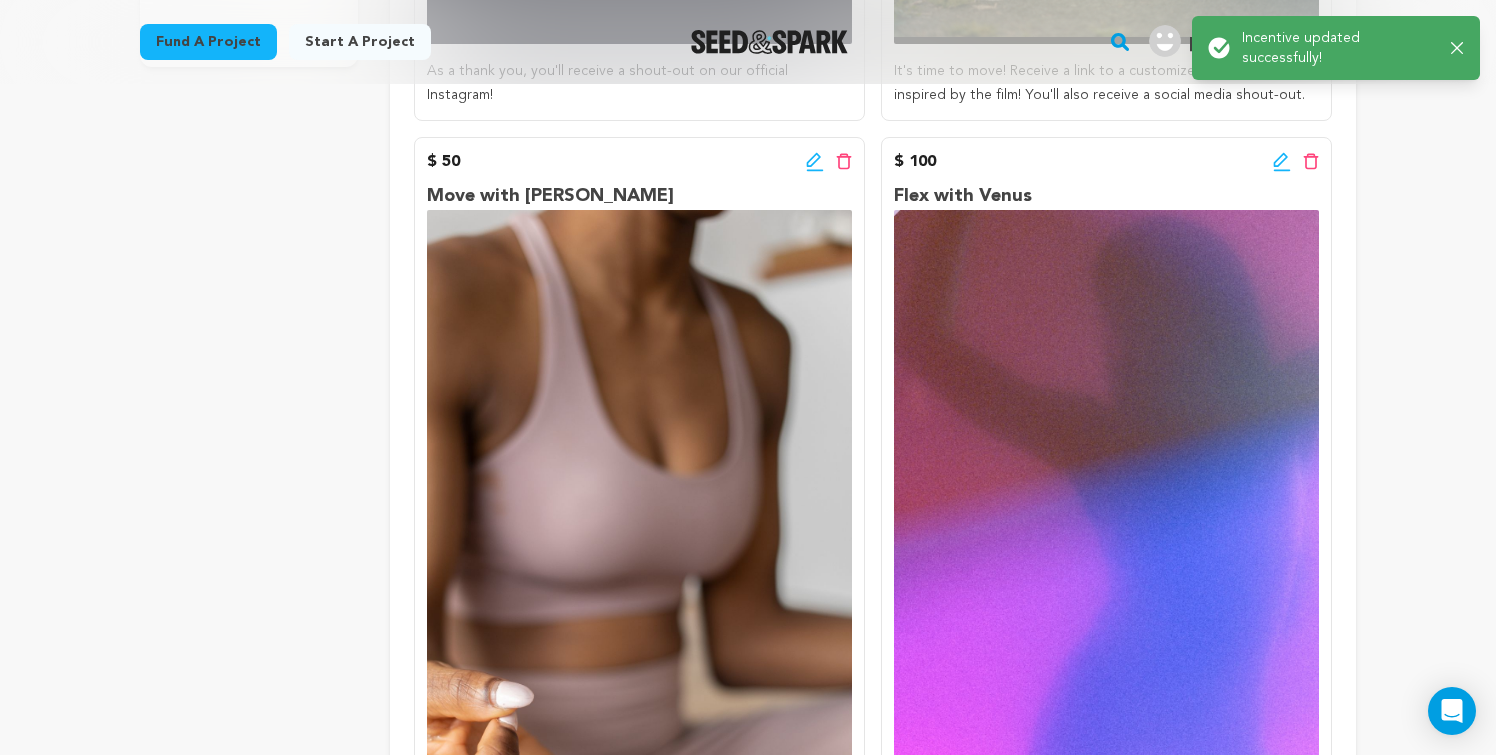 click 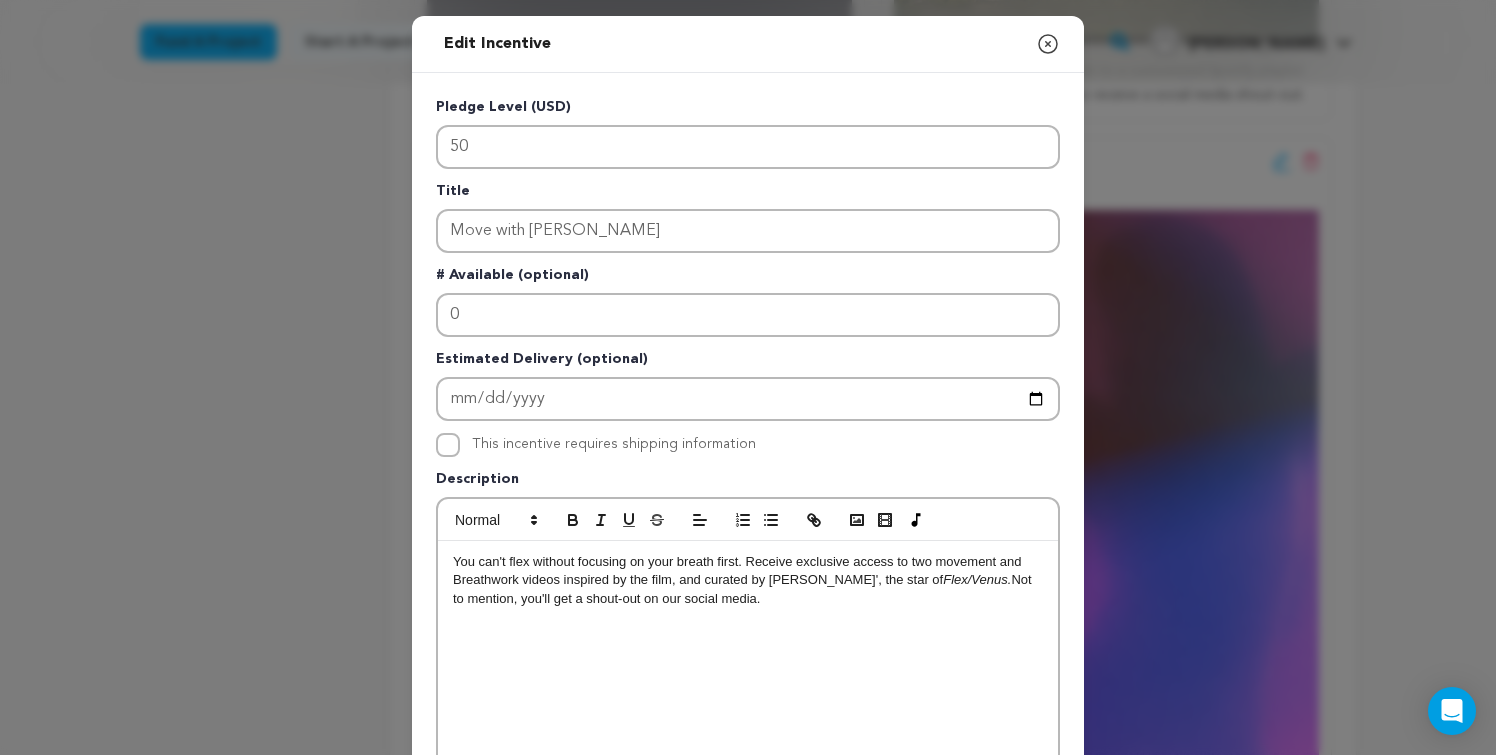 click on "You can't flex without focusing on your breath first. Receive exclusive access to two movement and Breathwork videos inspired by the film, and curated by Emara Vonae', the star of  Flex/Venus.  Not to mention, you'll get a shout-out on our social media." at bounding box center (748, 580) 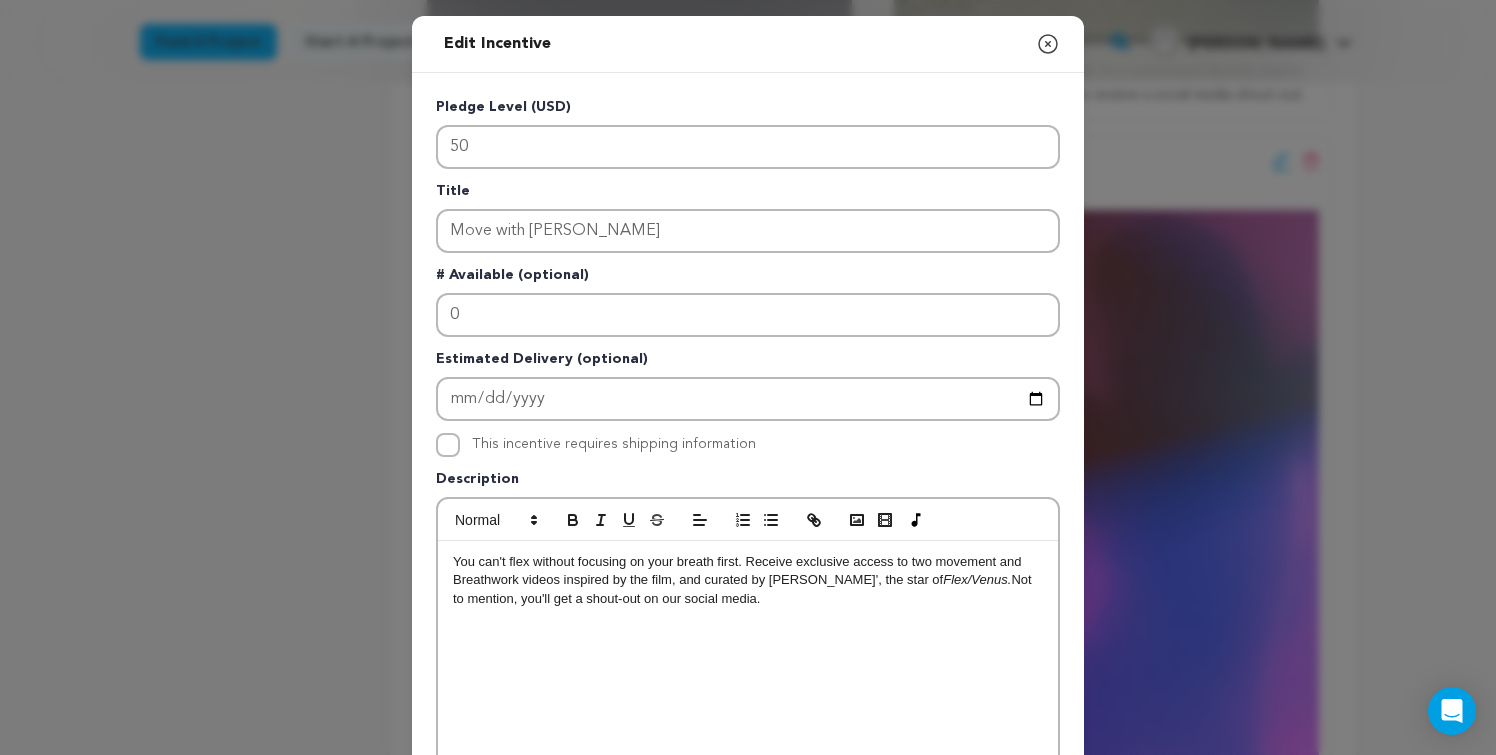 type 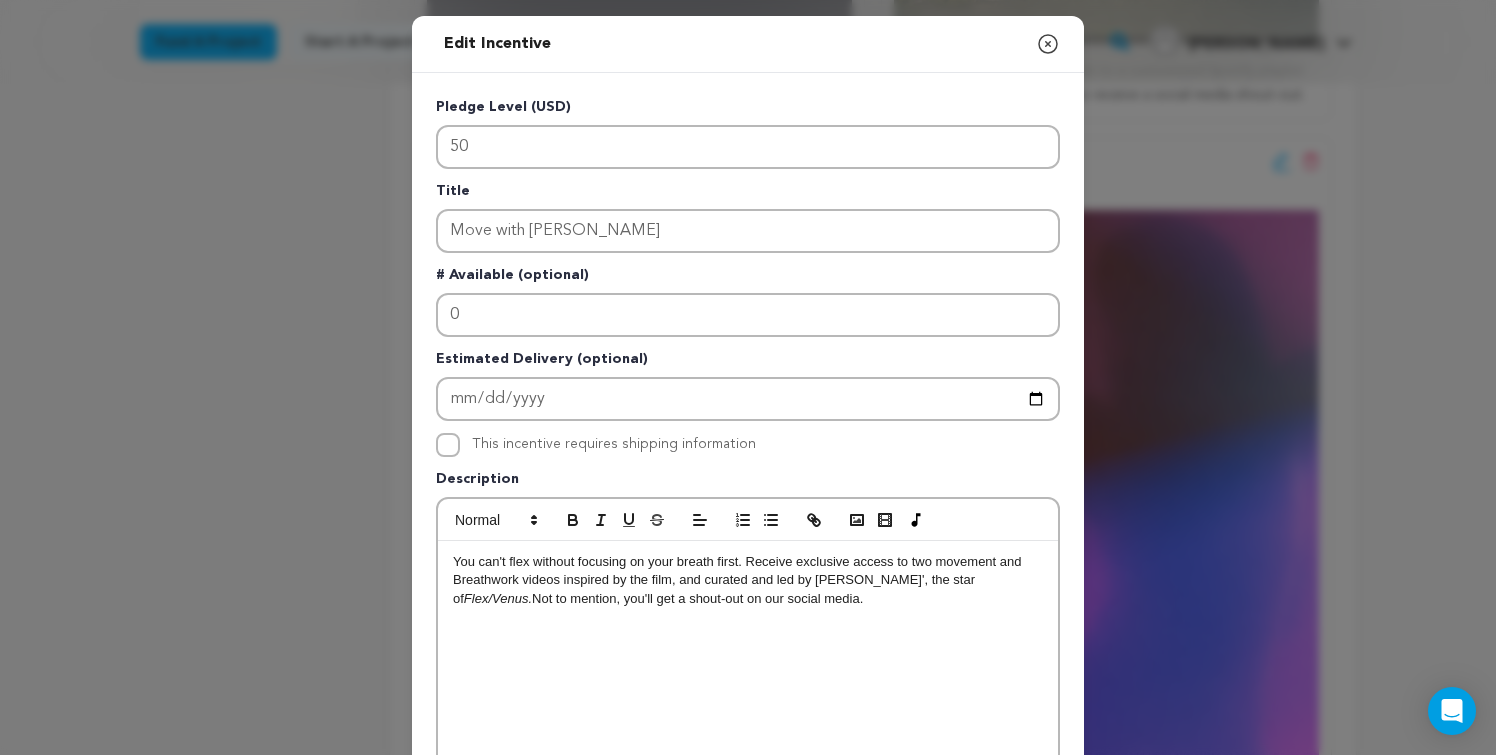 click on "You can't flex without focusing on your breath first. Receive exclusive access to two movement and Breathwork videos inspired by the film, and curated and led by Emara Vonae', the star of  Flex/Venus.  Not to mention, you'll get a shout-out on our social media." at bounding box center (748, 580) 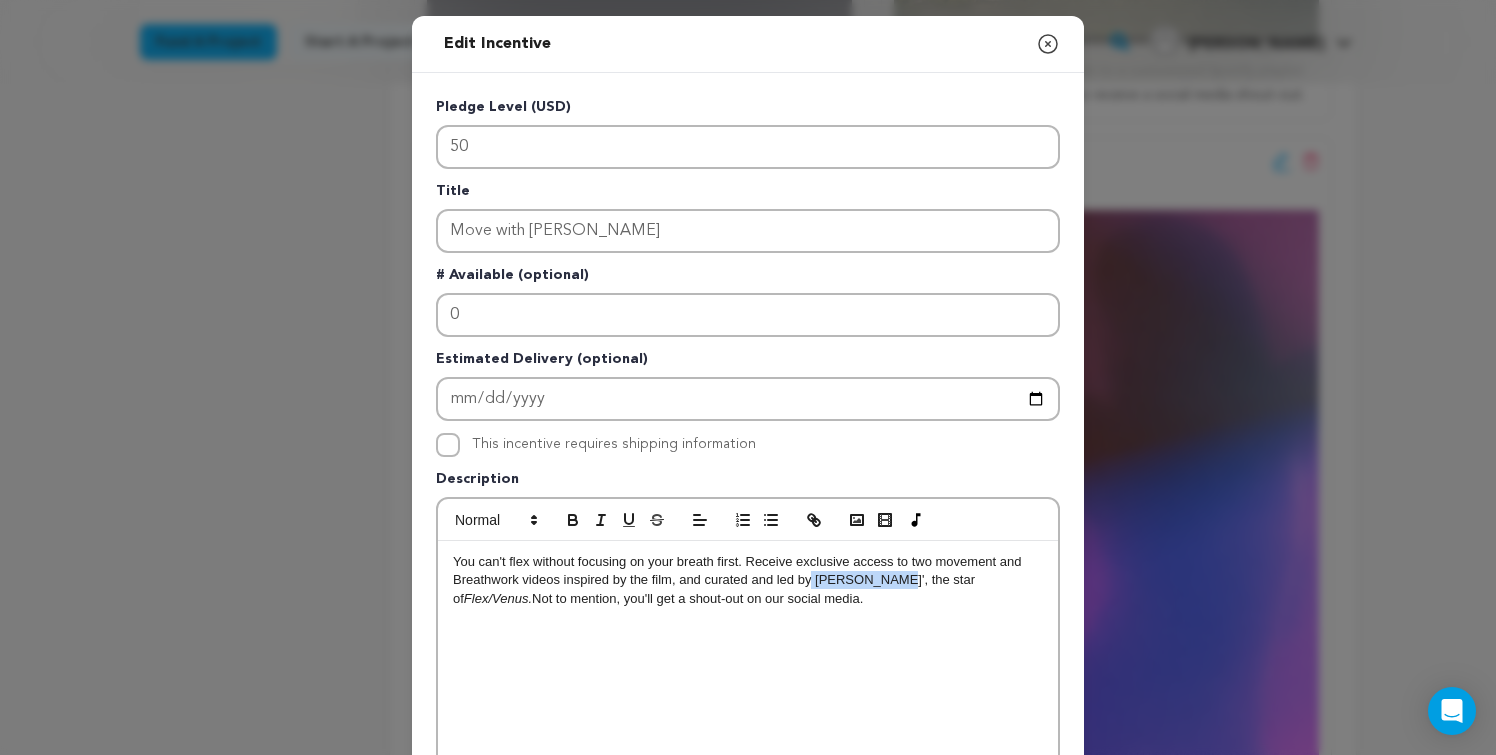 drag, startPoint x: 897, startPoint y: 579, endPoint x: 811, endPoint y: 578, distance: 86.00581 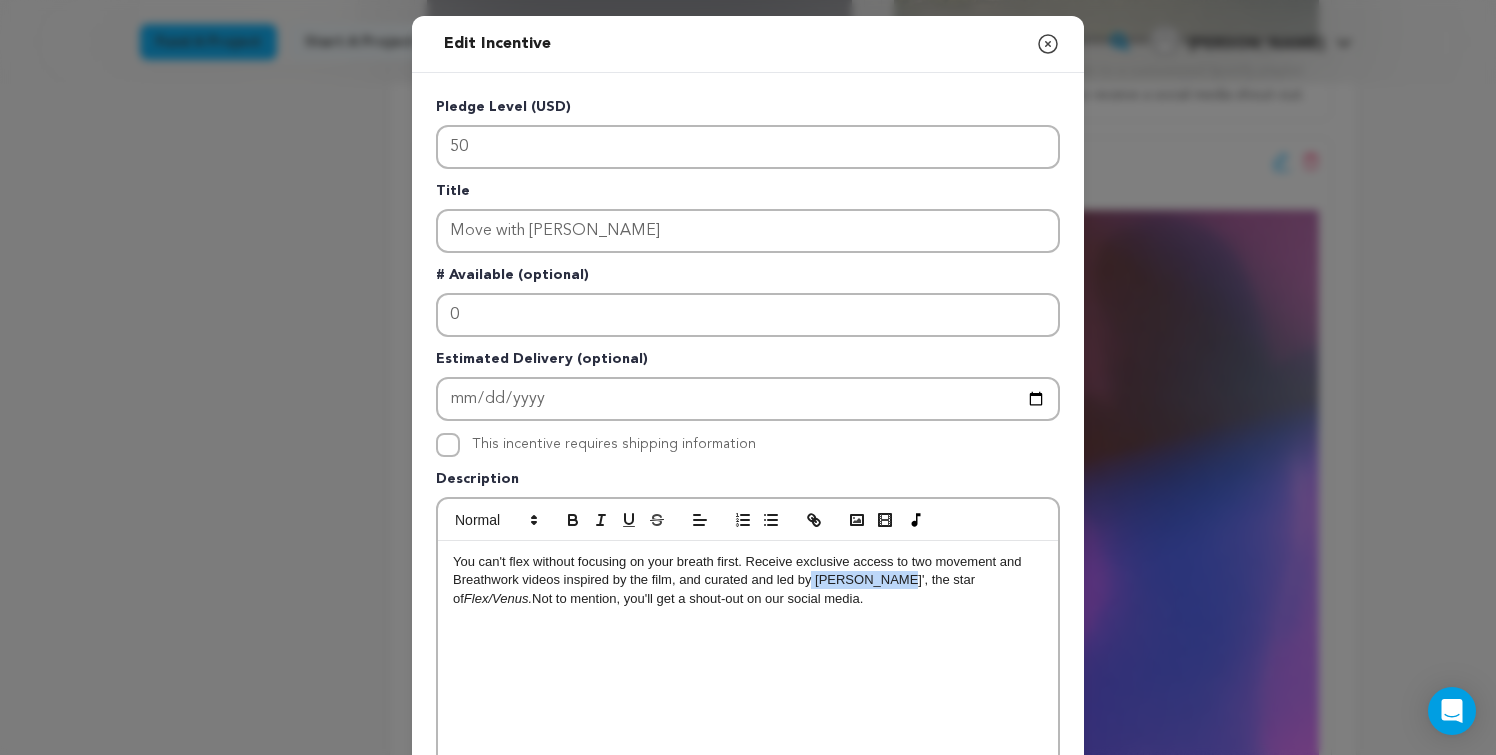 copy on "Emara Vonae'" 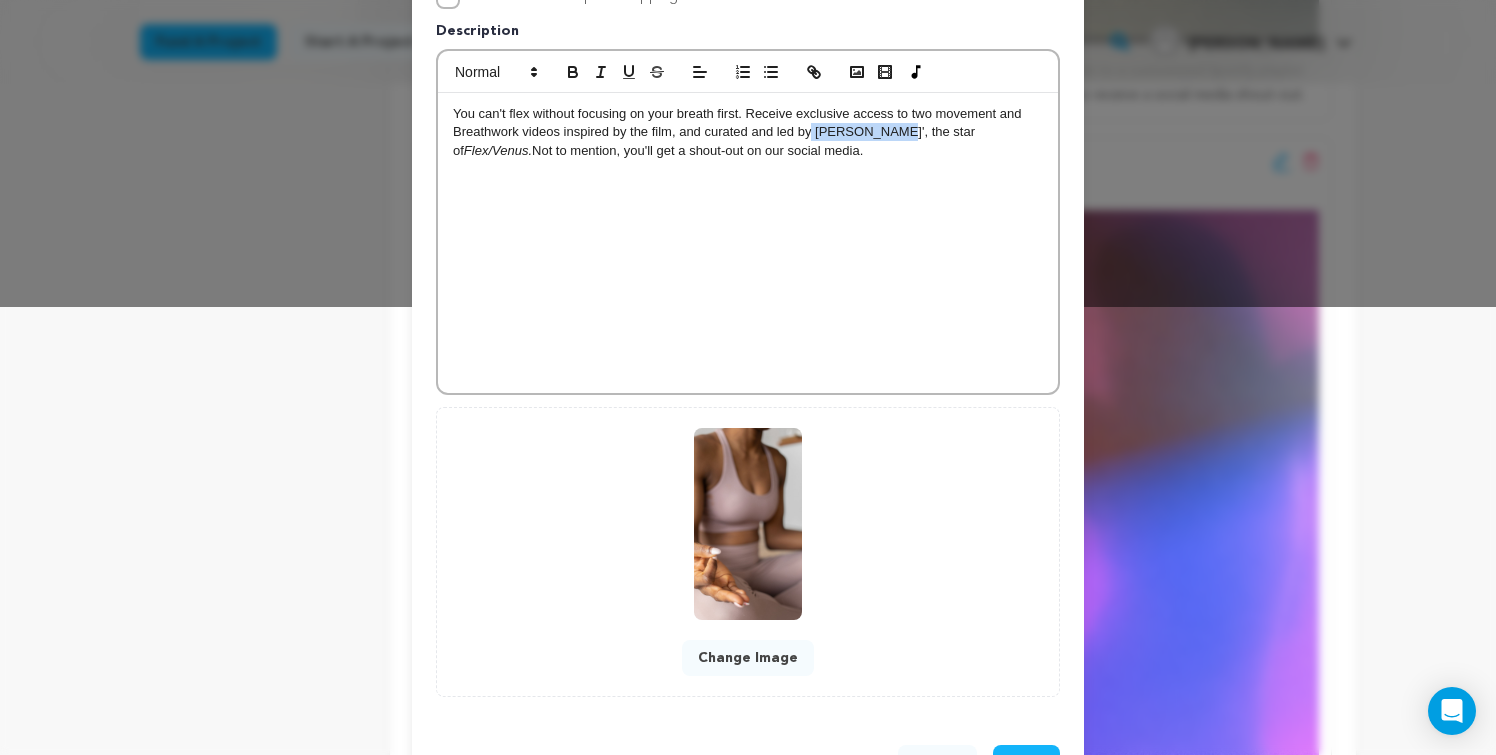 scroll, scrollTop: 522, scrollLeft: 0, axis: vertical 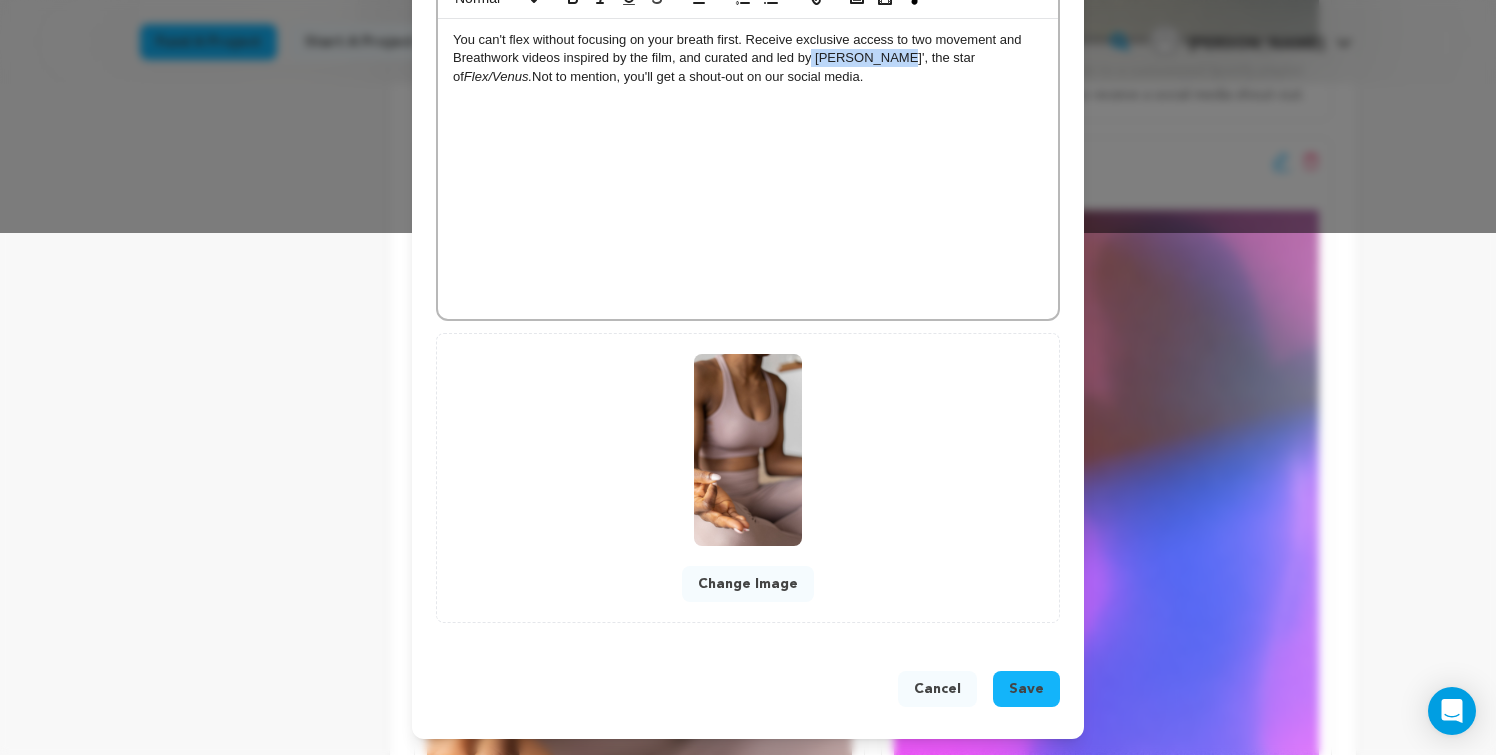 click on "Save" at bounding box center [1026, 689] 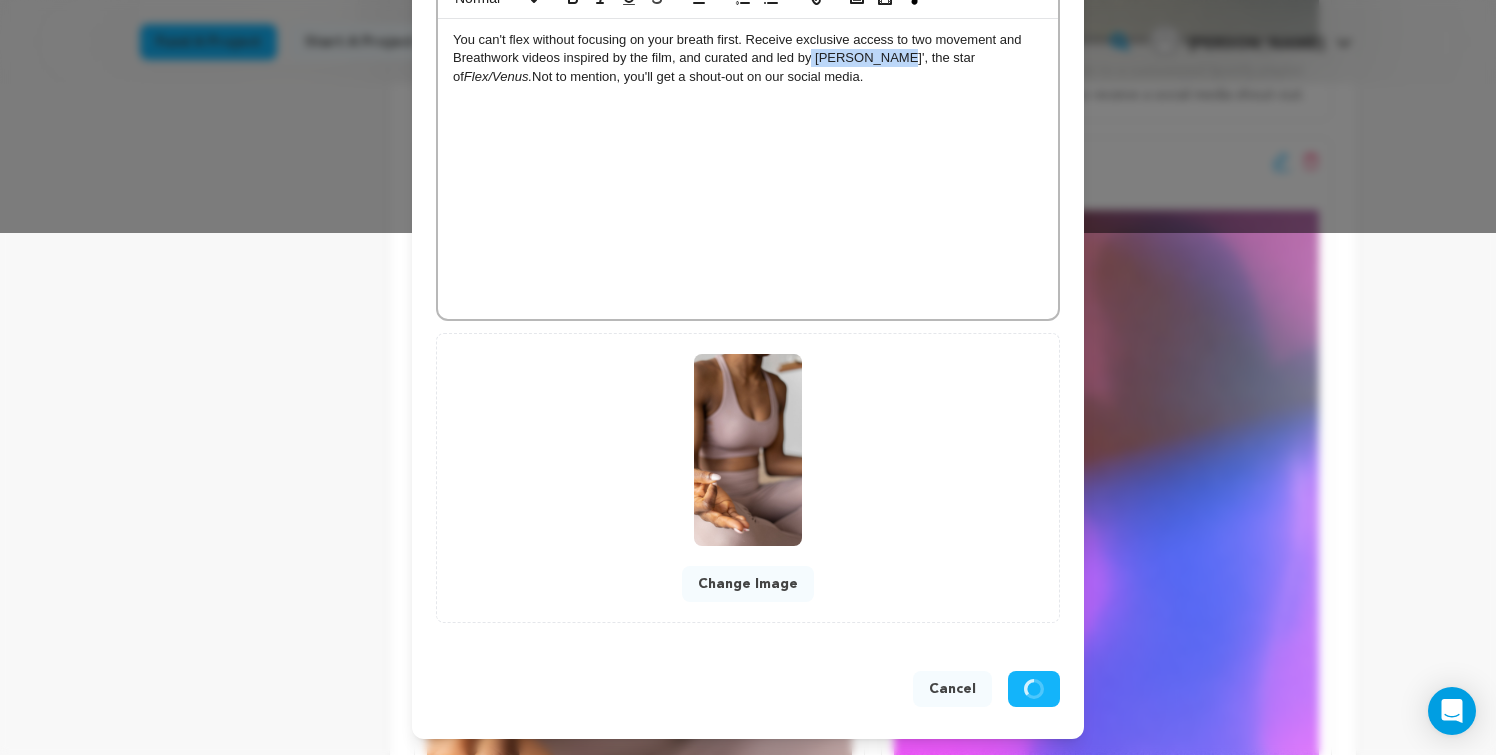 scroll, scrollTop: 480, scrollLeft: 0, axis: vertical 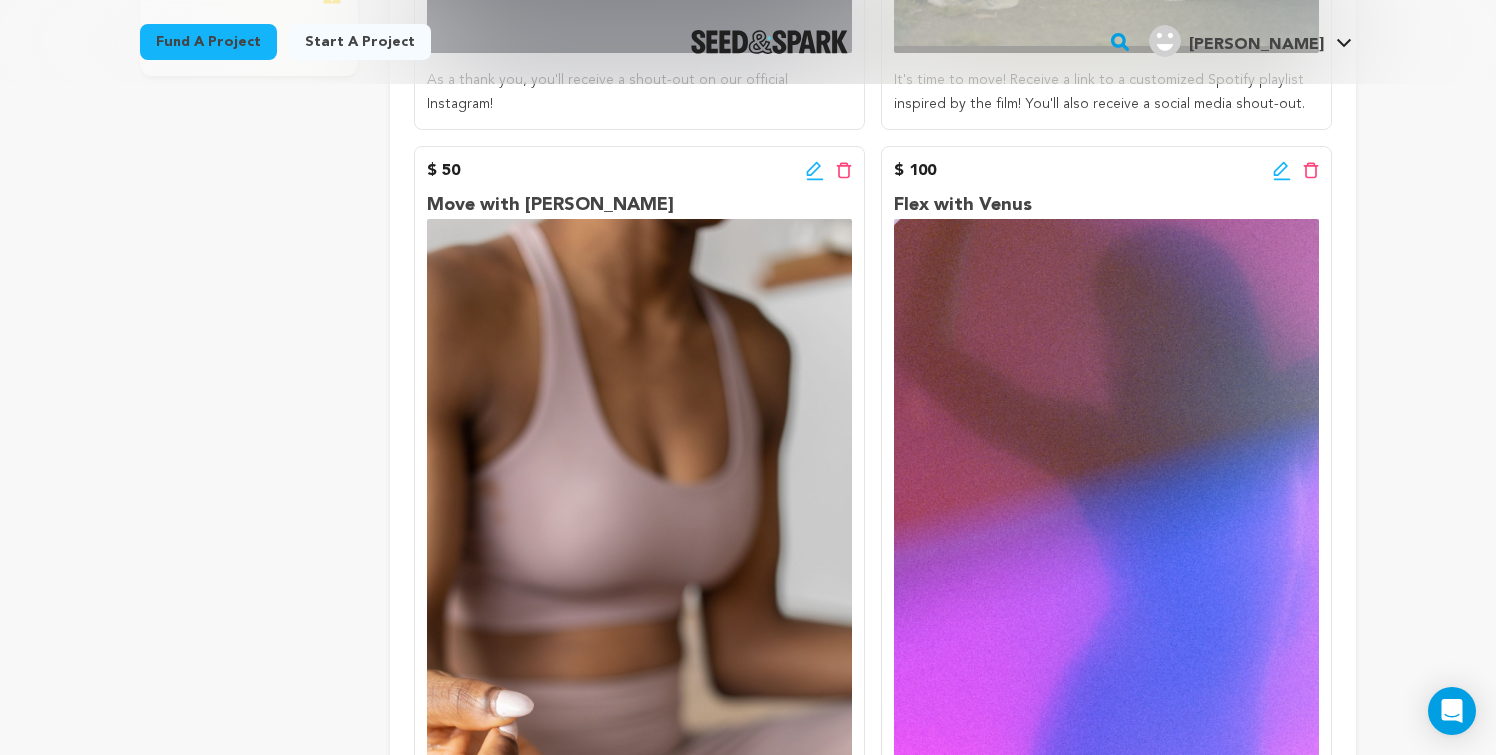 click 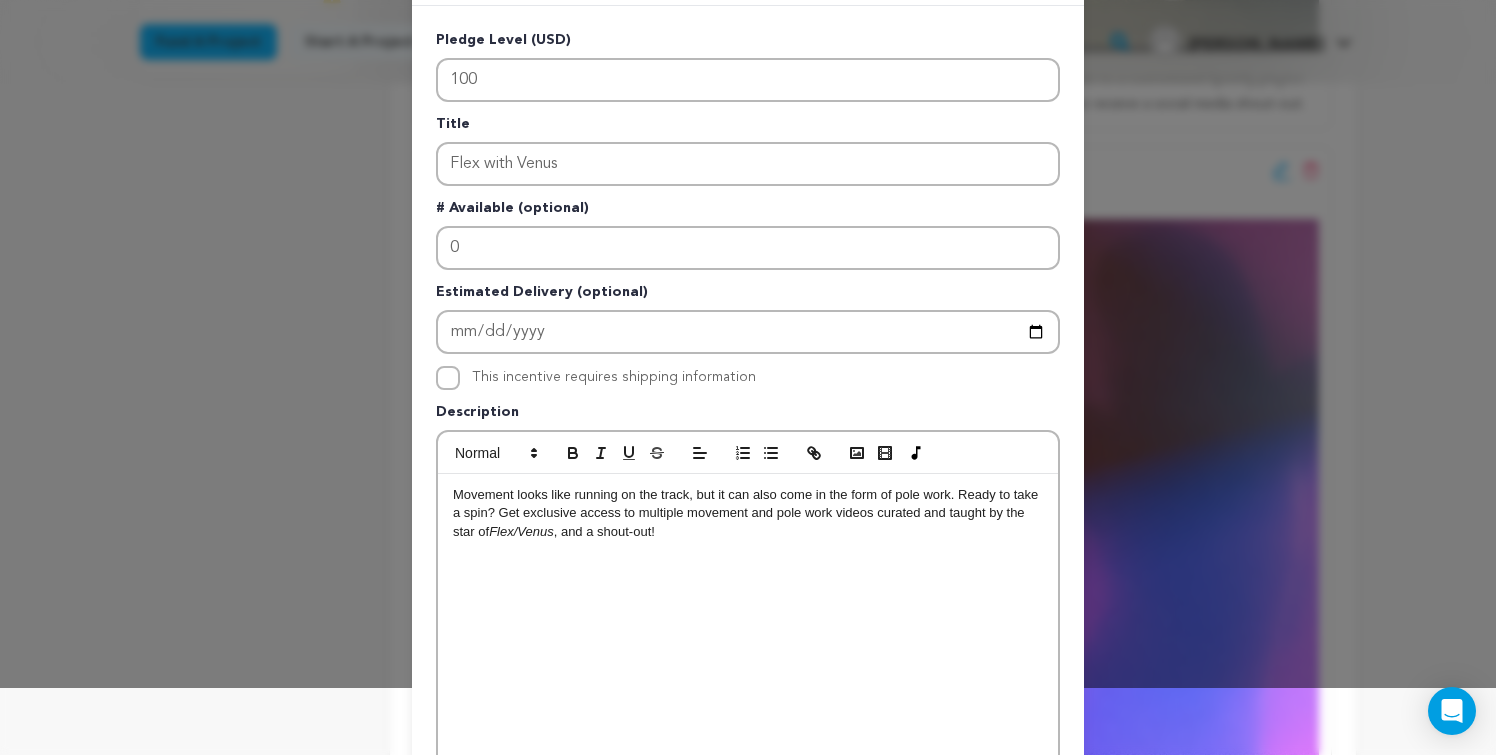 scroll, scrollTop: 108, scrollLeft: 0, axis: vertical 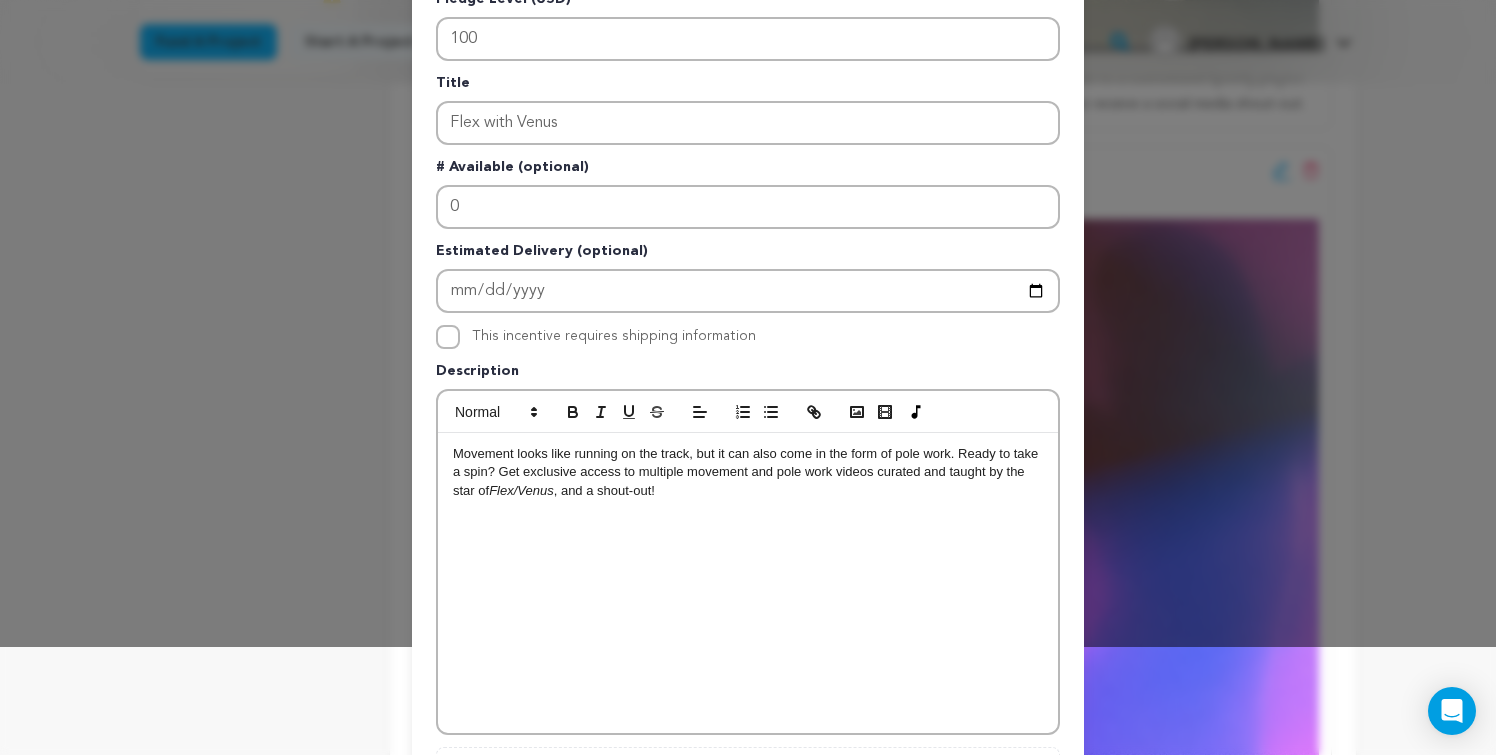 click on "Movement looks like running on the track, but it can also come in the form of pole work. Ready to take a spin? Get exclusive access to multiple movement and pole work videos curated and taught by the star of  Flex/Venus , and a shout-out!" at bounding box center (748, 472) 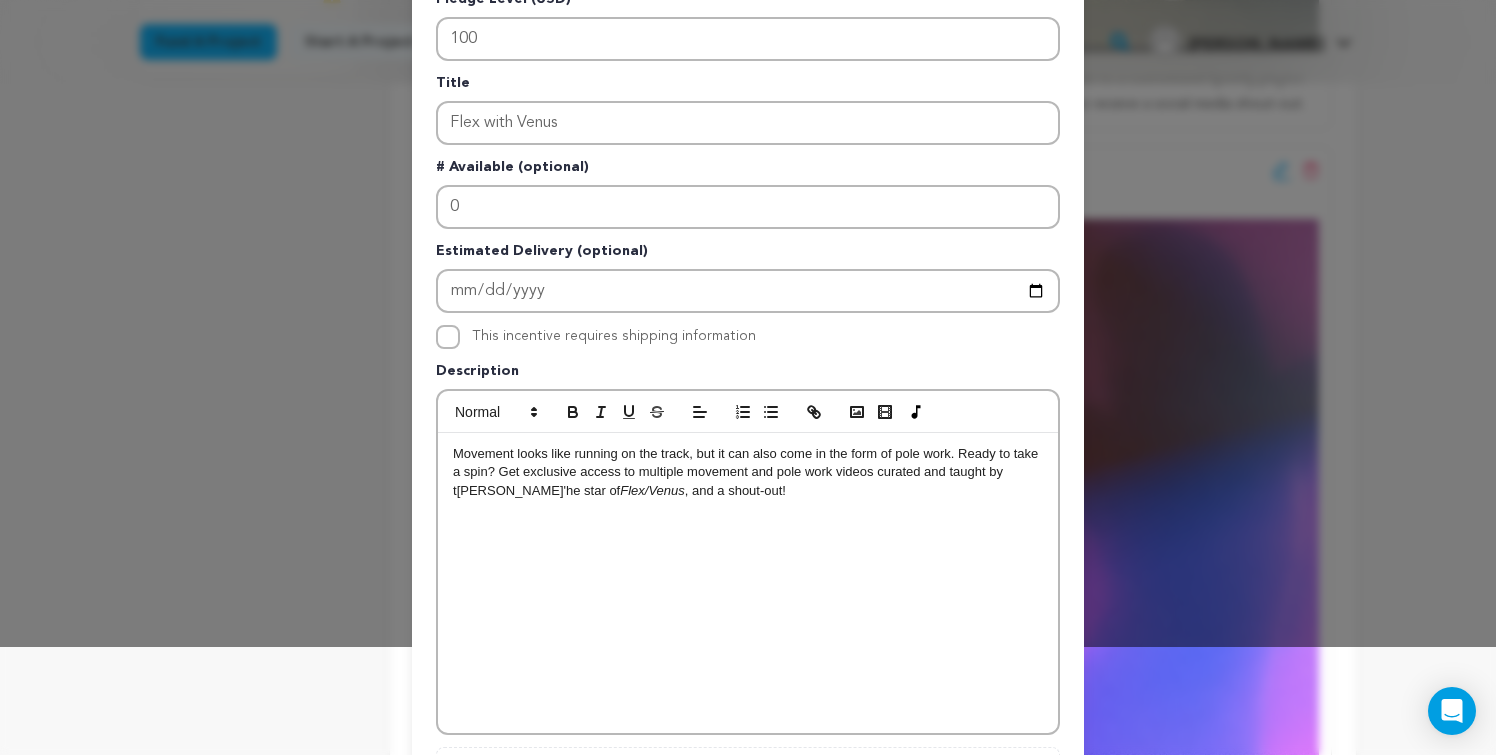 scroll, scrollTop: 0, scrollLeft: 0, axis: both 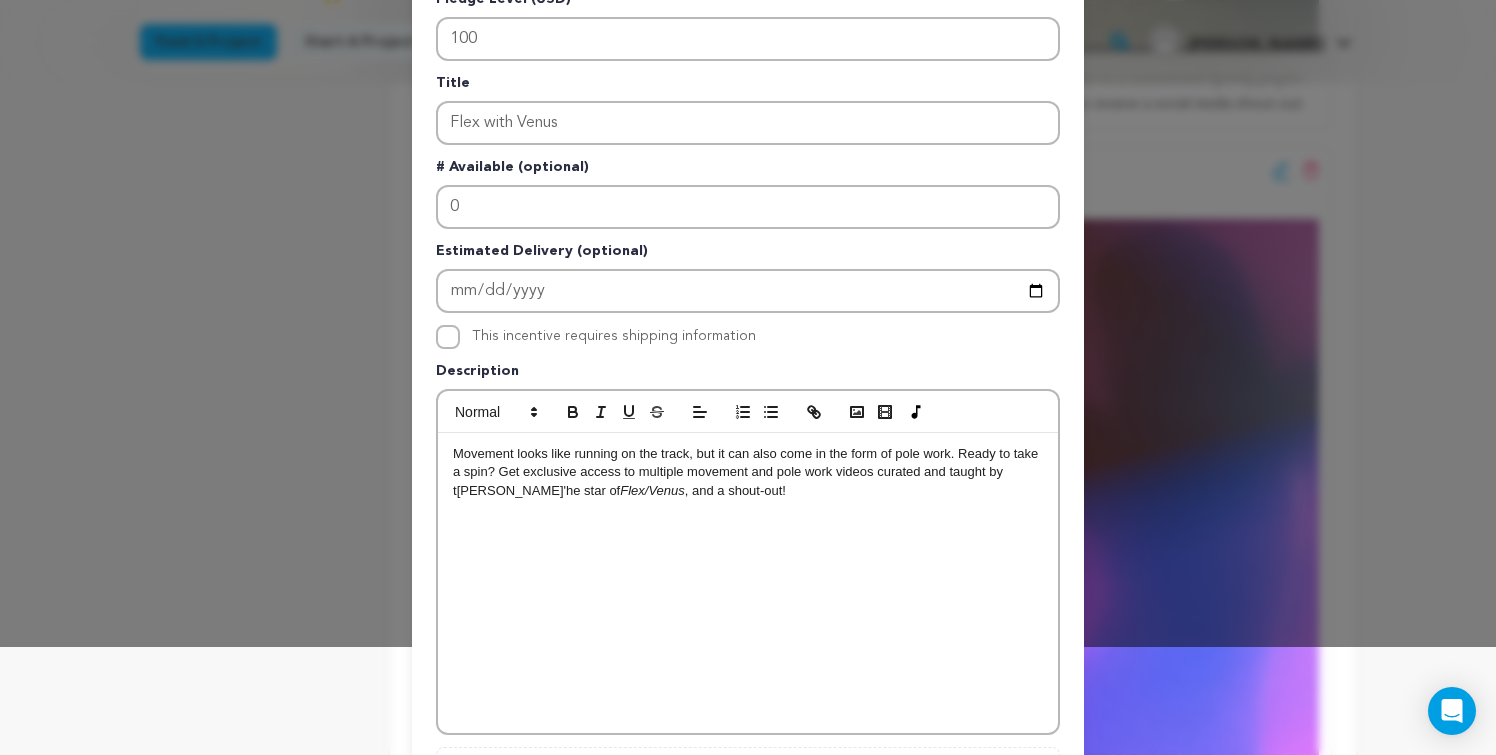 type 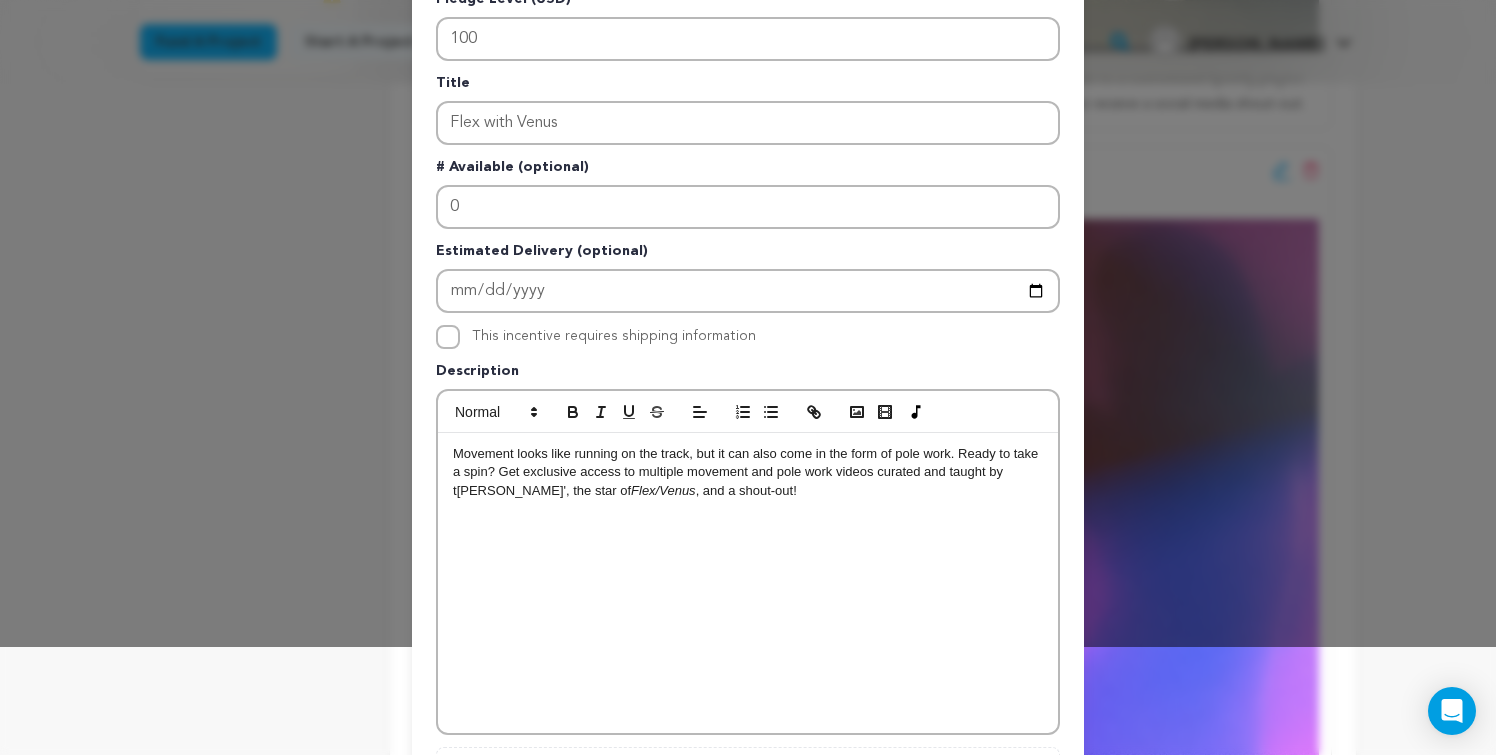 click on "Movement looks like running on the track, but it can also come in the form of pole work. Ready to take a spin? Get exclusive access to multiple movement and pole work videos curated and taught by t  Emara Vonae', t he star of  Flex/Venus , and a shout-out!" at bounding box center [748, 472] 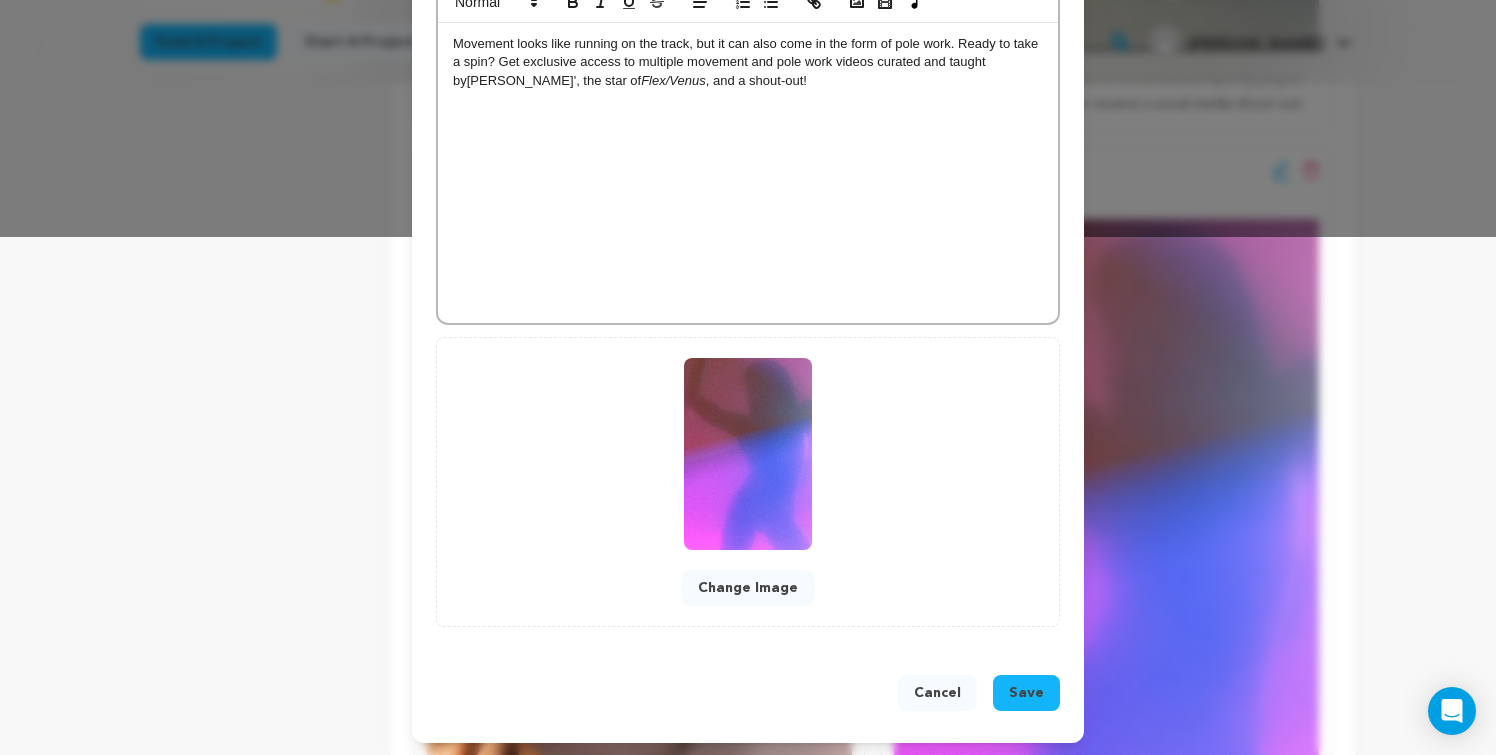 scroll, scrollTop: 522, scrollLeft: 0, axis: vertical 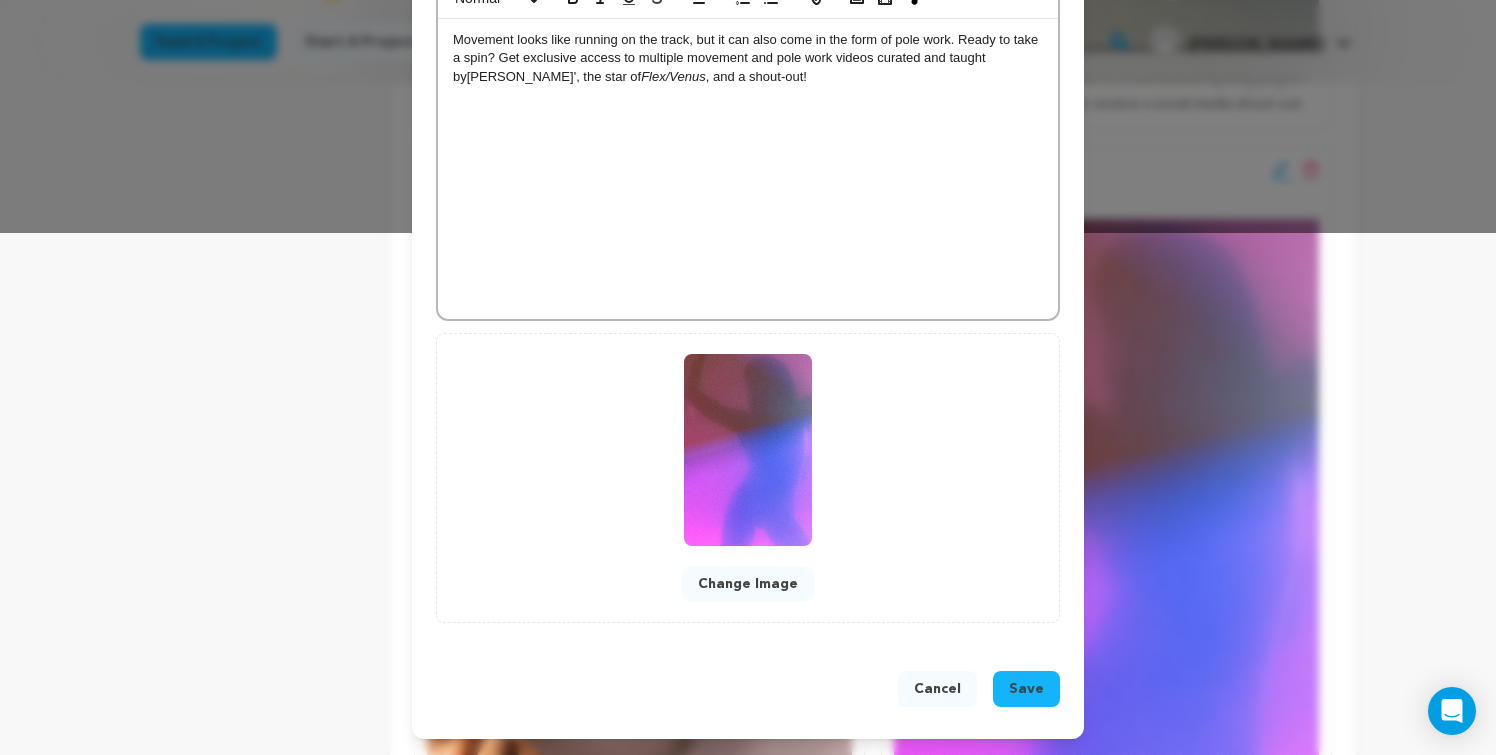 click on "Save" at bounding box center (1026, 689) 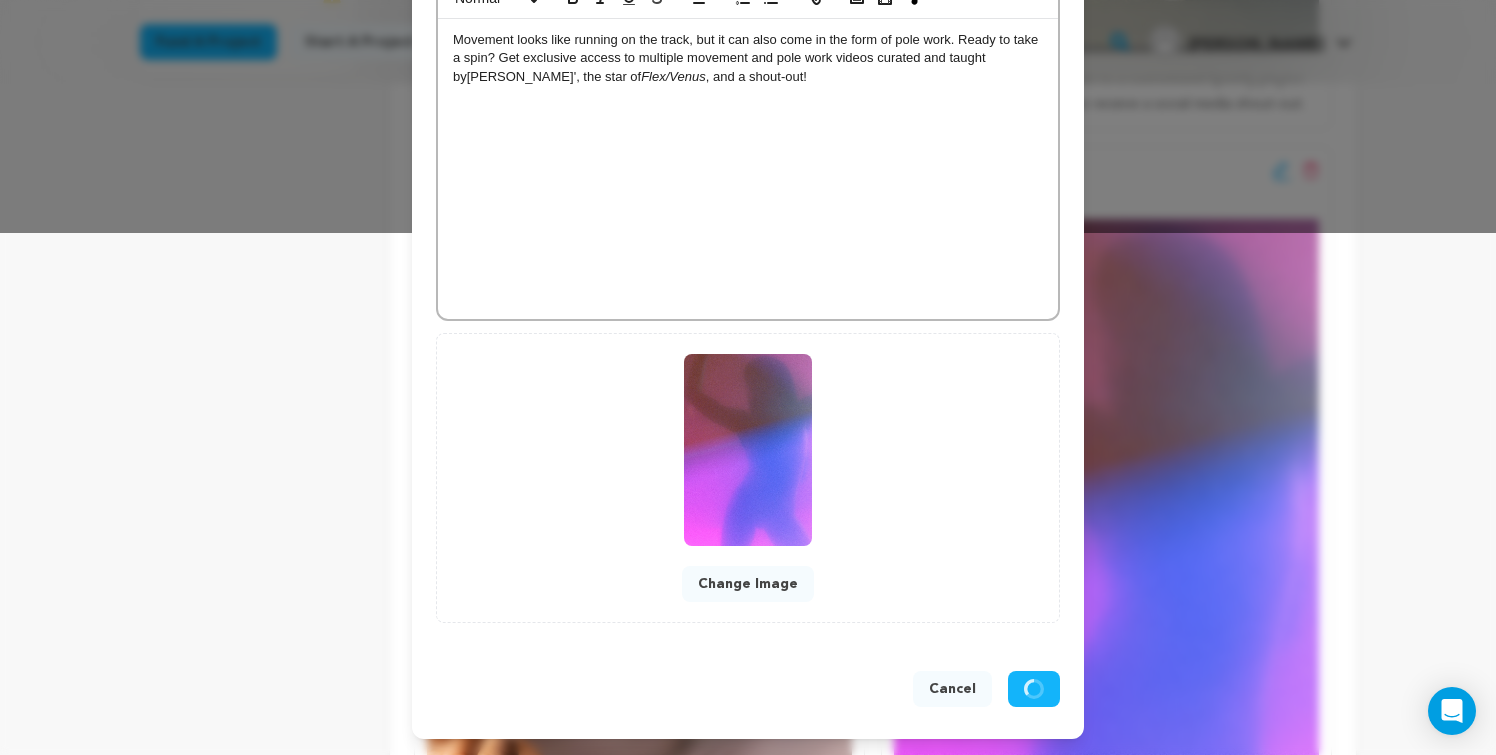 scroll, scrollTop: 480, scrollLeft: 0, axis: vertical 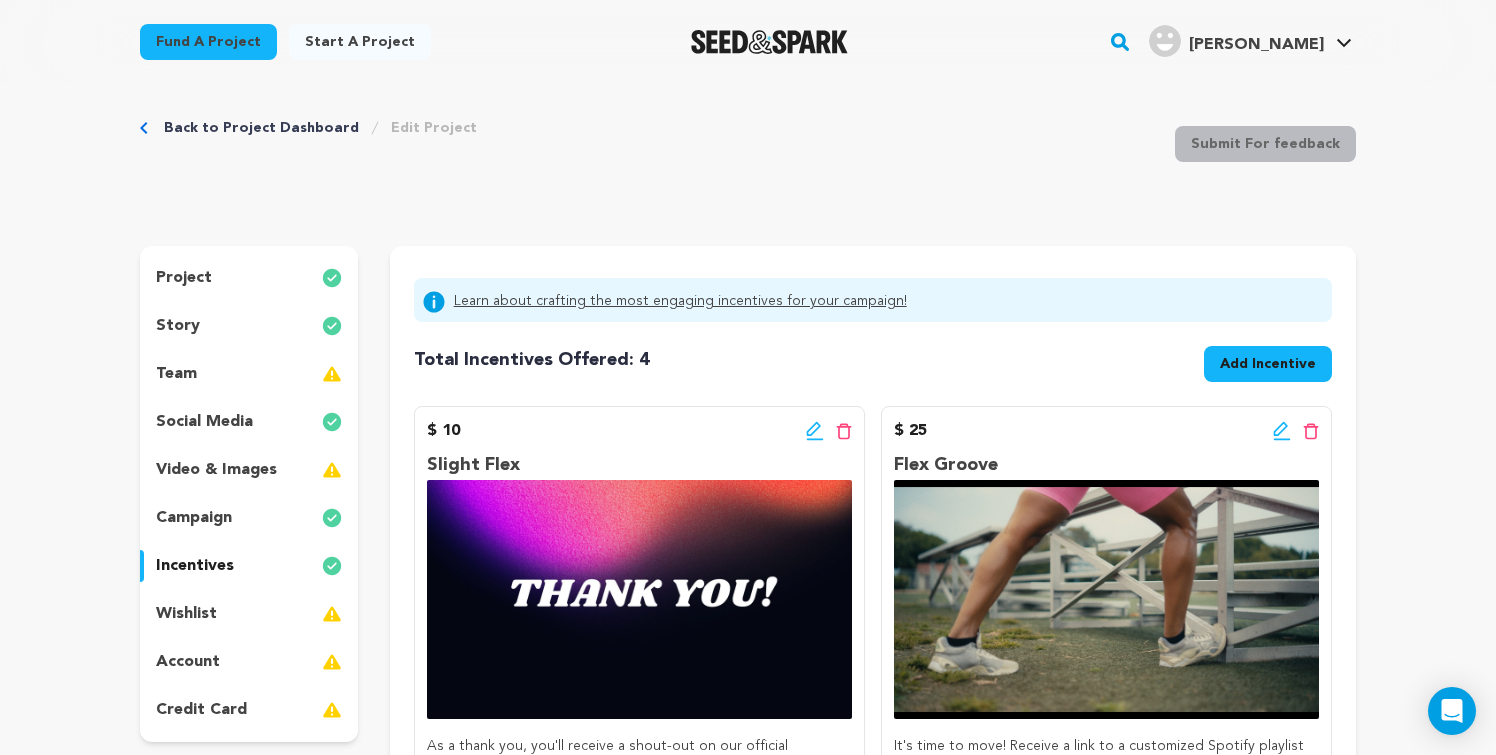 click on "Add Incentive" at bounding box center (1268, 364) 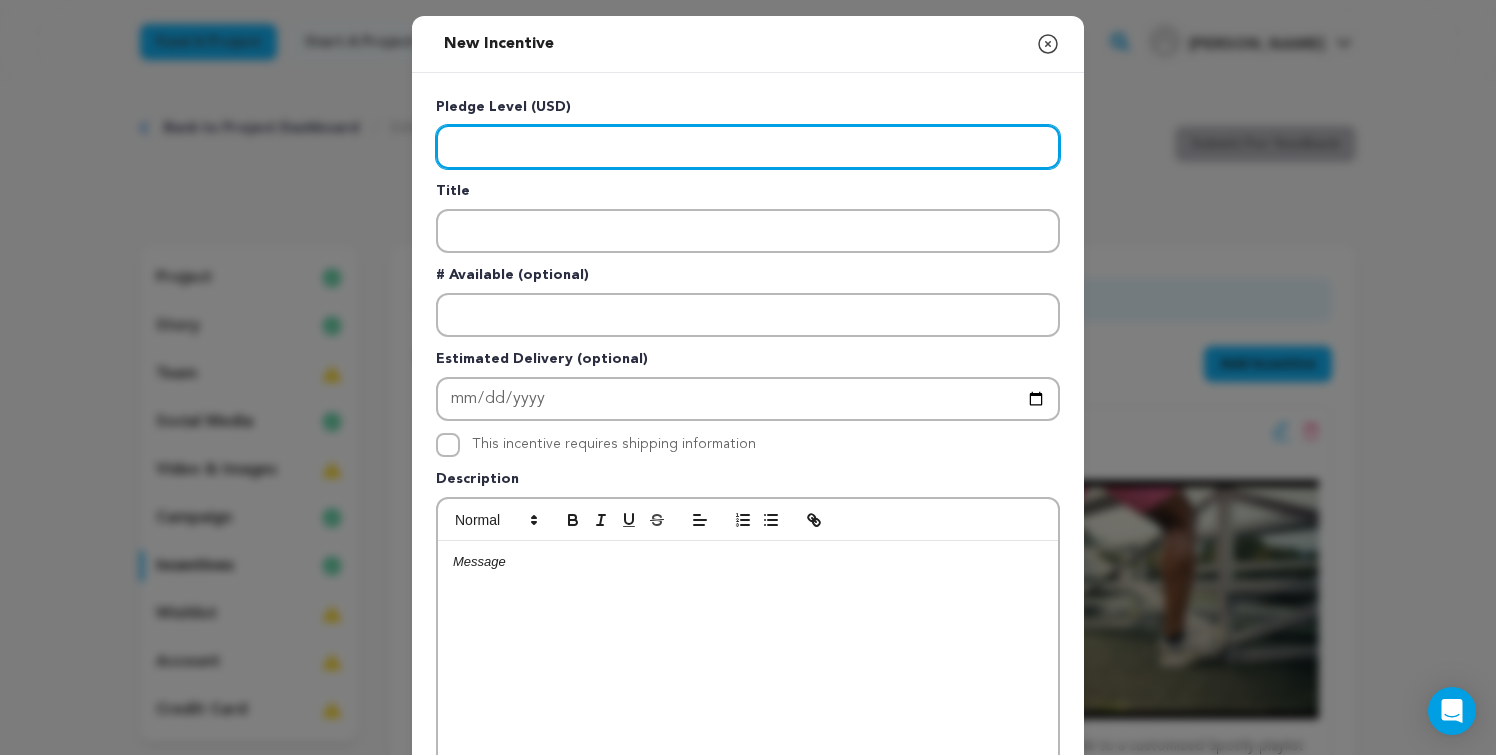 click at bounding box center (748, 147) 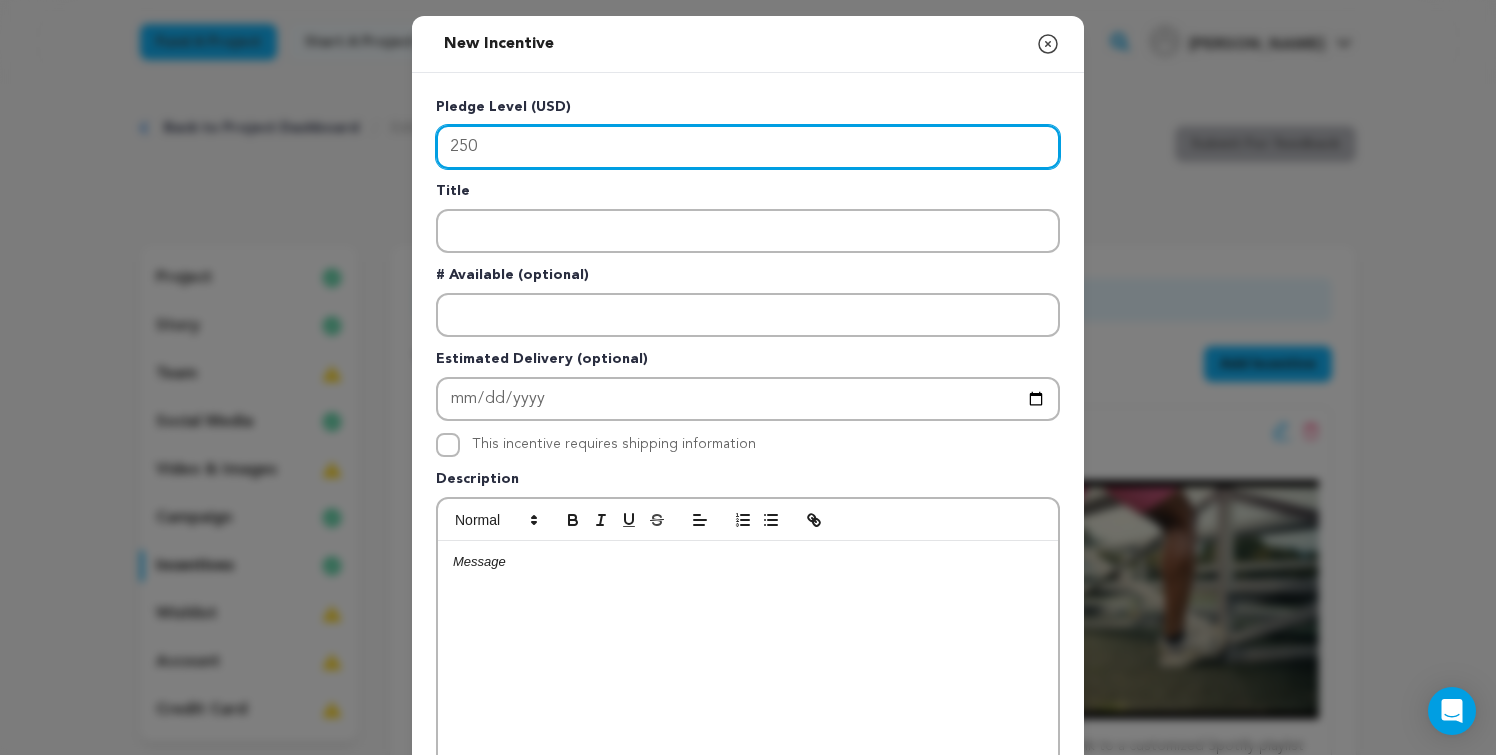 type on "250" 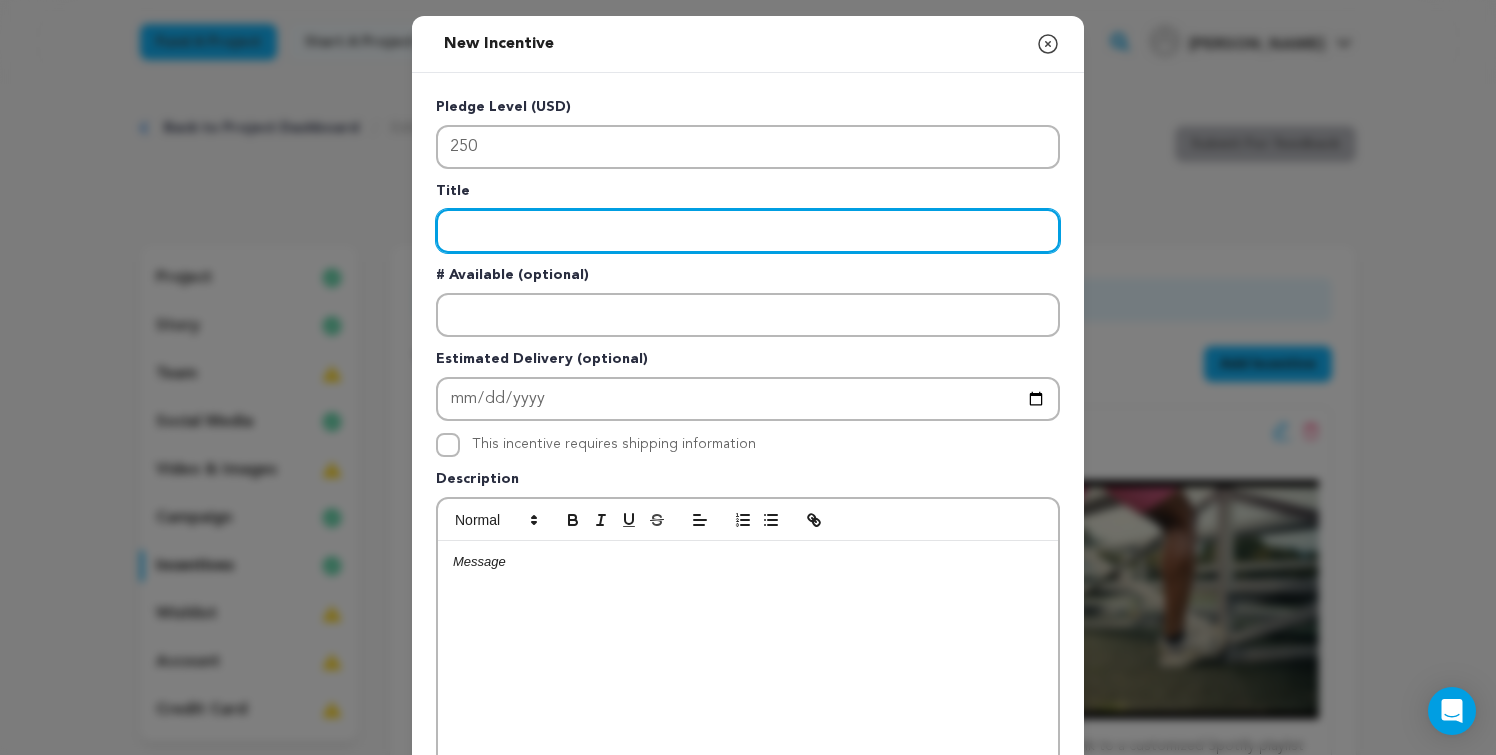 click at bounding box center [748, 231] 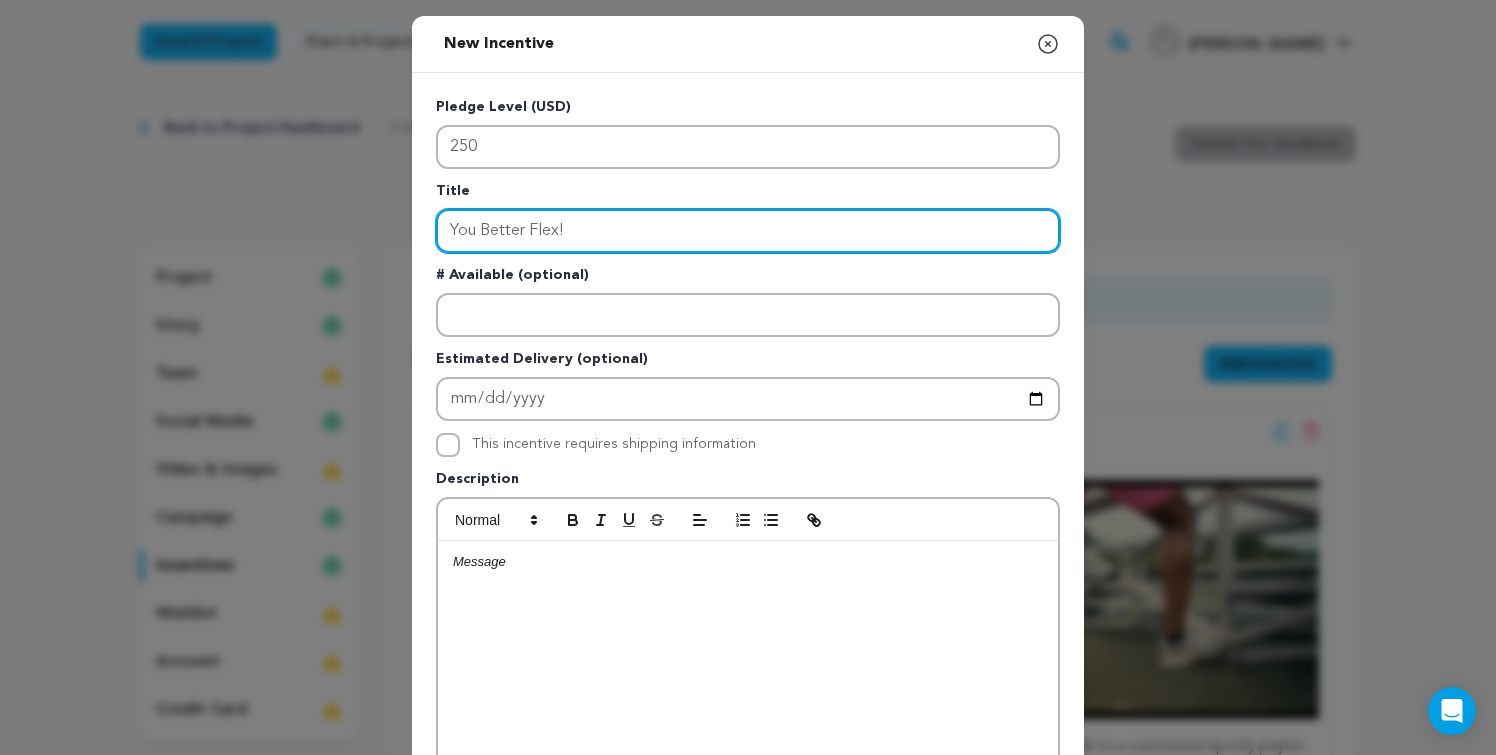 click on "You Better Flex!" at bounding box center (748, 231) 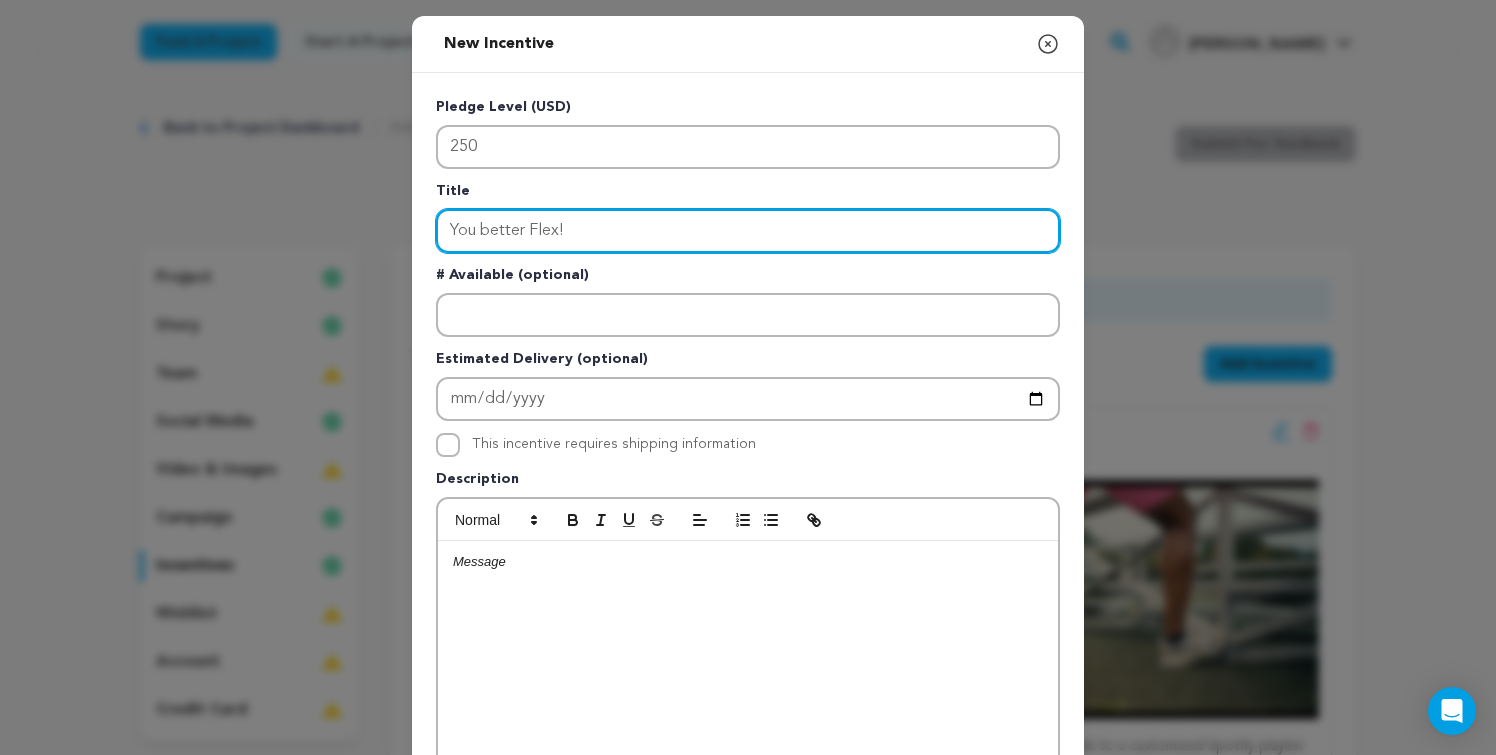 type on "You better Flex!" 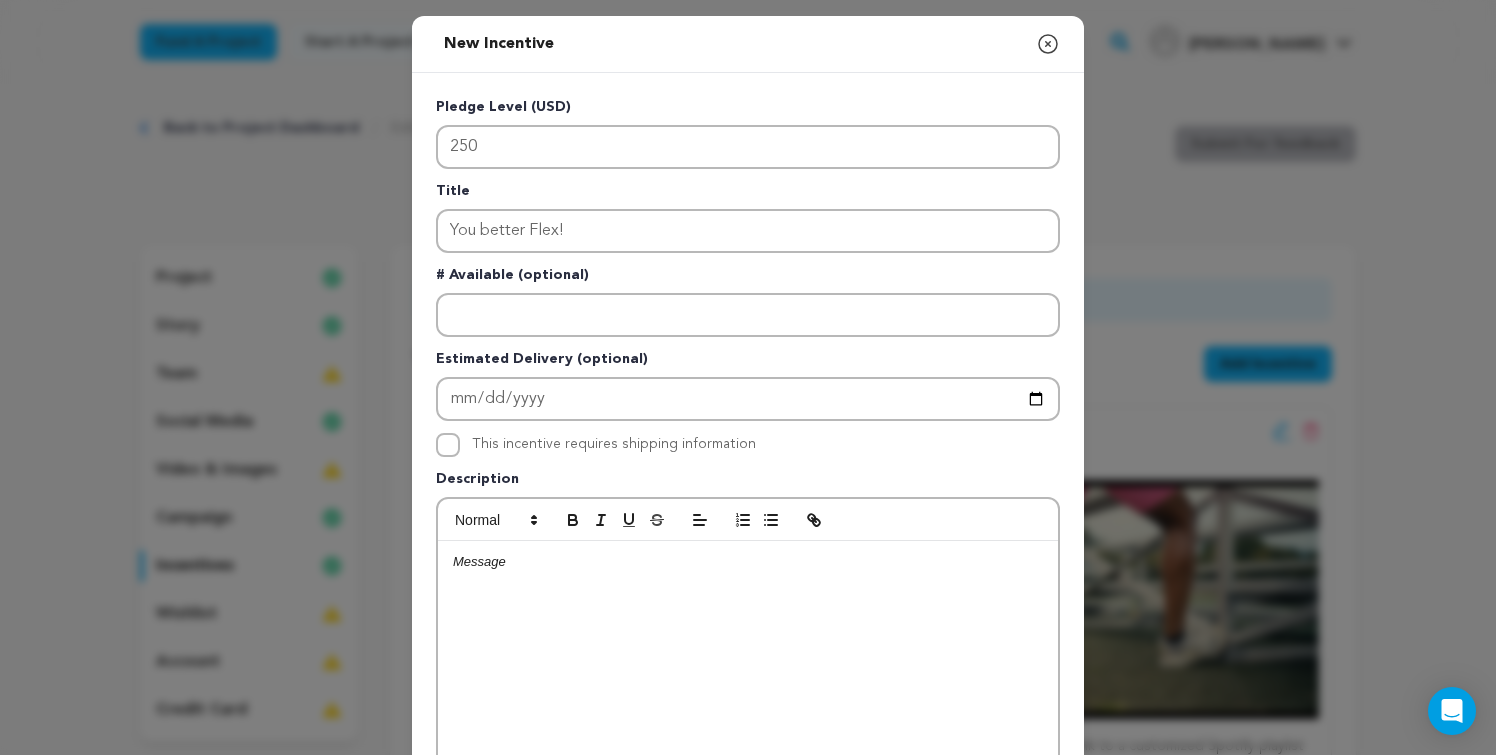 click at bounding box center [748, 691] 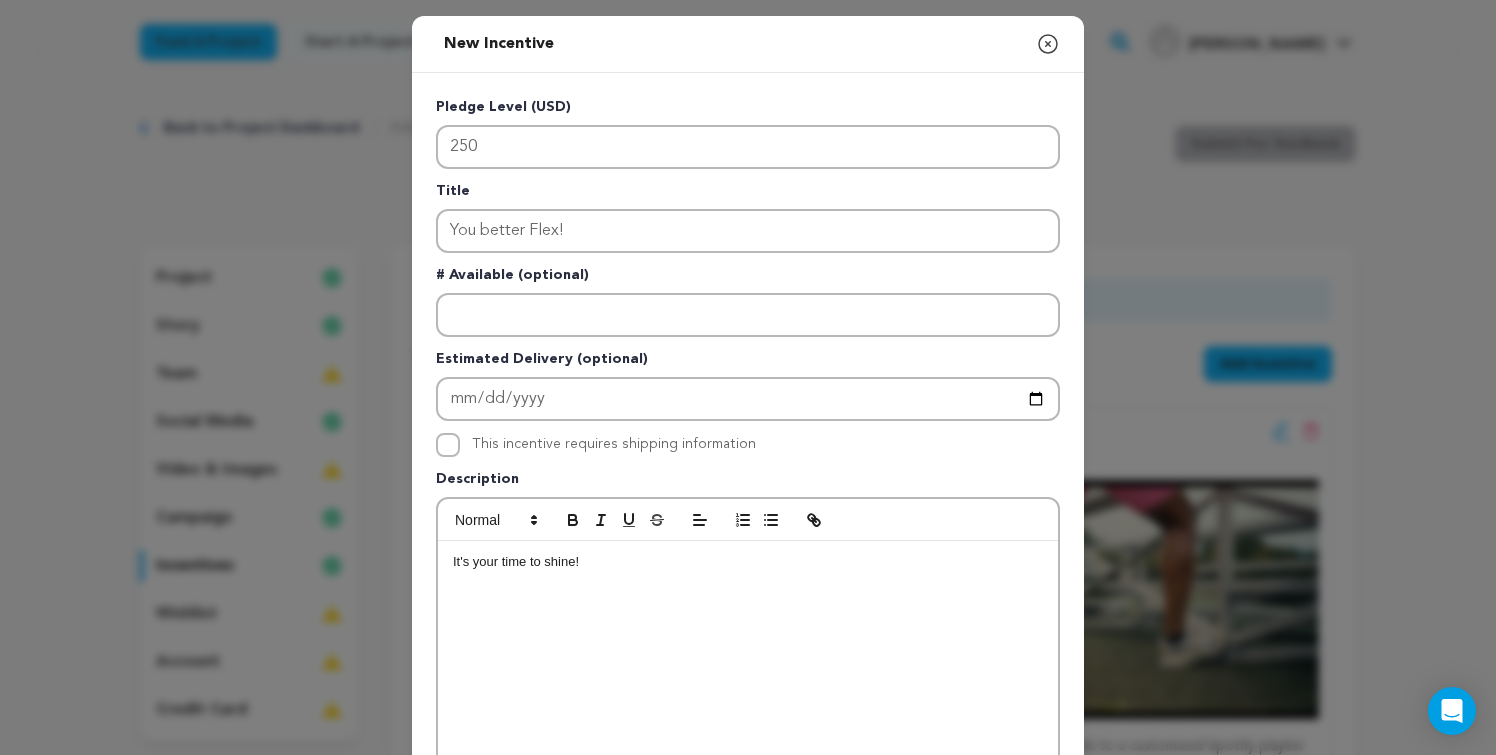 click on "It's your time to shine!" at bounding box center (748, 691) 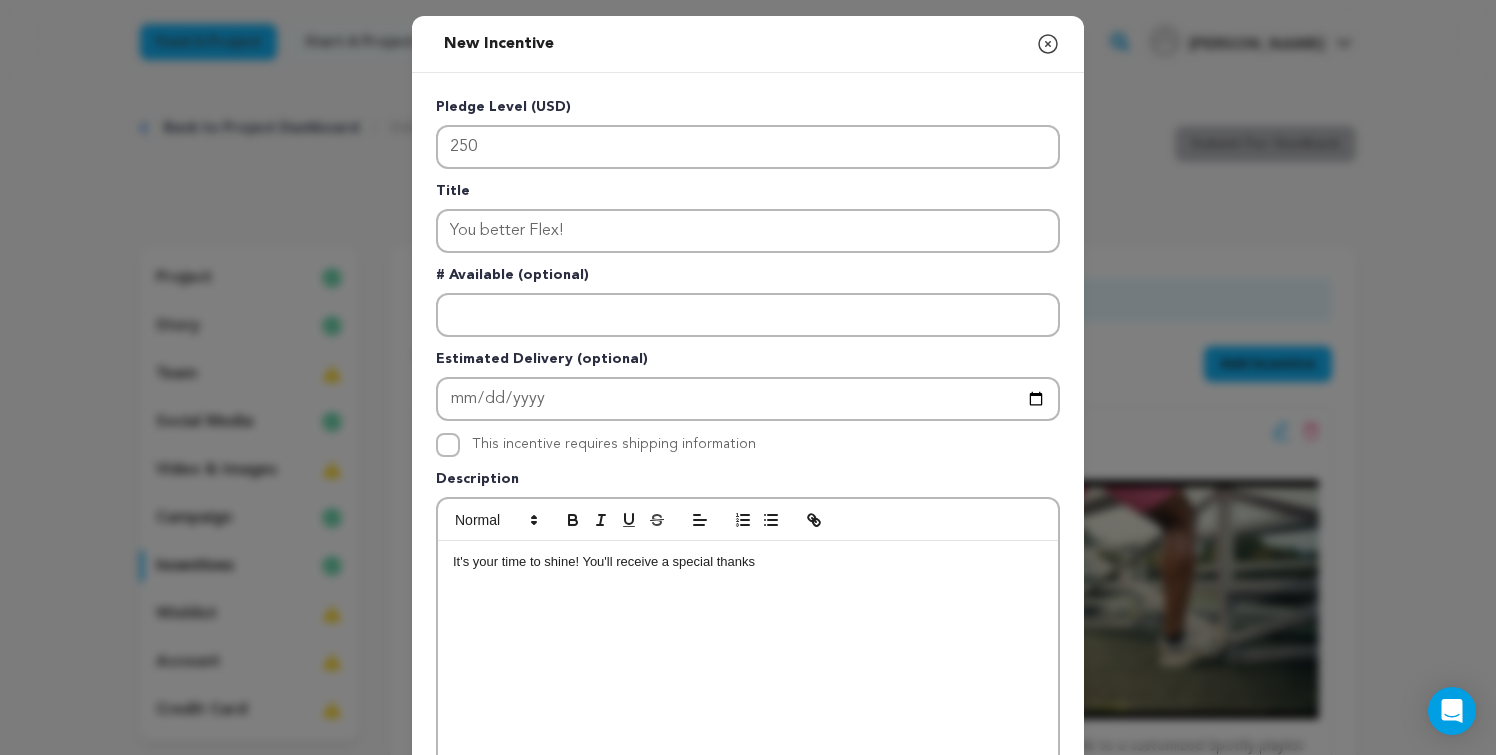 click on "It's your time to shine! You'll receive a special thanks" at bounding box center [748, 691] 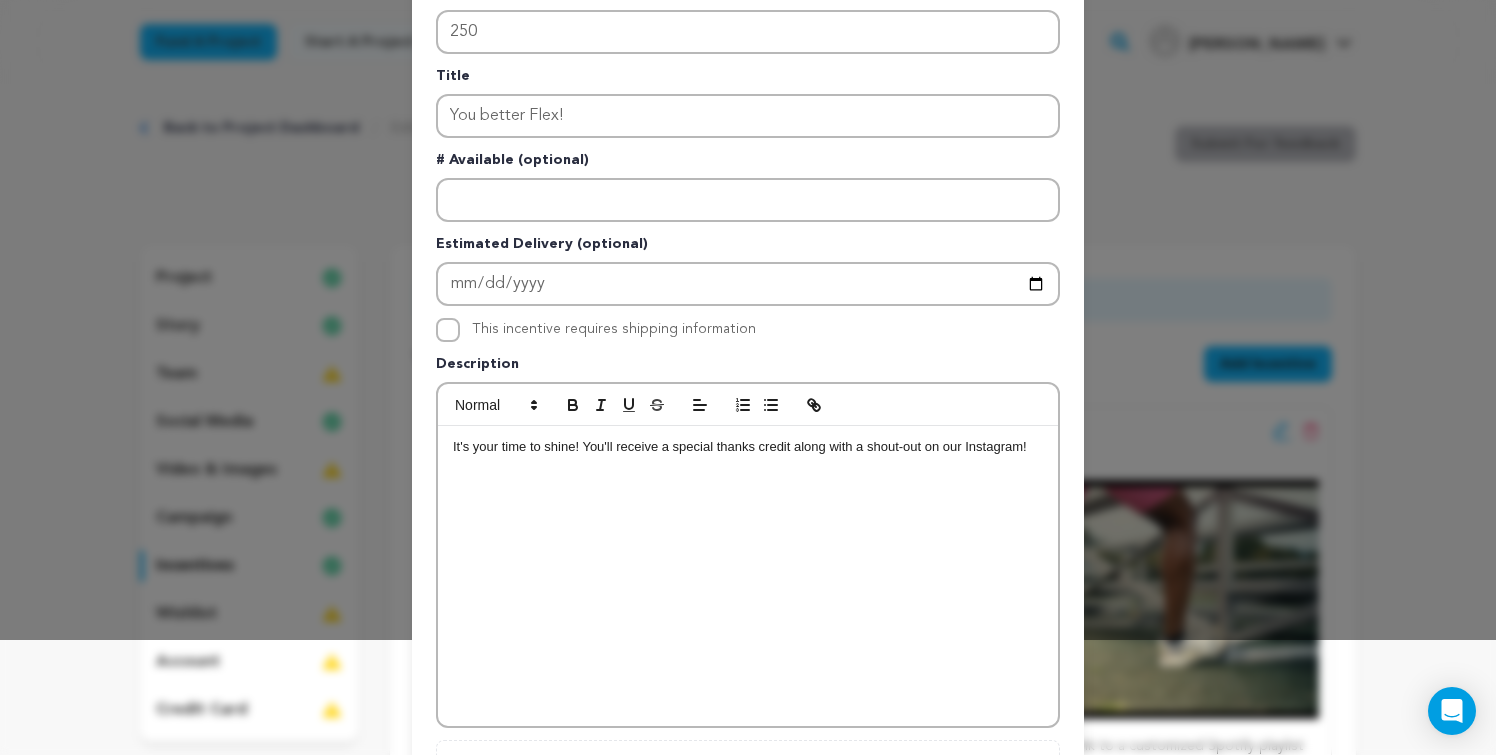 scroll, scrollTop: 122, scrollLeft: 0, axis: vertical 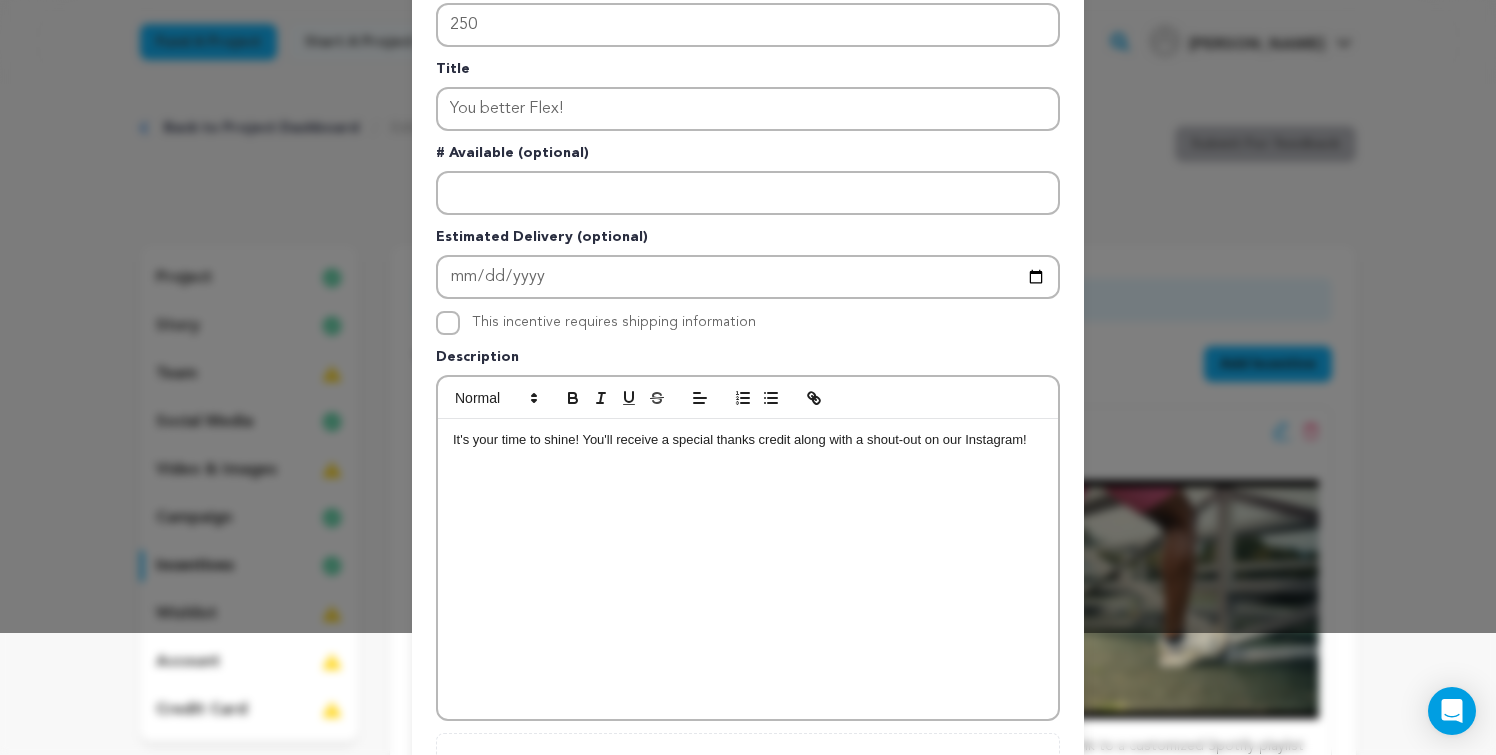 click on "It's your time to shine! You'll receive a special thanks credit along with a shout-out on our Instagram!" at bounding box center (748, 440) 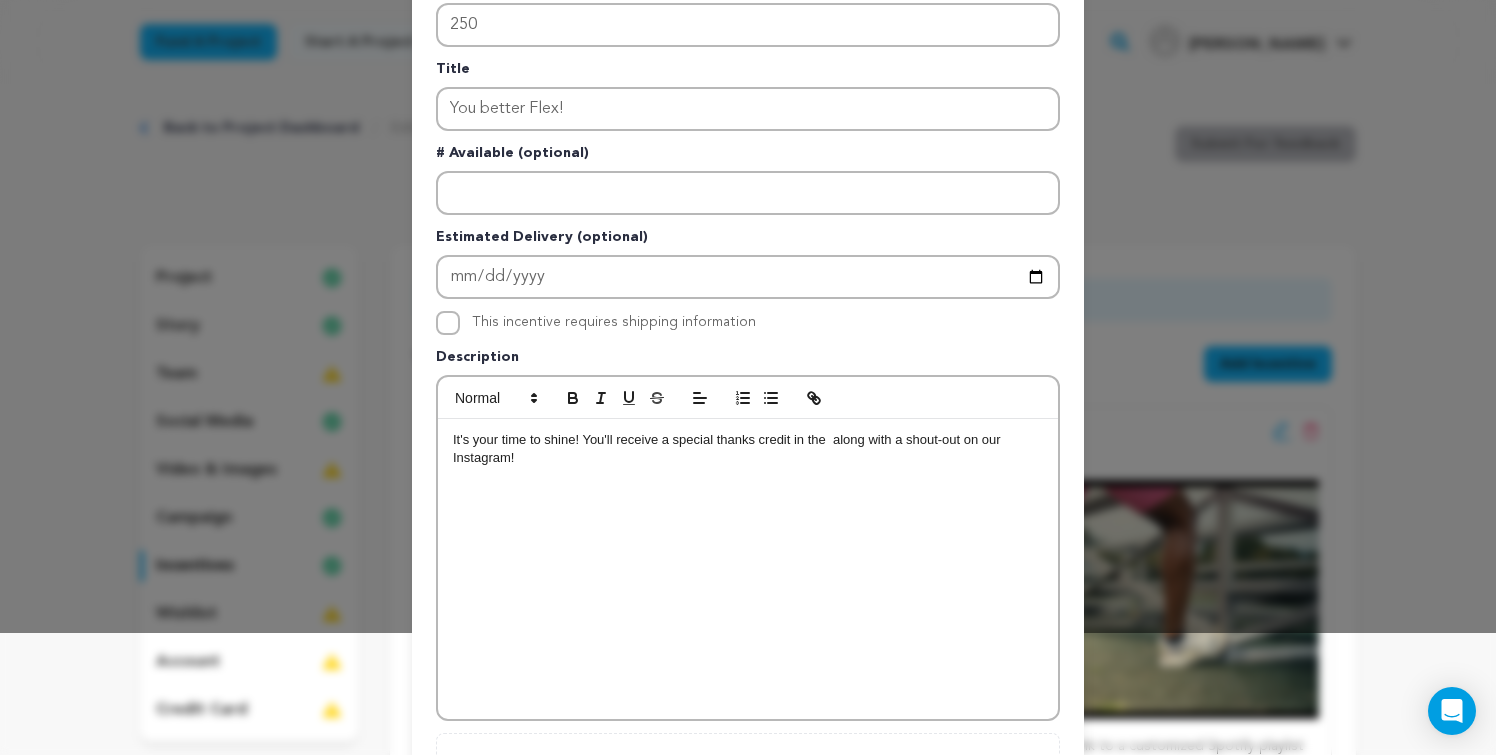 click on "It's your time to shine! You'll receive a special thanks credit in the  along with a shout-out on our Instagram!" at bounding box center (748, 449) 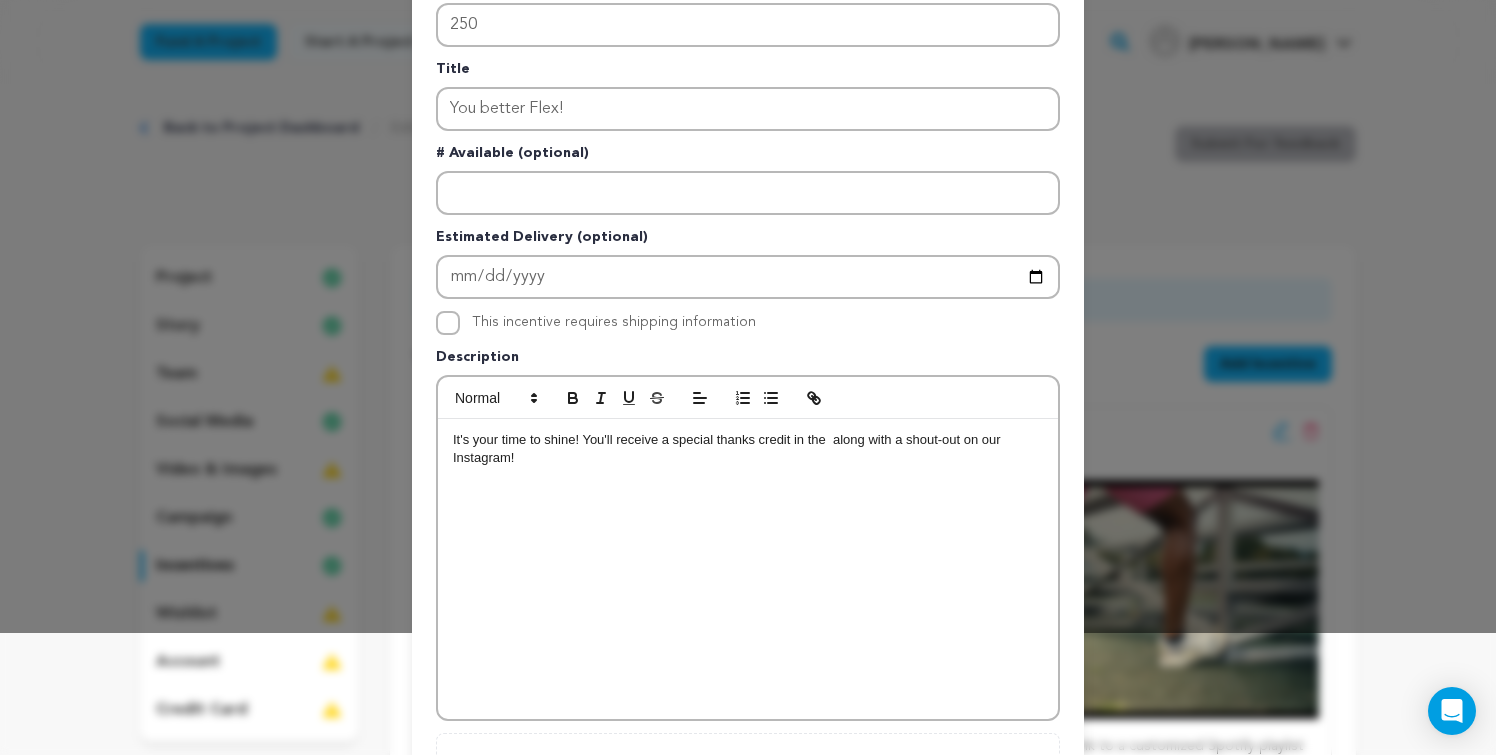click on "It's your time to shine! You'll receive a special thanks credit in the  along with a shout-out on our Instagram!" at bounding box center [748, 449] 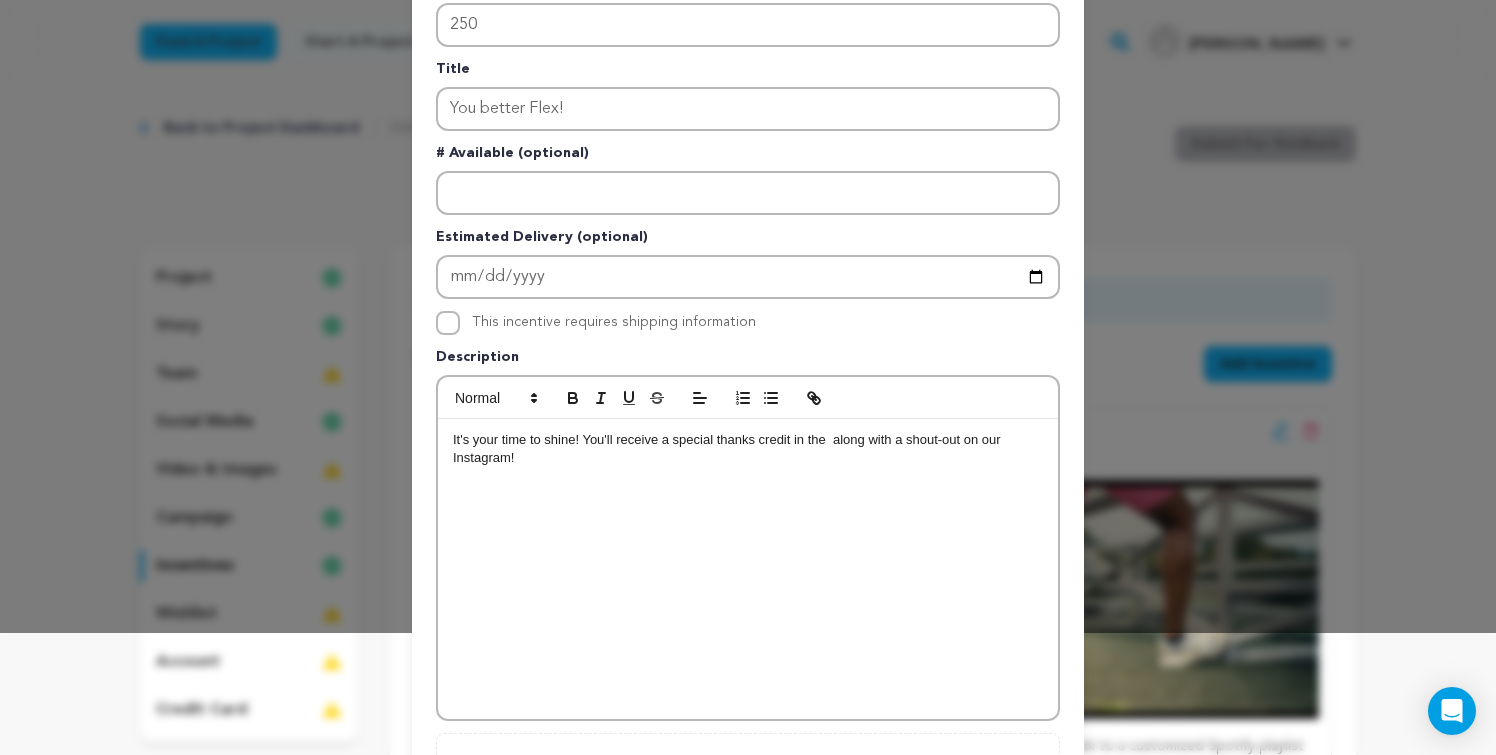 click on "It's your time to shine! You'll receive a special thanks credit in the  along with a shout-out on our Instagram!" at bounding box center (748, 449) 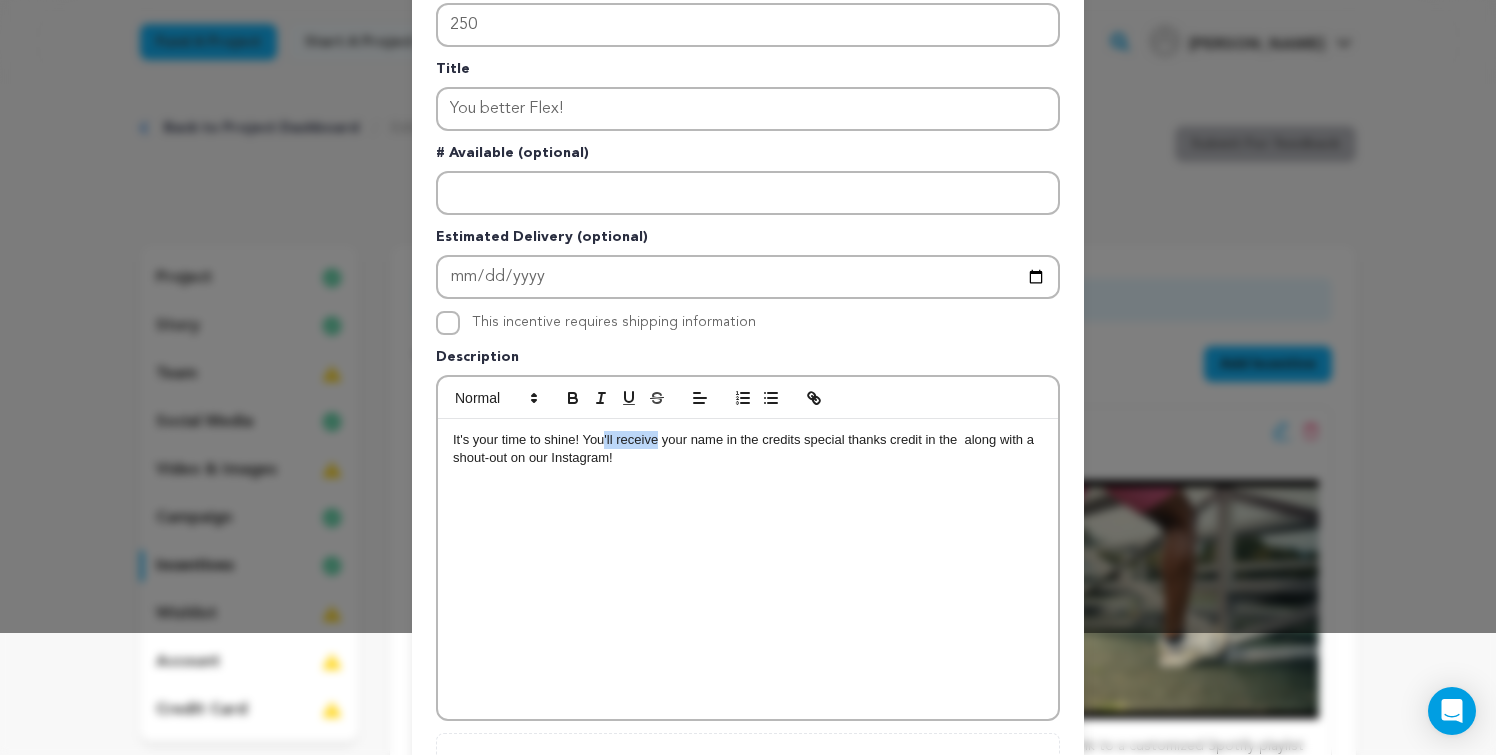 drag, startPoint x: 658, startPoint y: 437, endPoint x: 601, endPoint y: 436, distance: 57.00877 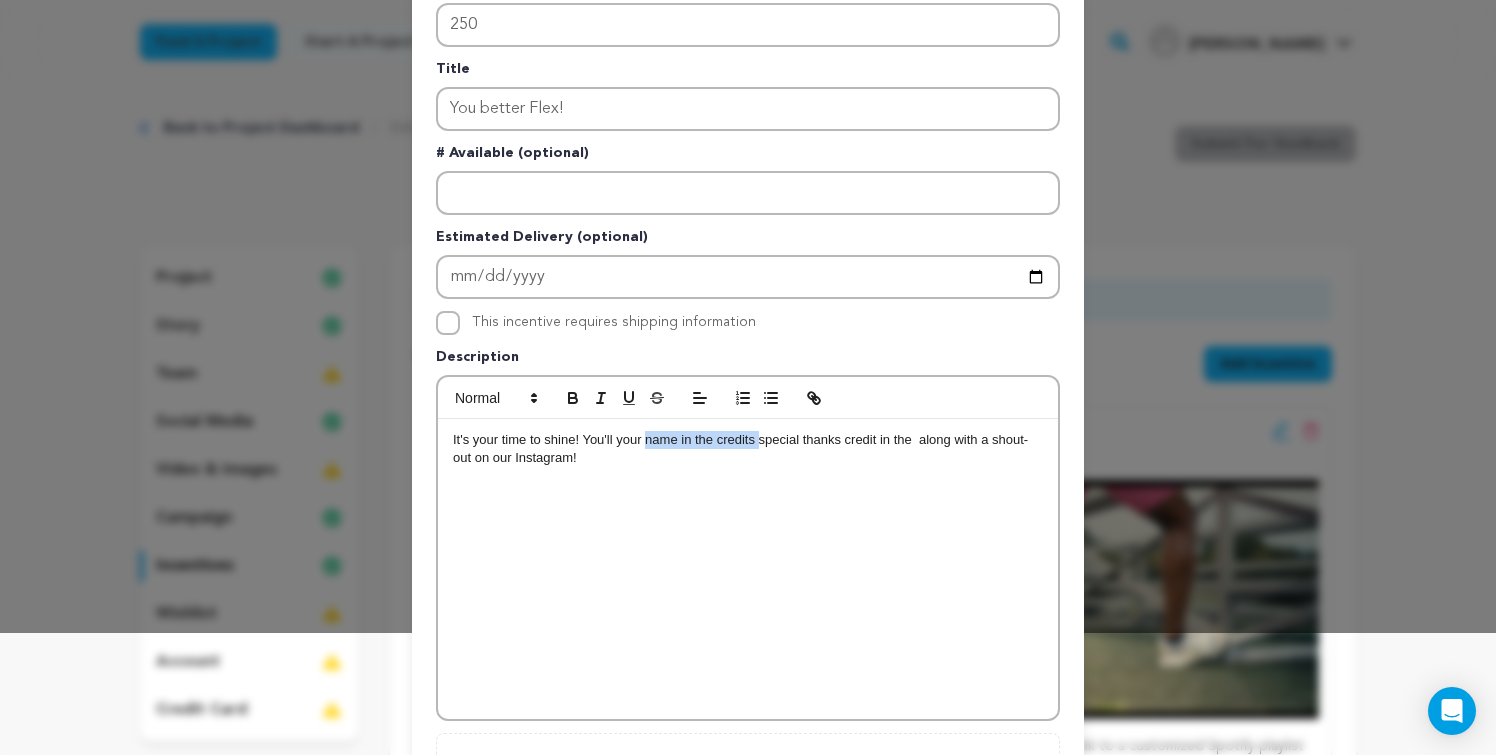 drag, startPoint x: 757, startPoint y: 441, endPoint x: 643, endPoint y: 441, distance: 114 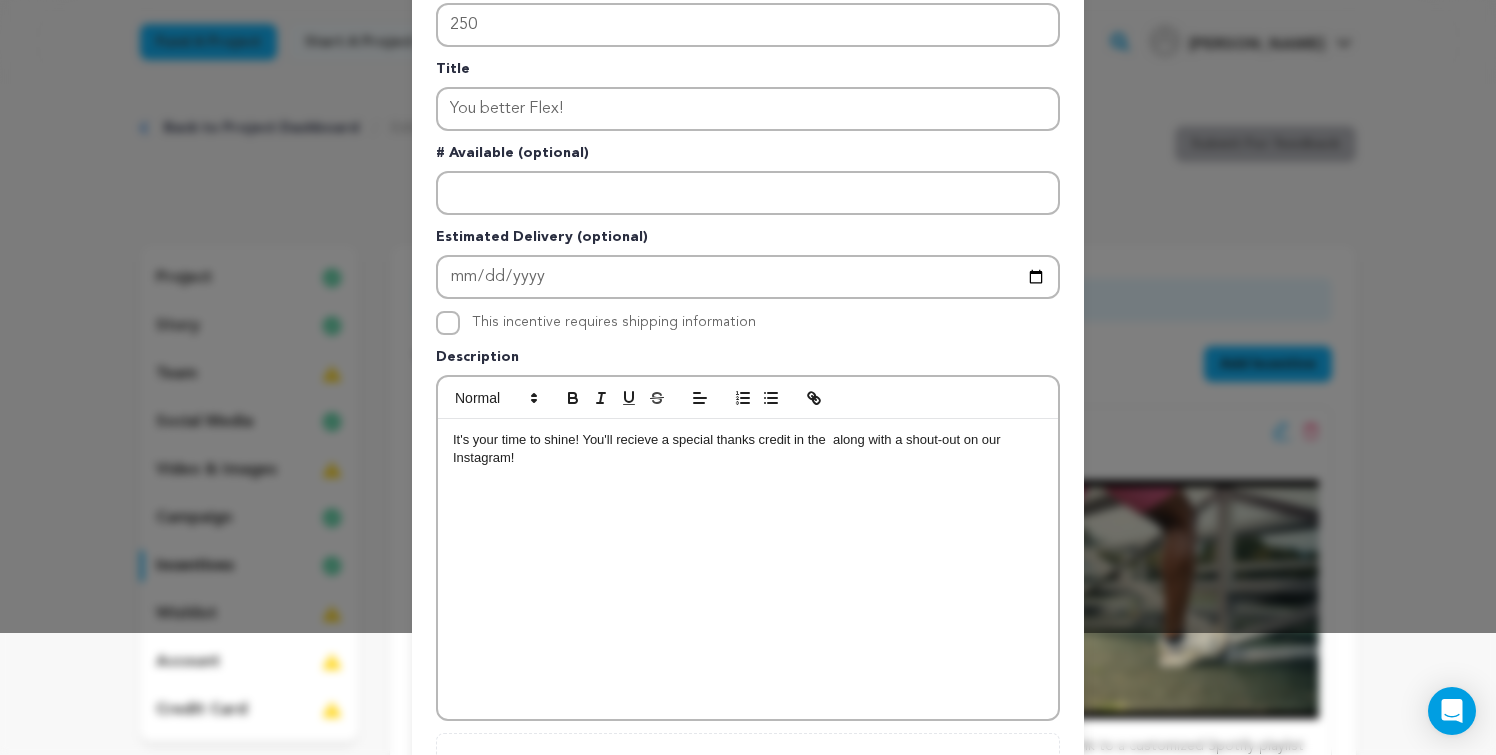 click on "It's your time to shine! You'll recieve a special thanks credit in the  along with a shout-out on our Instagram!" at bounding box center [748, 449] 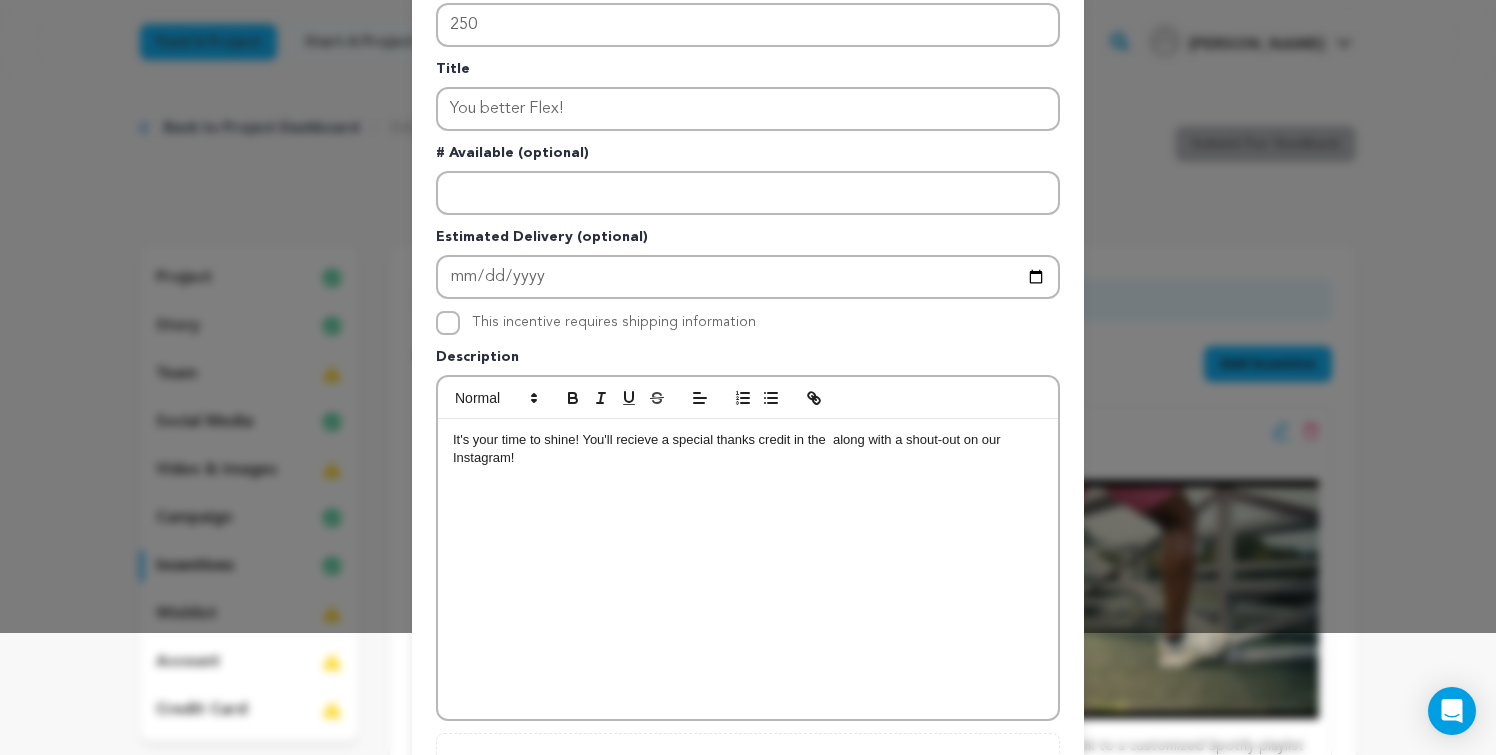 click on "It's your time to shine! You'll recieve a special thanks credit in the  along with a shout-out on our Instagram!" at bounding box center (748, 449) 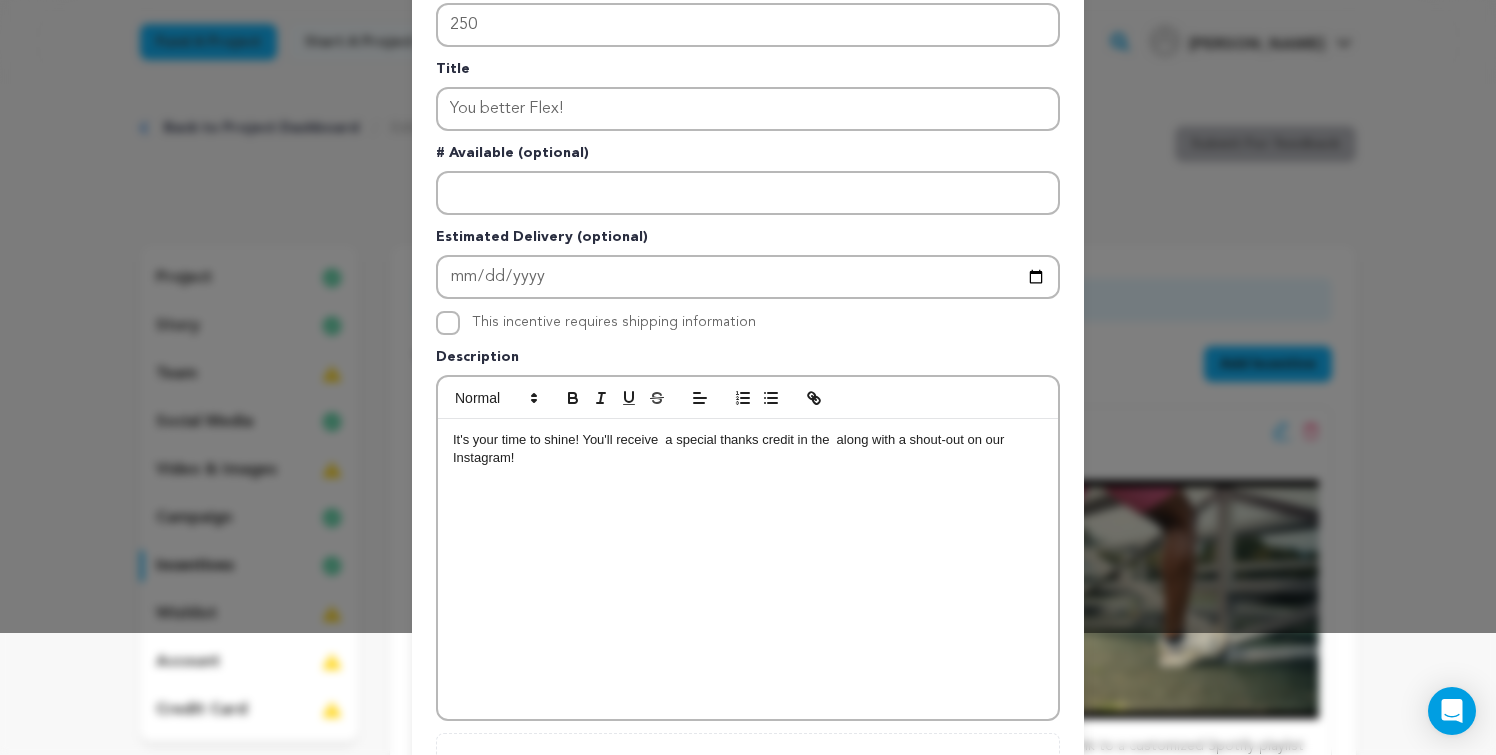 click on "It's your time to shine! You'll receive  a special thanks credit in the  along with a shout-out on our Instagram!" at bounding box center [748, 569] 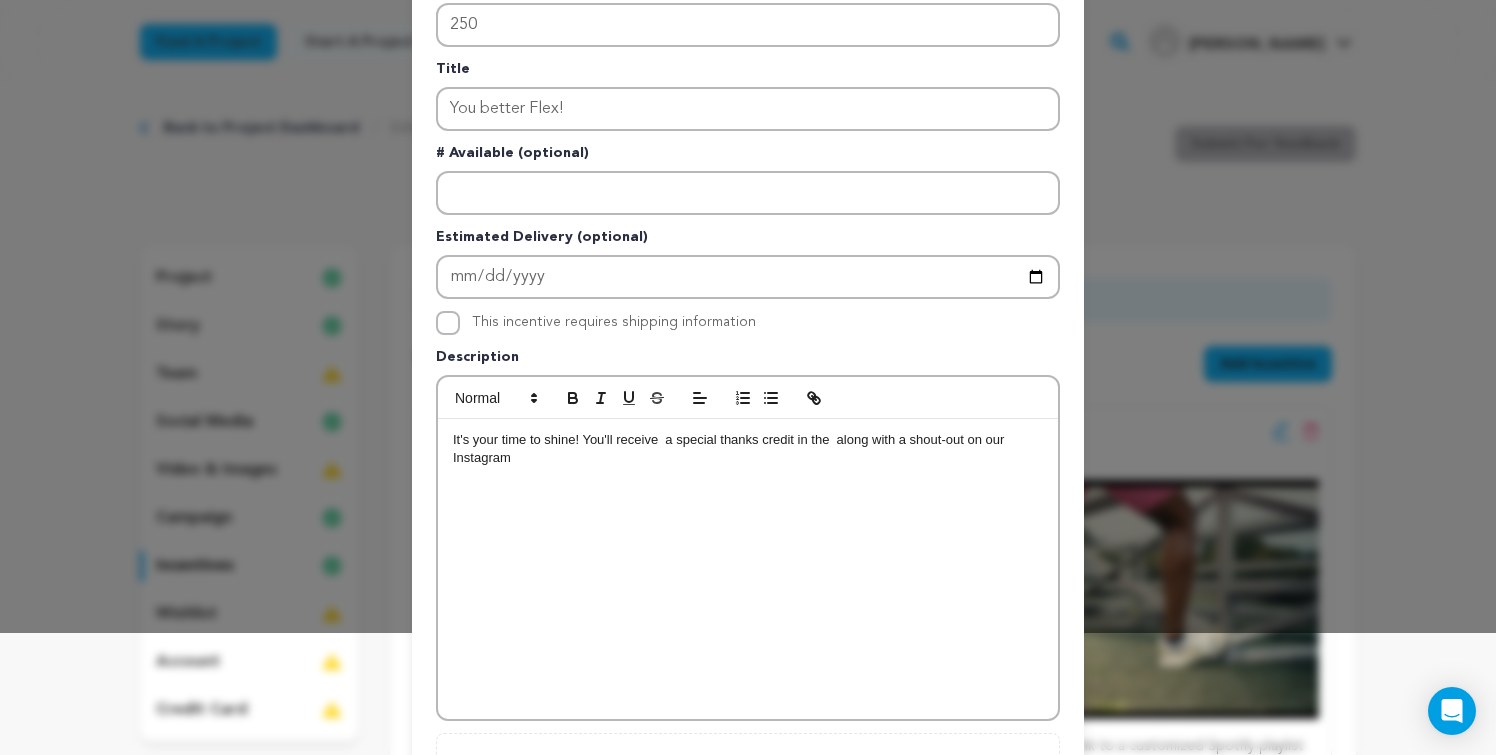 click on "It's your time to shine! You'll receive  a special thanks credit in the  along with a shout-out on our Instagram" at bounding box center [748, 449] 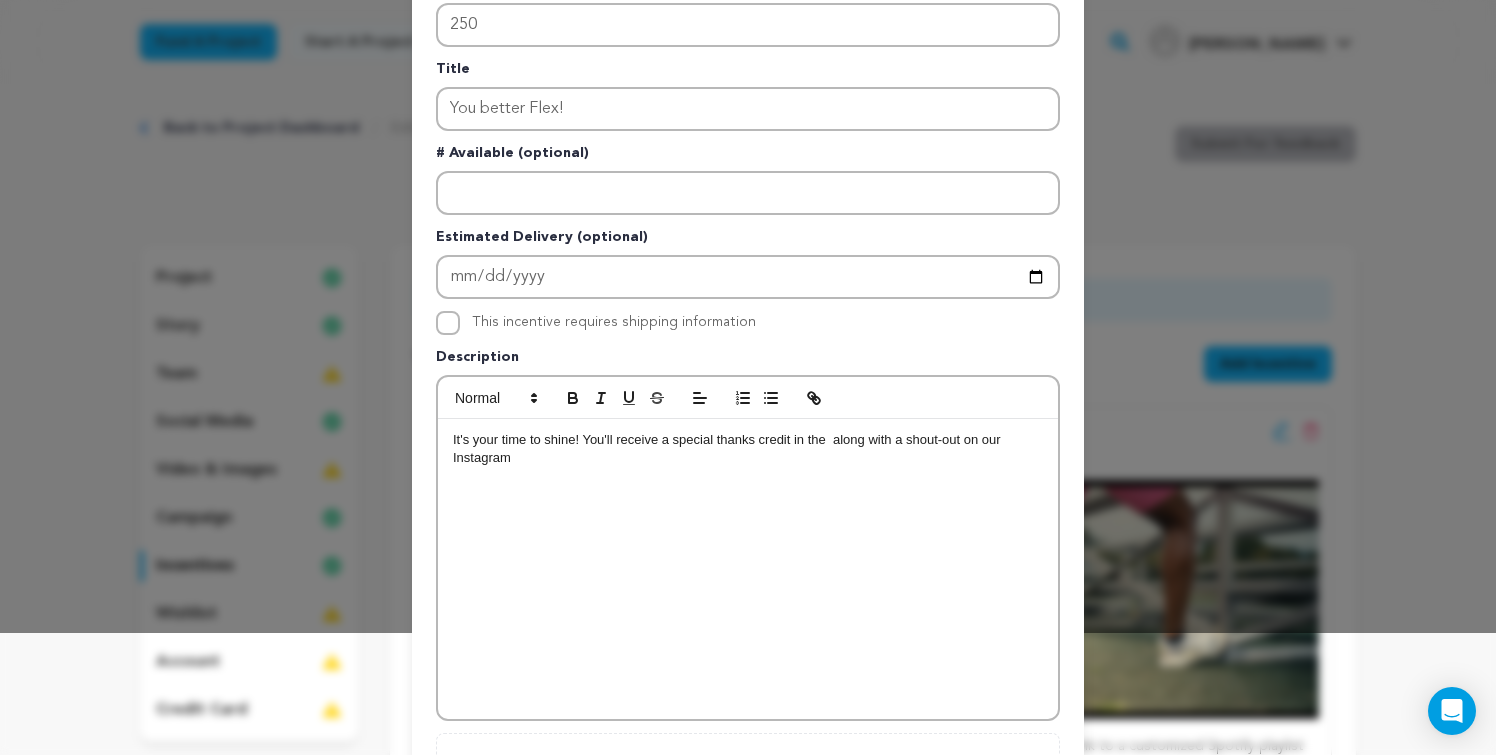 click on "It's your time to shine! You'll receive a special thanks credit in the  along with a shout-out on our Instagram" at bounding box center [748, 449] 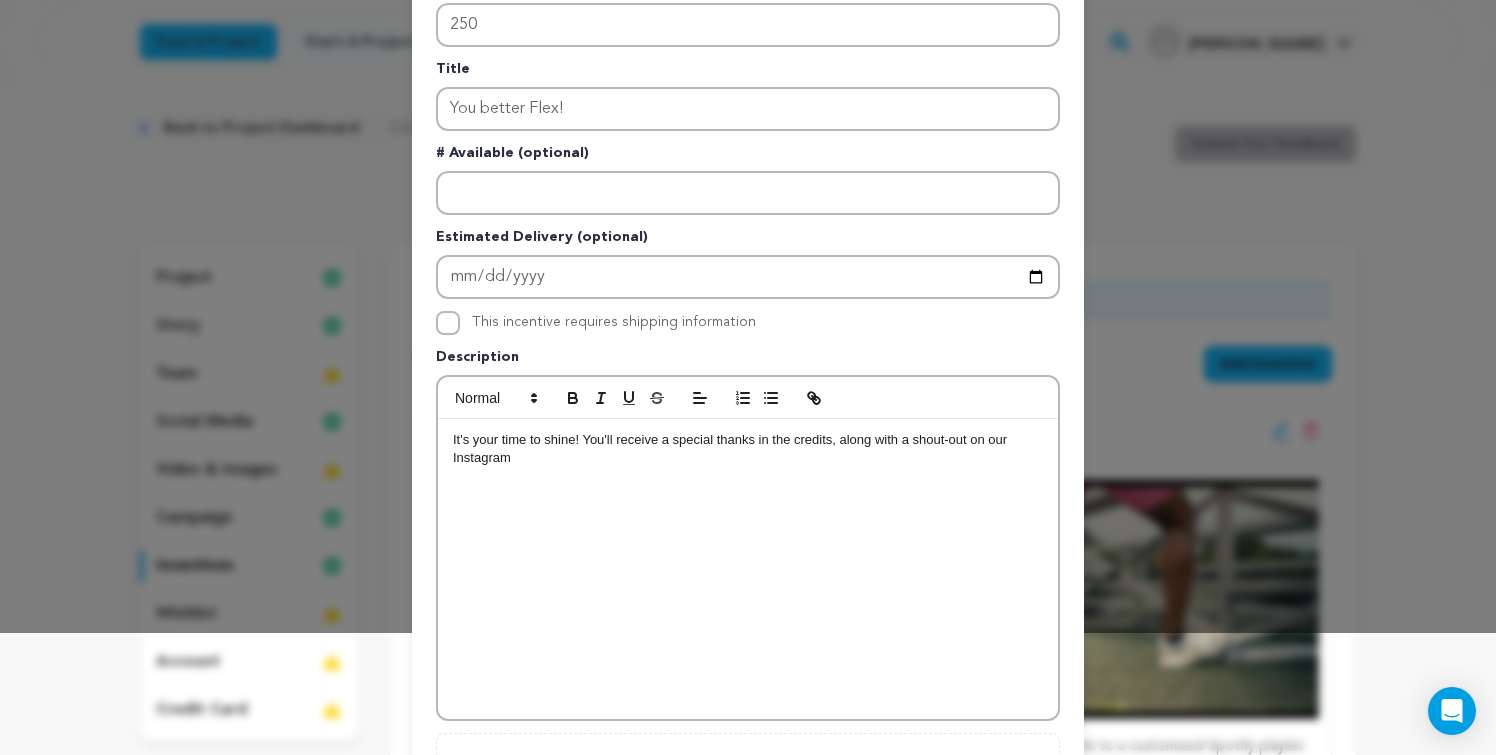 click on "It's your time to shine! You'll receive a special thanks in the credits, along with a shout-out on our Instagram" at bounding box center [748, 449] 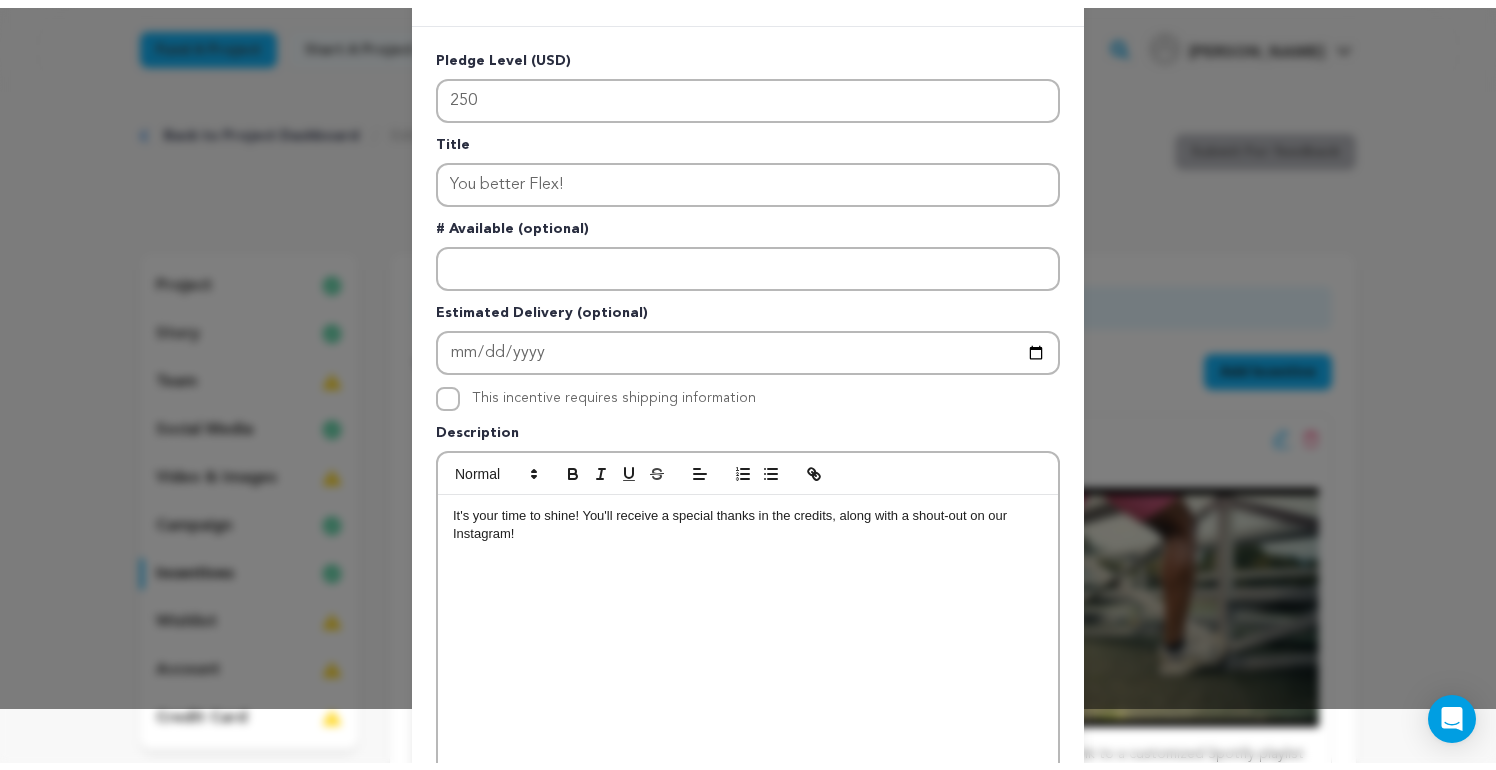 scroll, scrollTop: 0, scrollLeft: 0, axis: both 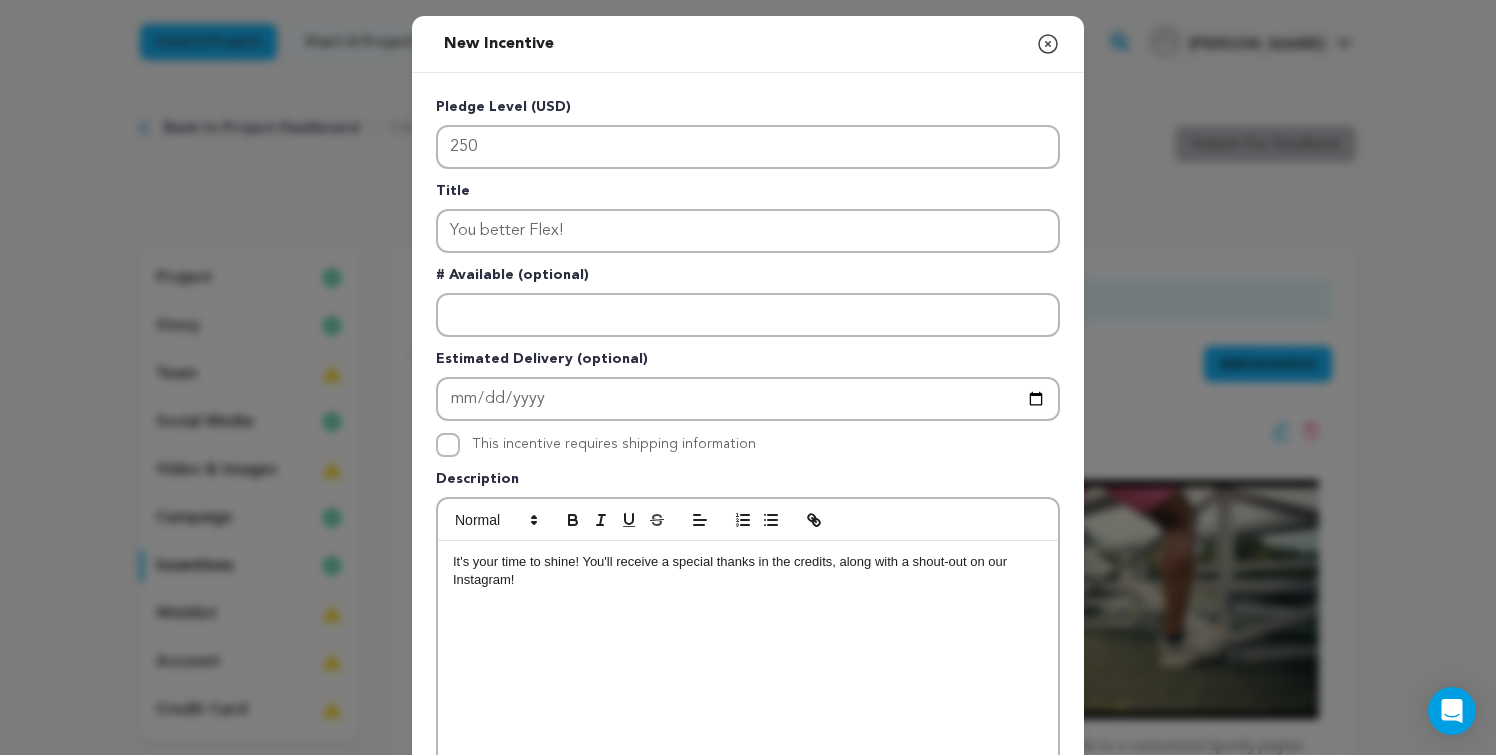 click on "It's your time to shine! You'll receive a special thanks in the credits, along with a shout-out on our Instagram!" at bounding box center (748, 571) 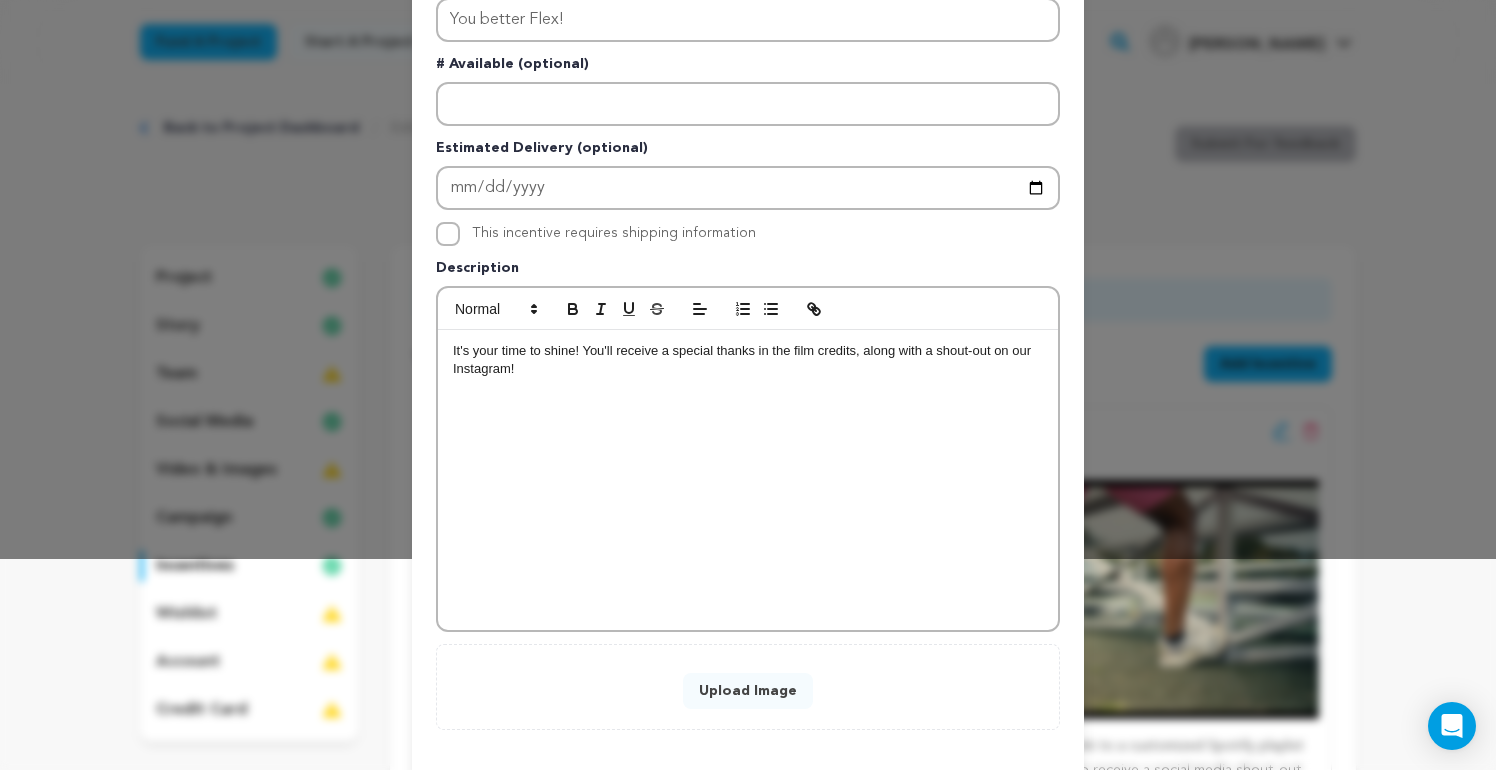 scroll, scrollTop: 303, scrollLeft: 0, axis: vertical 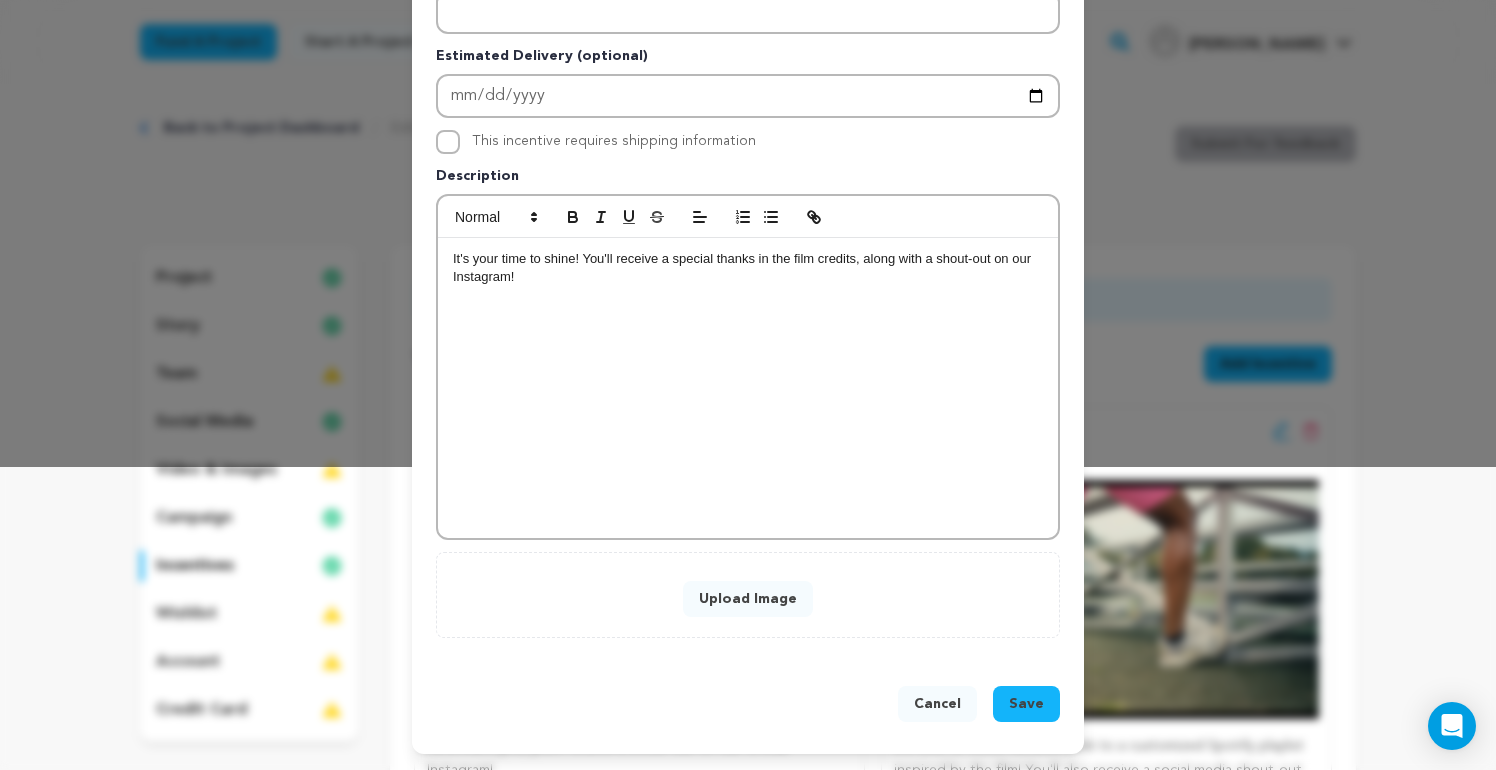 click on "Upload Image" at bounding box center [748, 599] 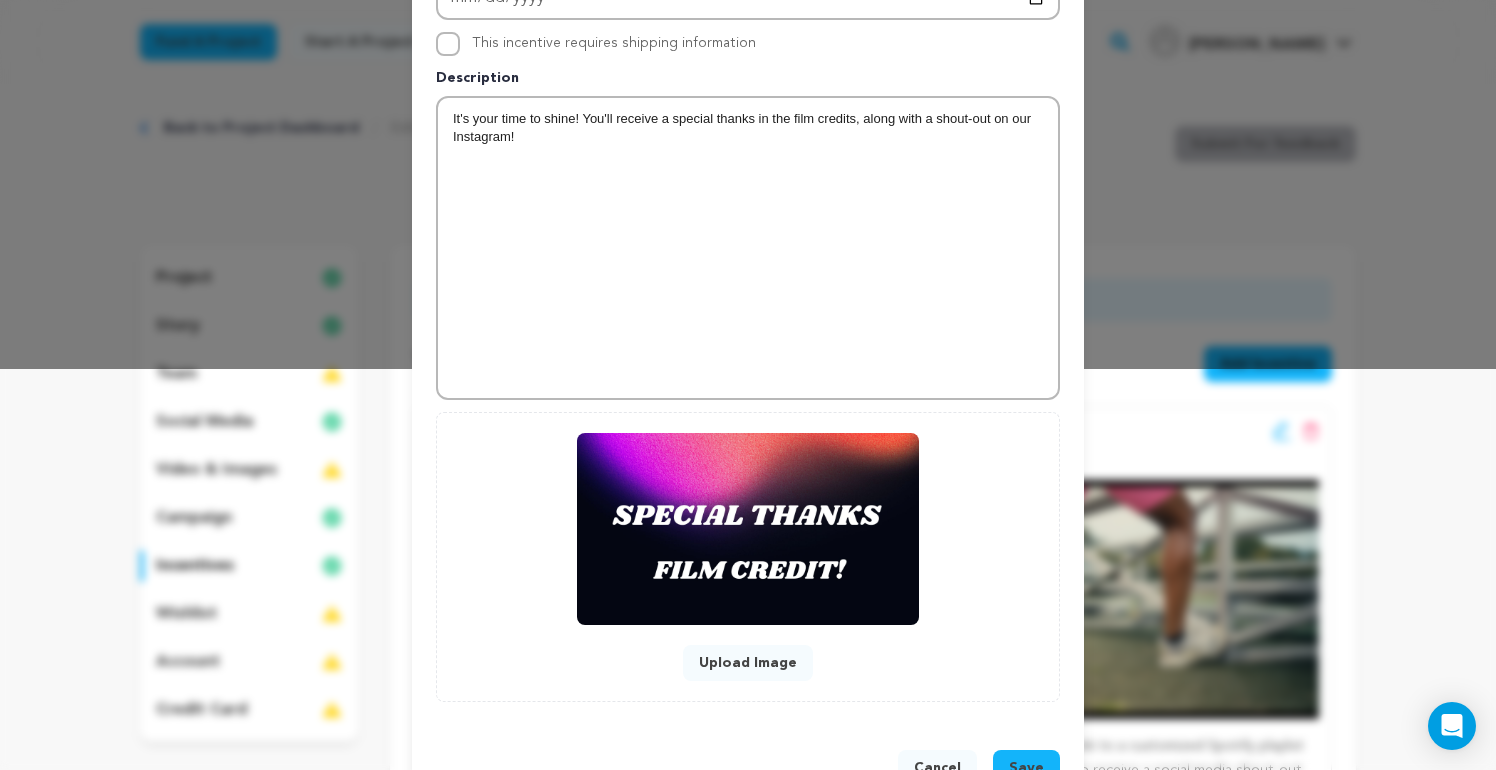 scroll, scrollTop: 465, scrollLeft: 0, axis: vertical 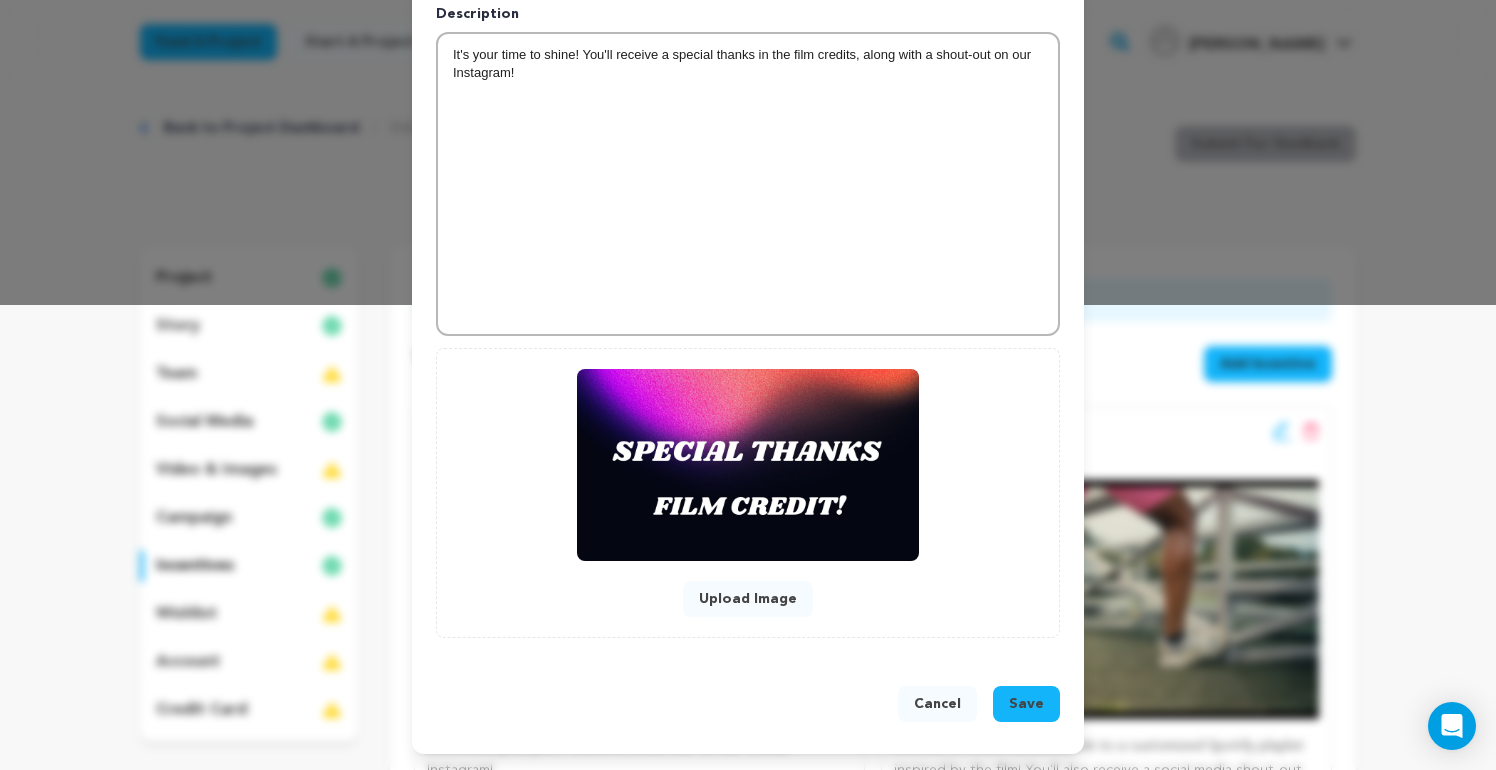 click on "Save" at bounding box center (1026, 704) 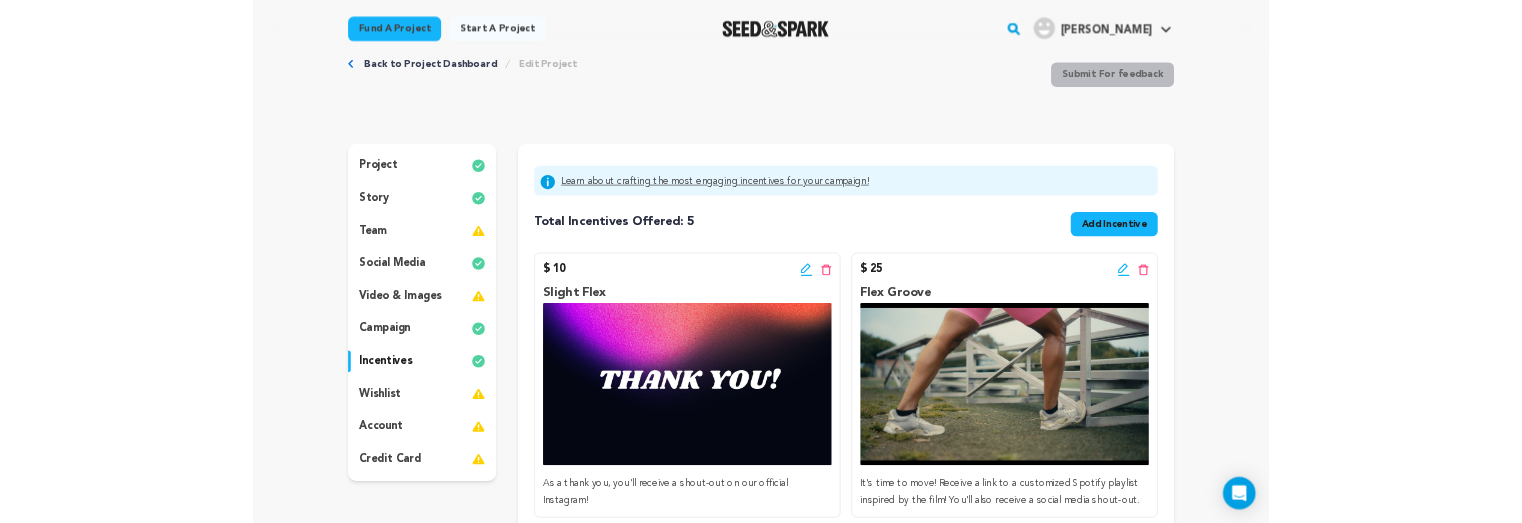 scroll, scrollTop: 0, scrollLeft: 0, axis: both 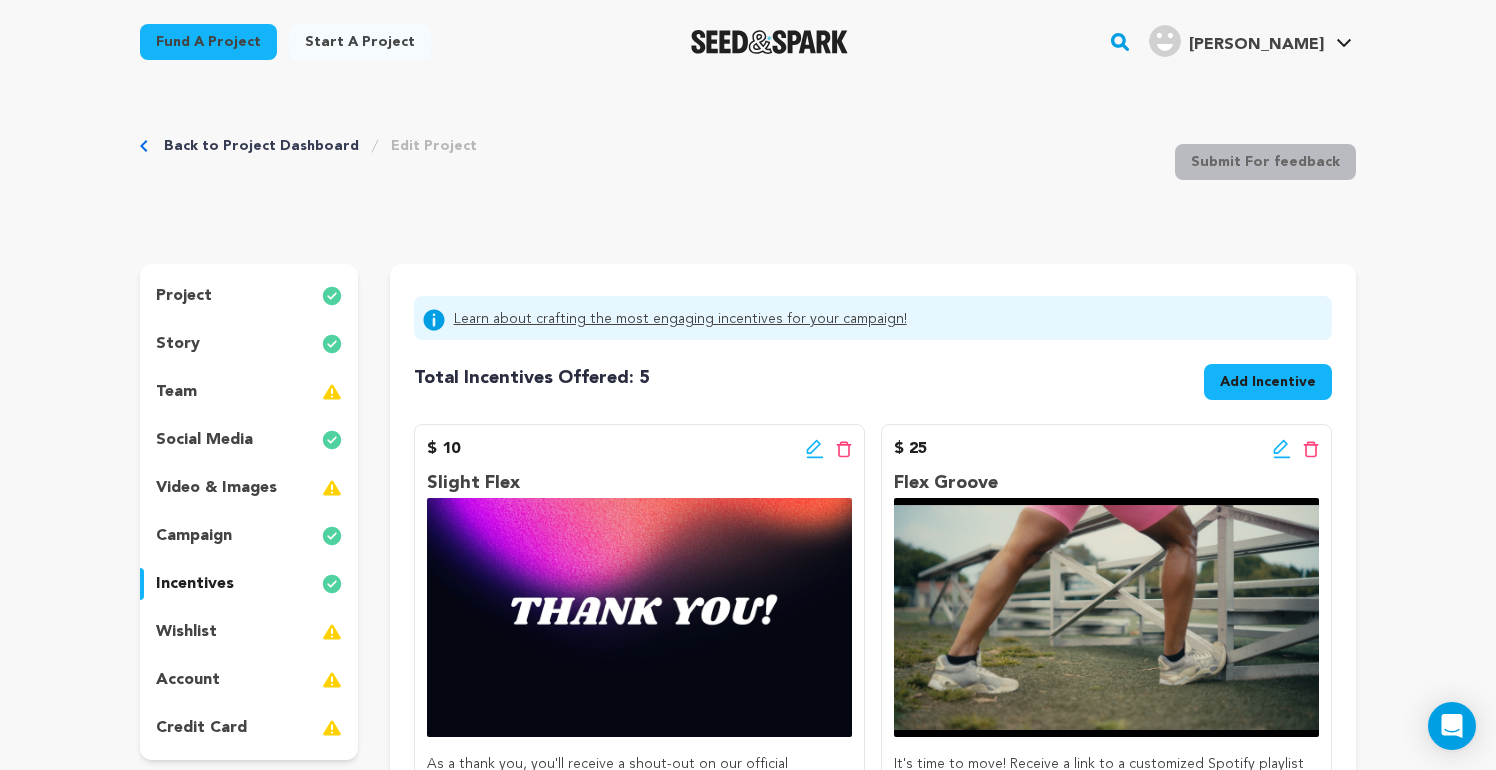 click on "Add Incentive" at bounding box center [1268, 382] 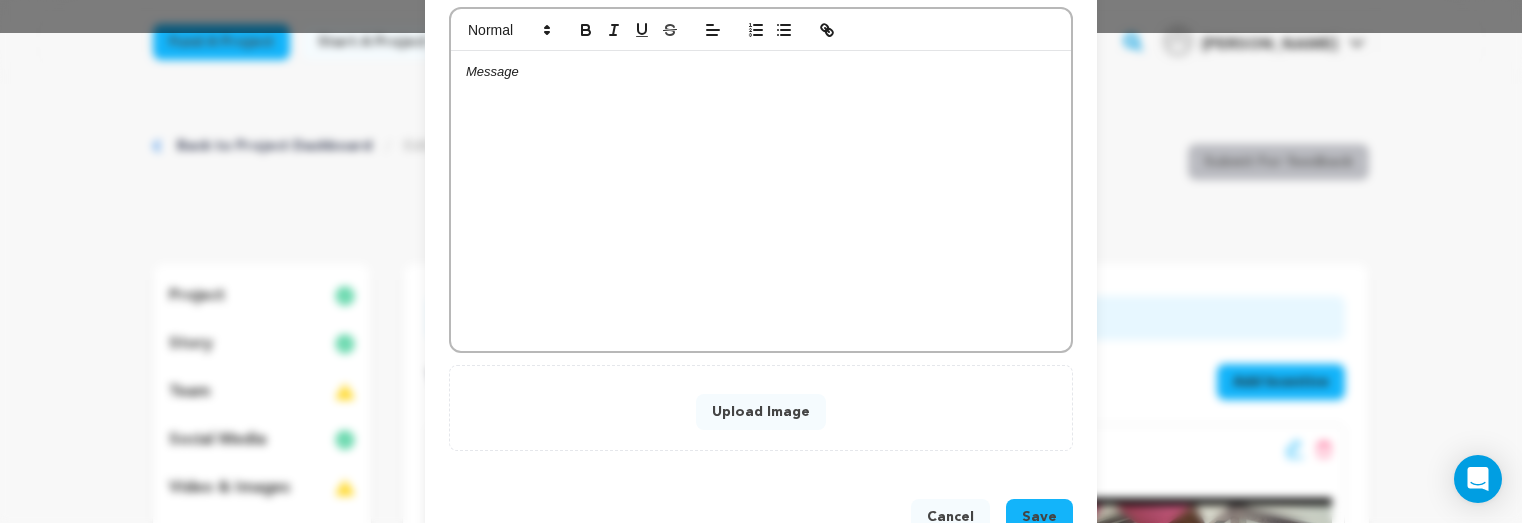 scroll, scrollTop: 550, scrollLeft: 0, axis: vertical 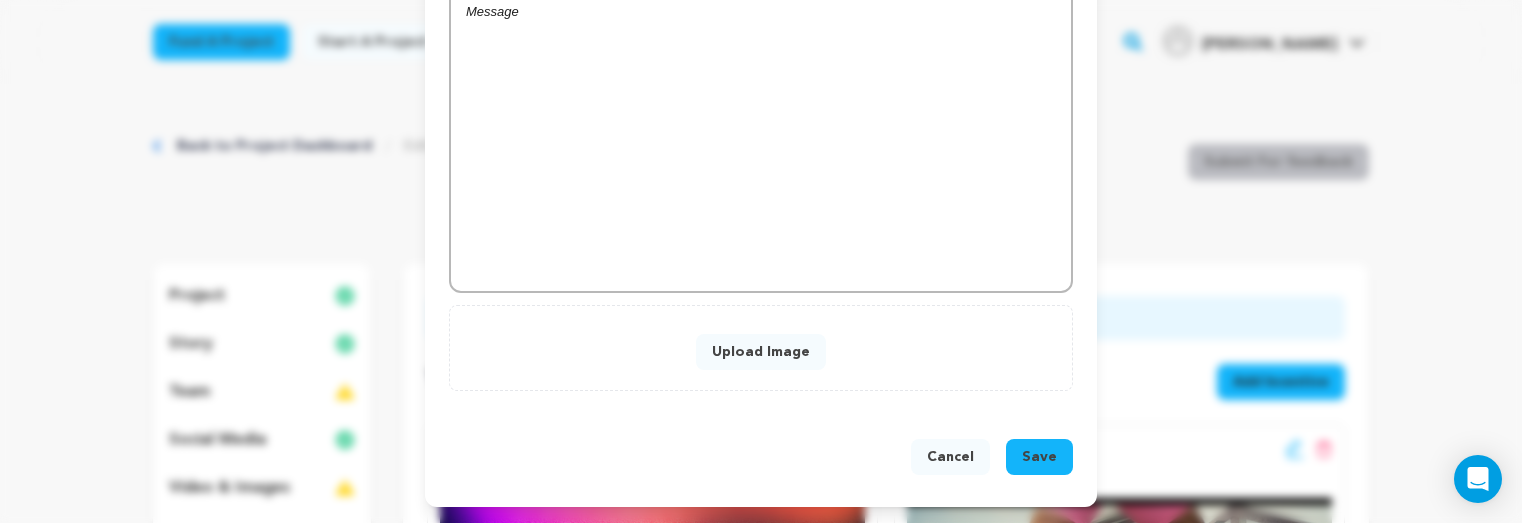 click on "Upload Image" at bounding box center (761, 352) 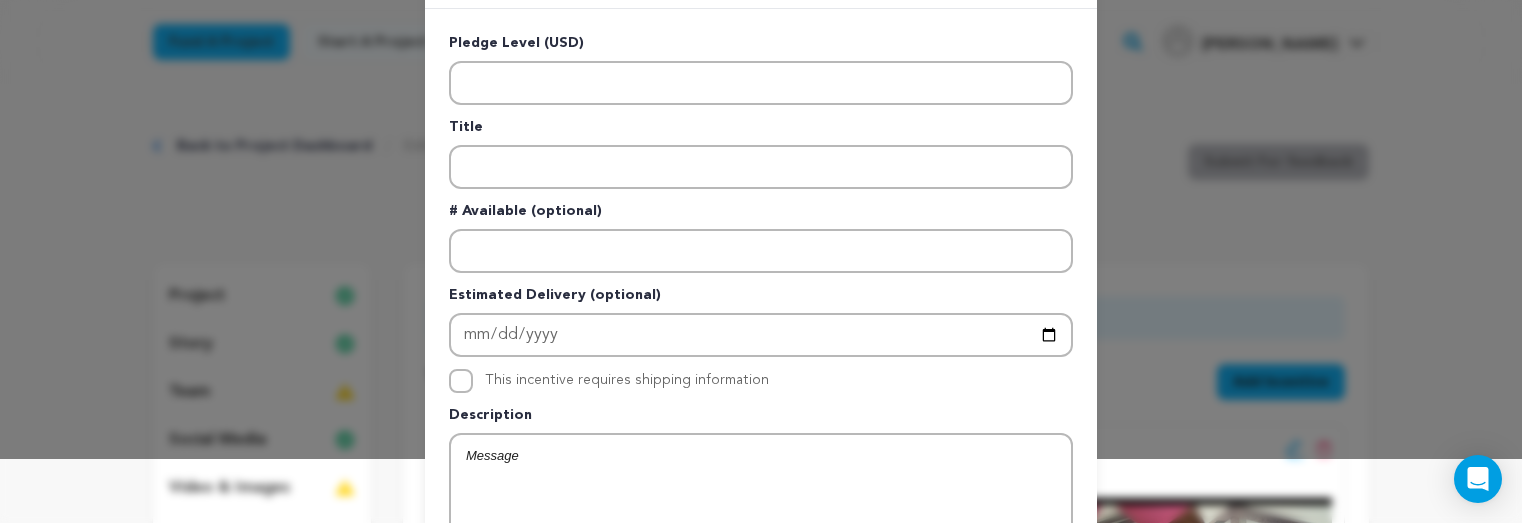 scroll, scrollTop: 62, scrollLeft: 0, axis: vertical 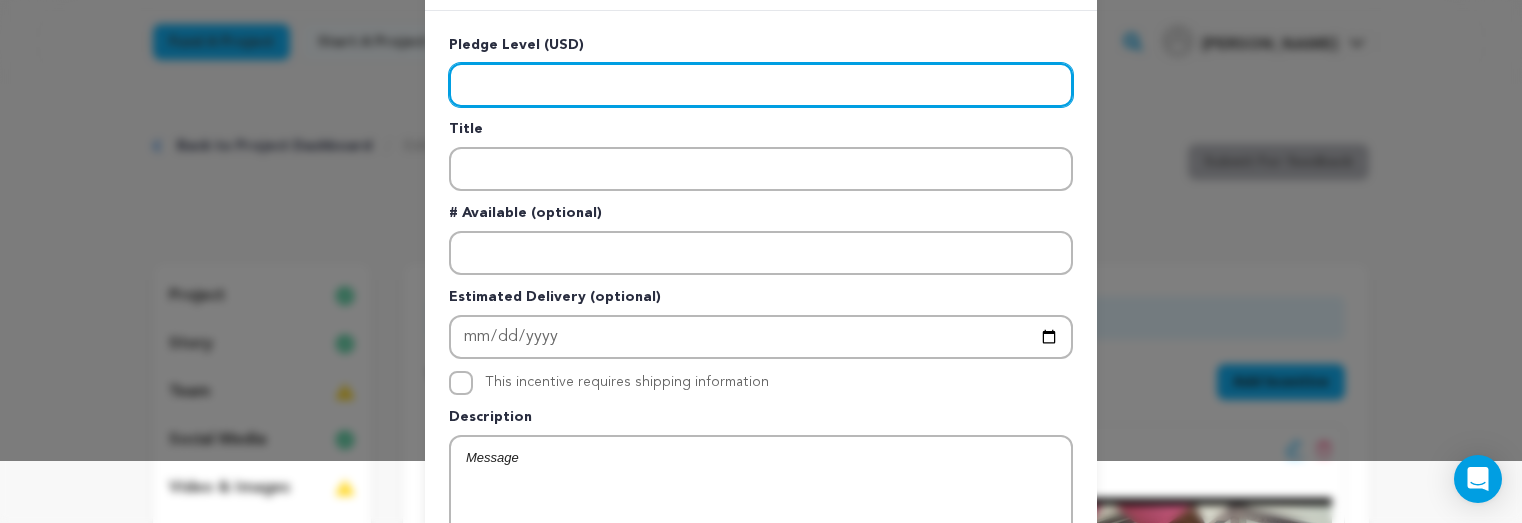 click at bounding box center [761, 85] 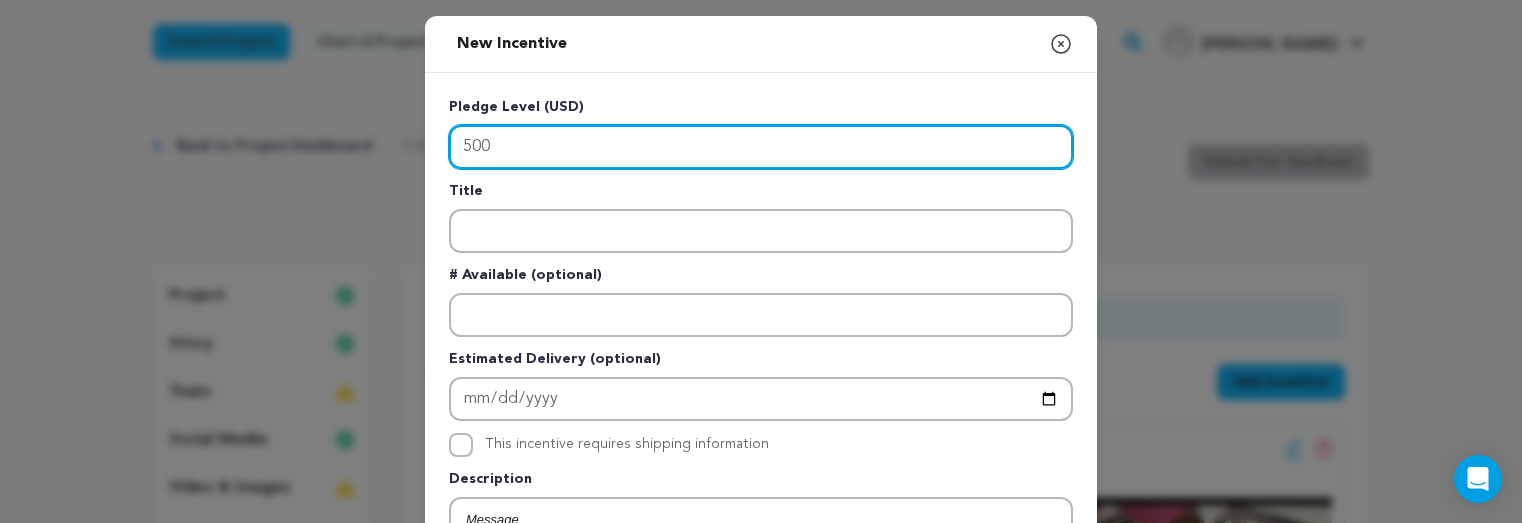 type on "500" 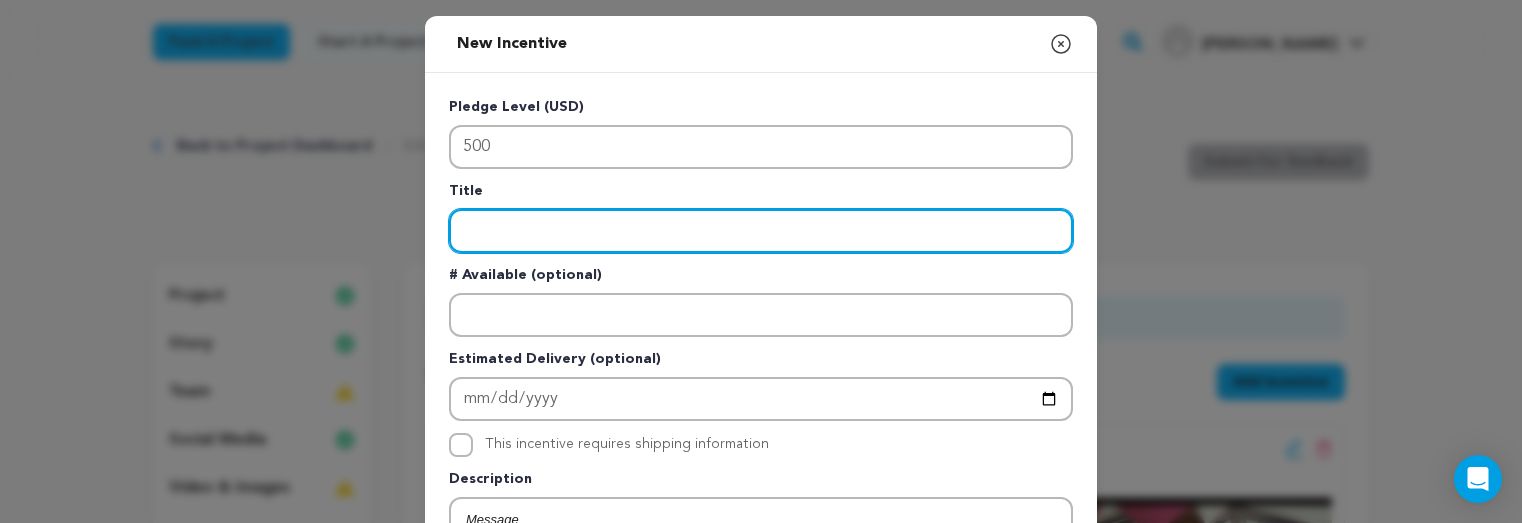 click at bounding box center (761, 231) 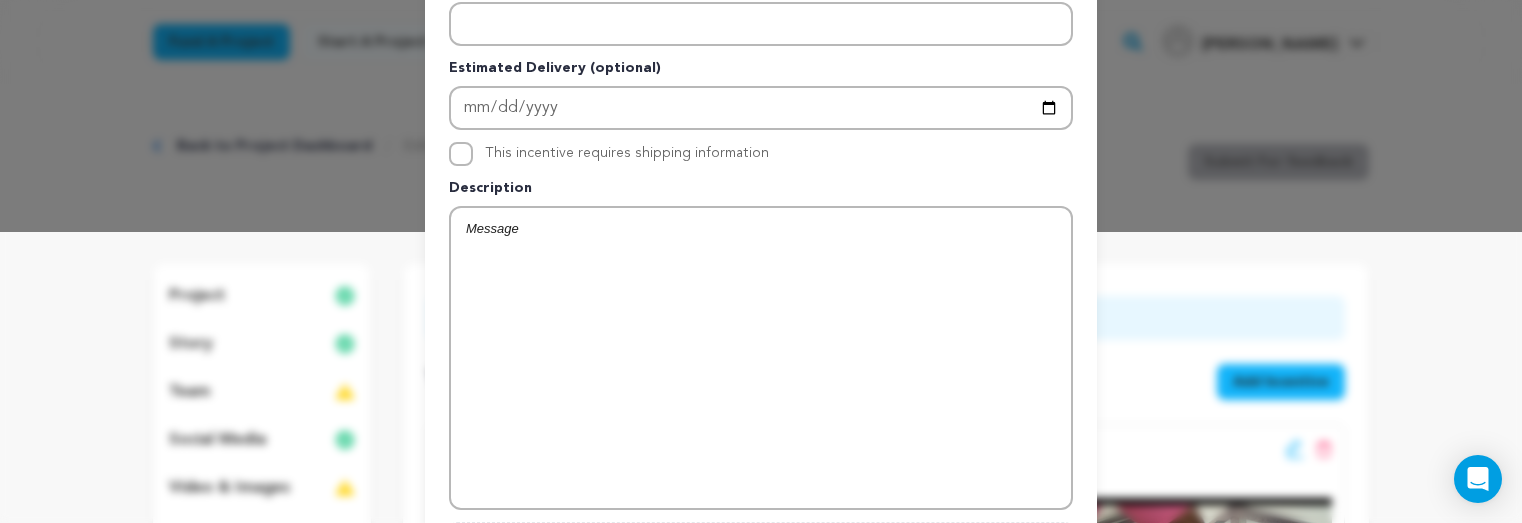 scroll, scrollTop: 306, scrollLeft: 0, axis: vertical 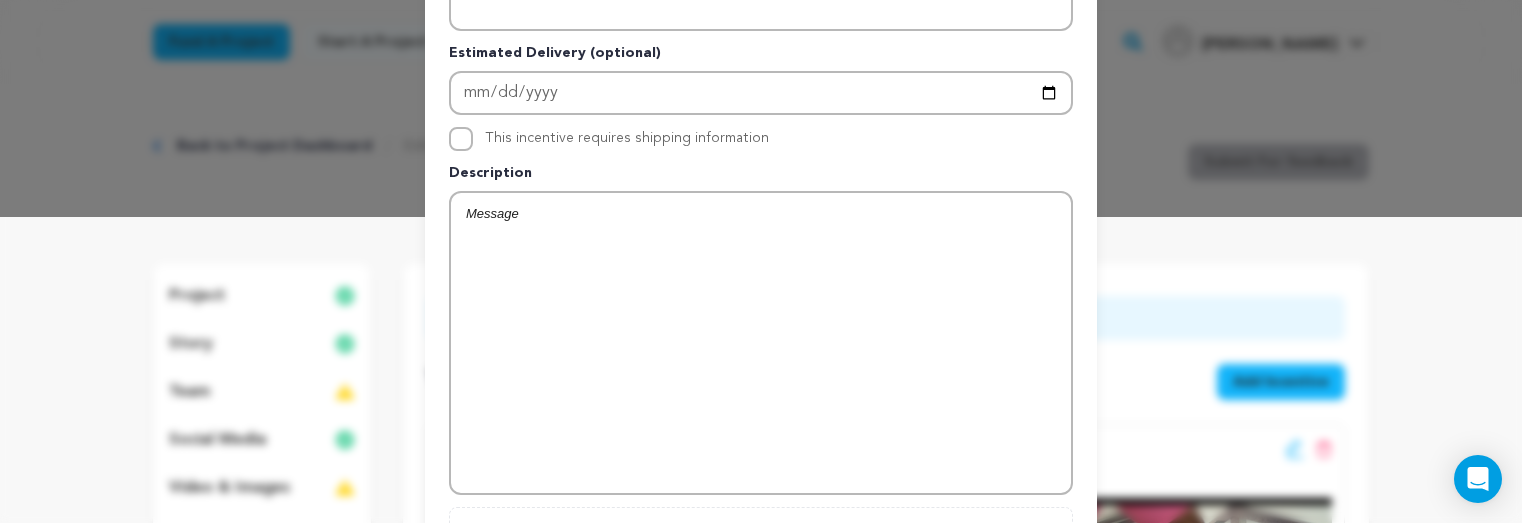 type on "Stay Flexin'!" 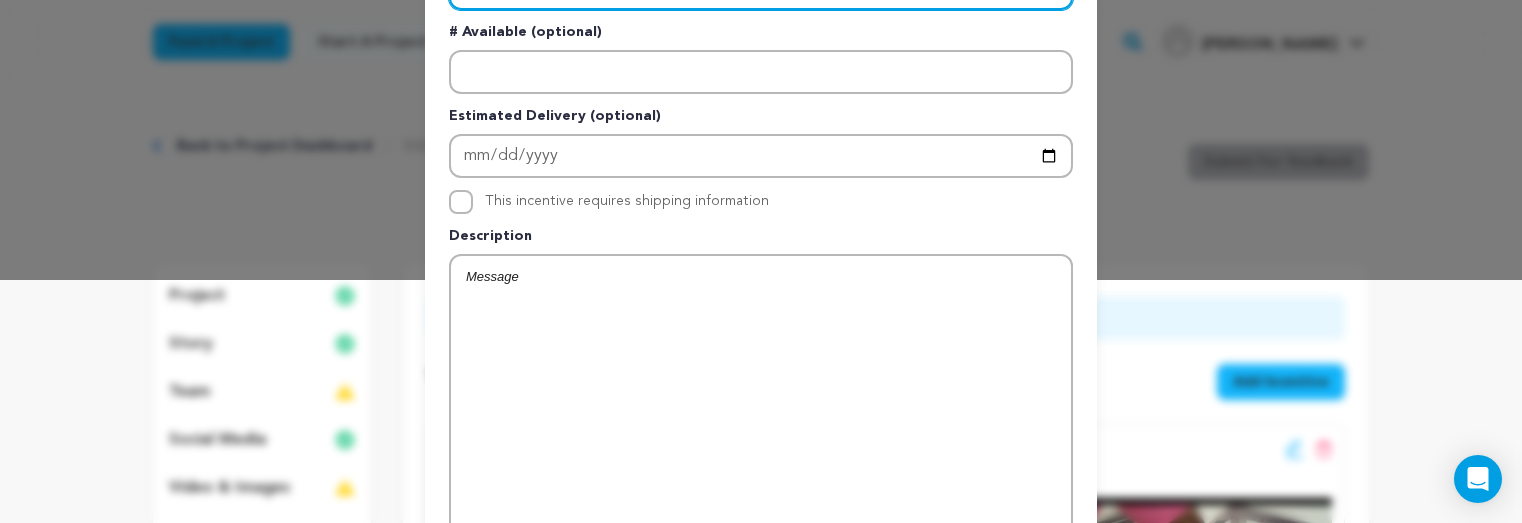 scroll, scrollTop: 200, scrollLeft: 0, axis: vertical 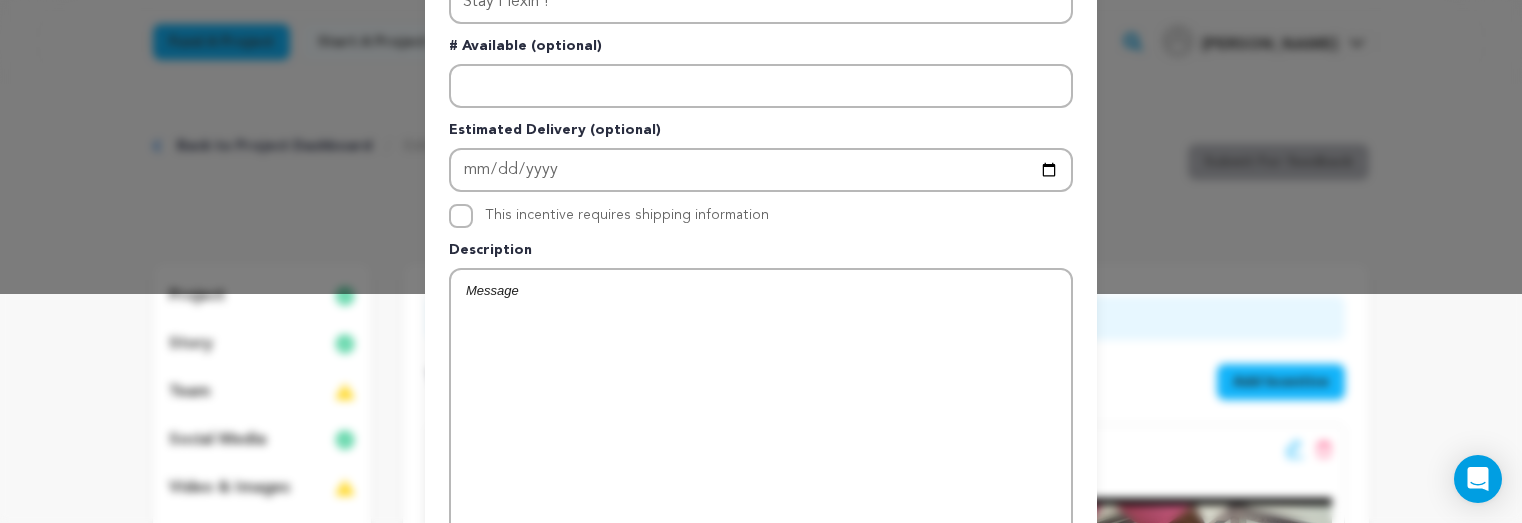 click at bounding box center [761, 420] 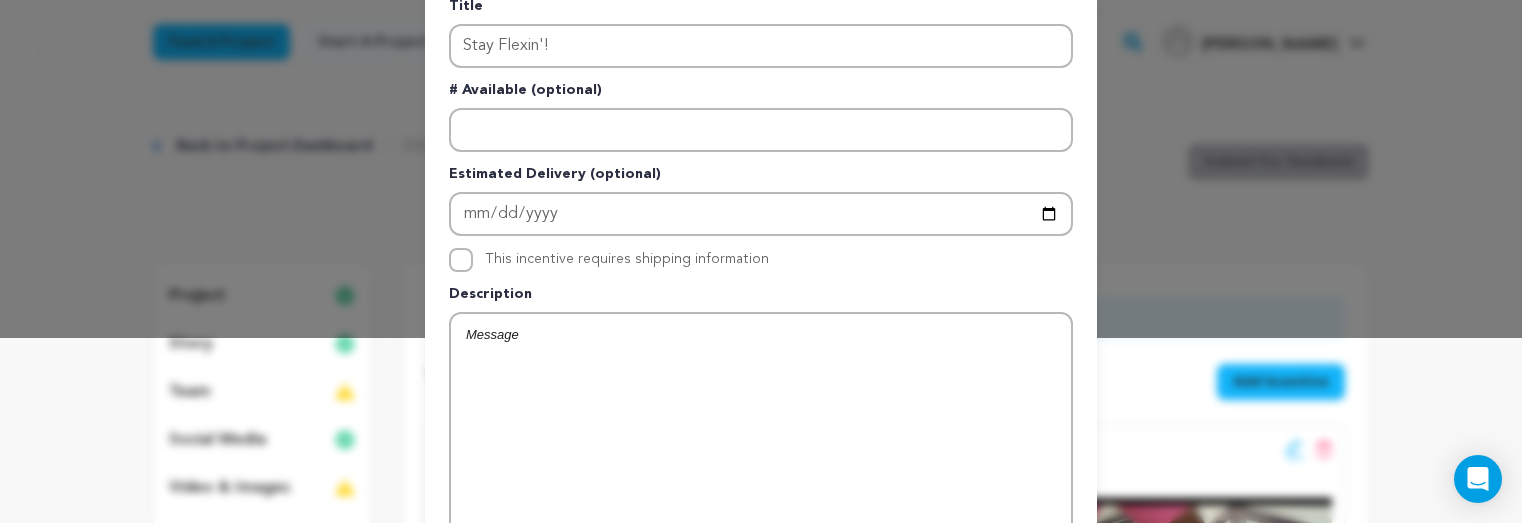 scroll, scrollTop: 156, scrollLeft: 0, axis: vertical 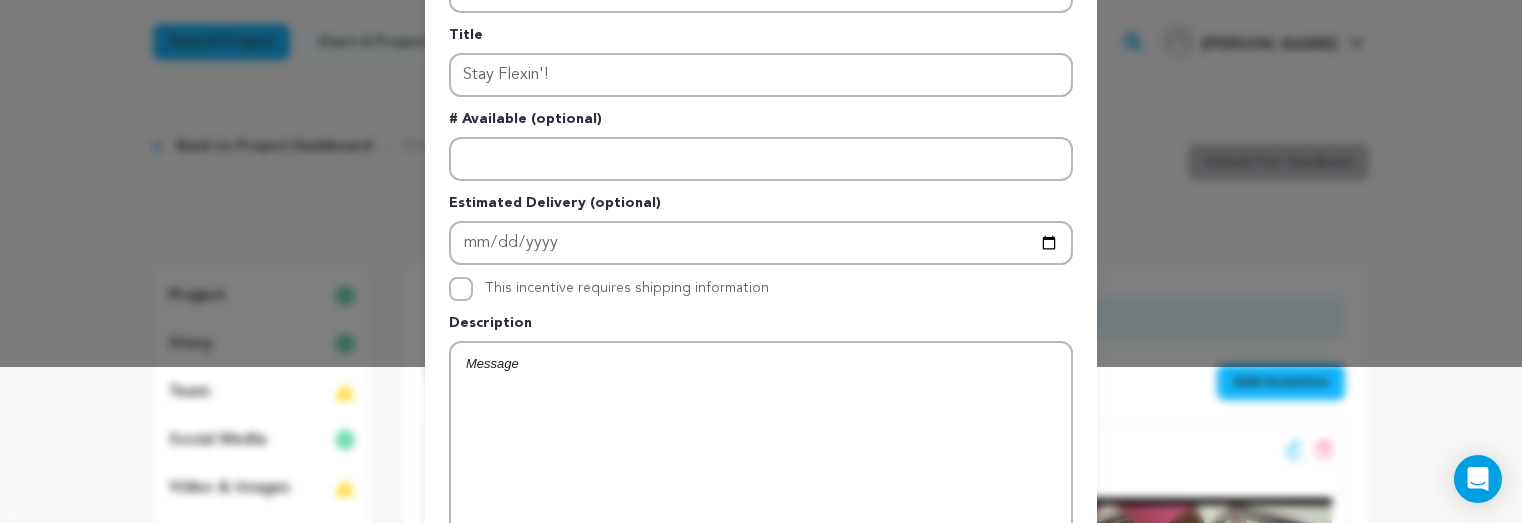 click at bounding box center (761, 493) 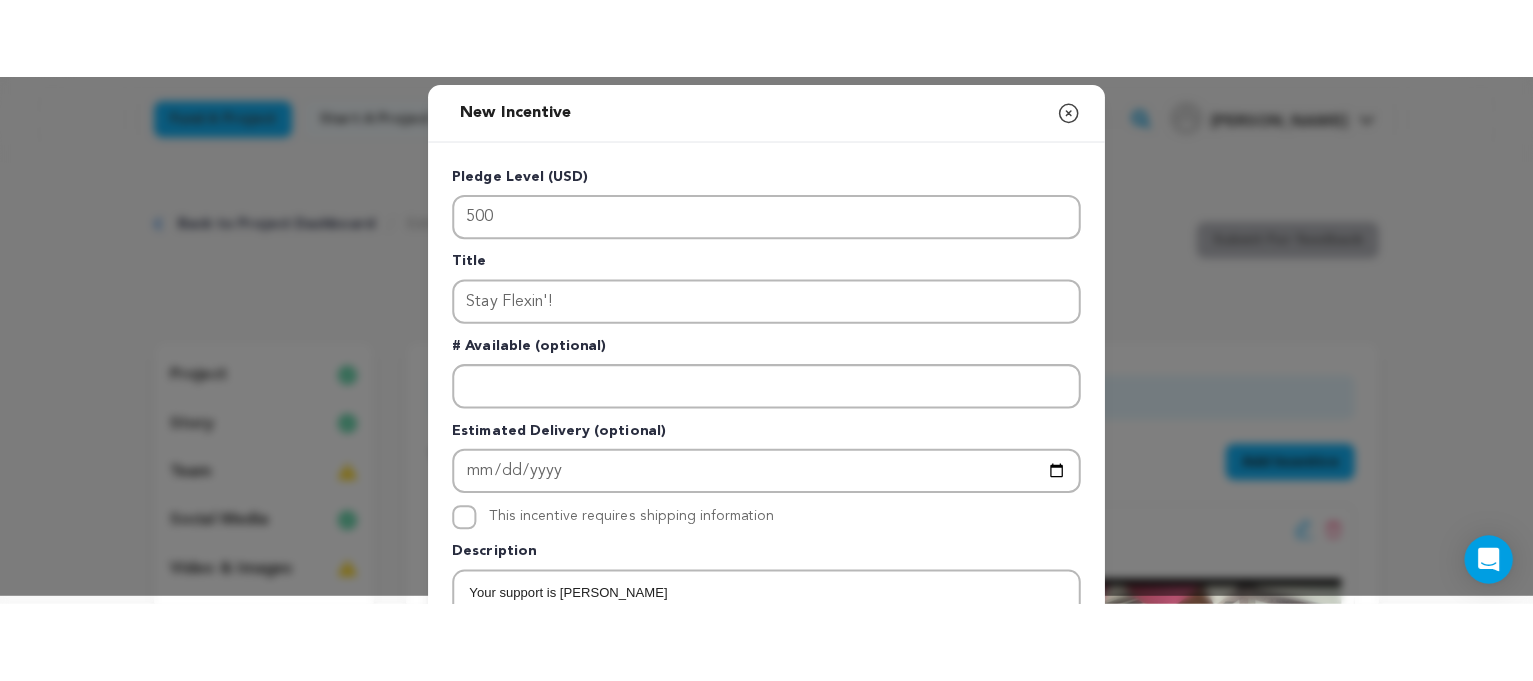 scroll, scrollTop: 33, scrollLeft: 0, axis: vertical 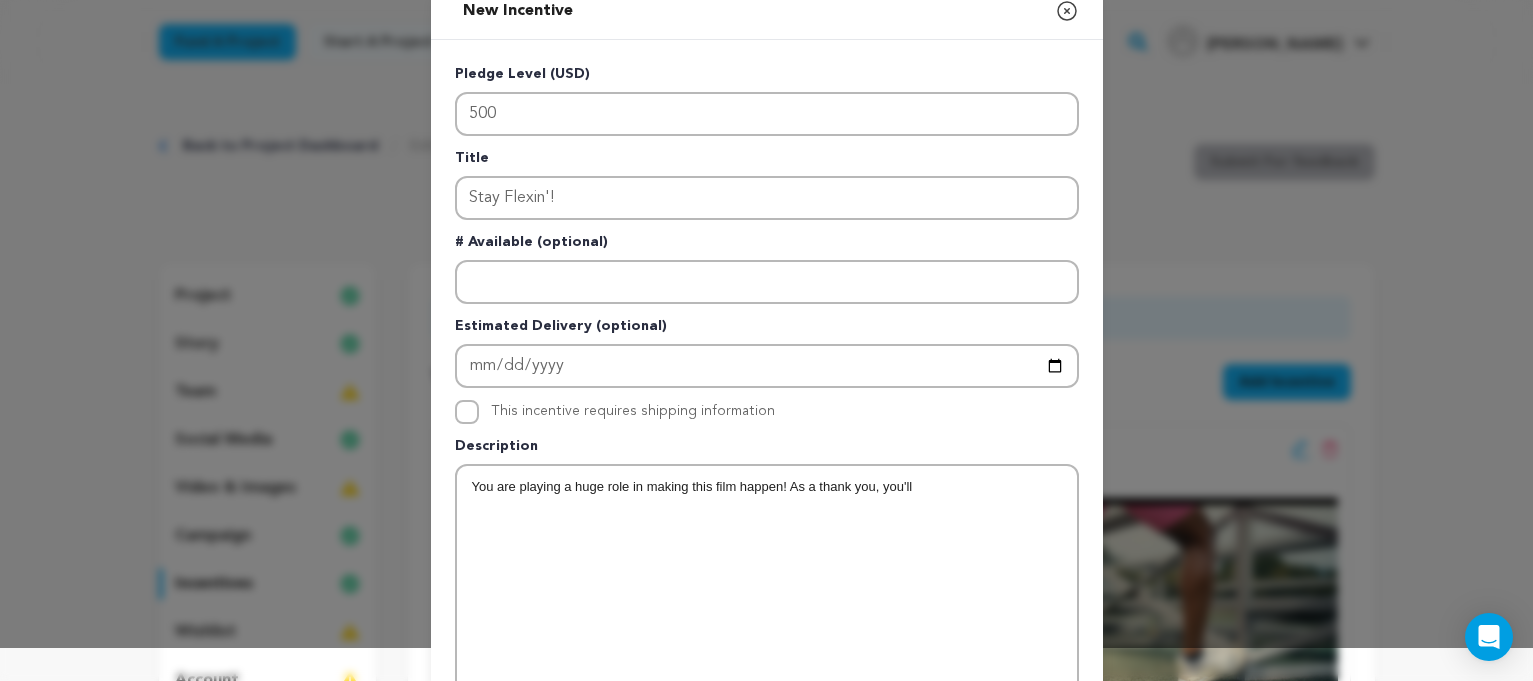 click on "You are playing a huge role in making this film happen! As a thank you, you'll" at bounding box center (767, 487) 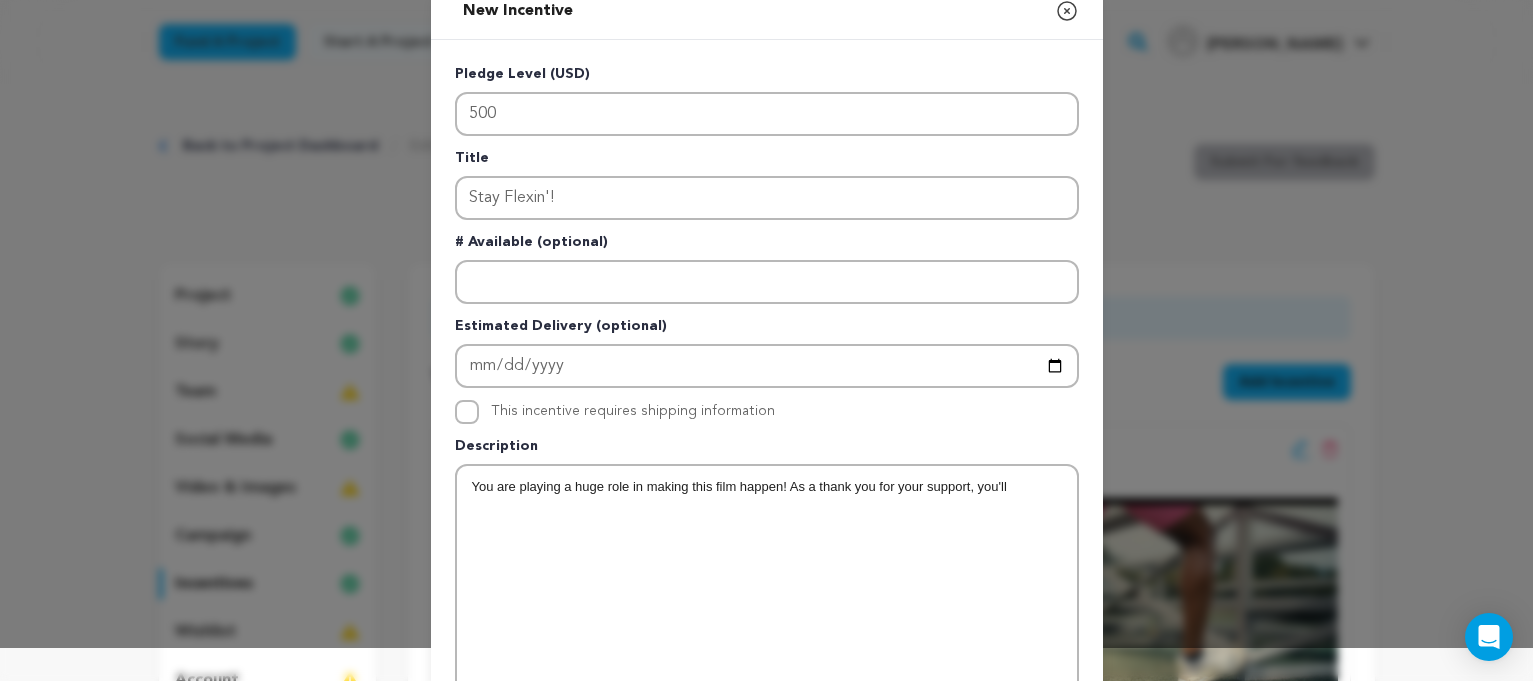click on "You are playing a huge role in making this film happen! As a thank you for your support, you'll" at bounding box center (767, 487) 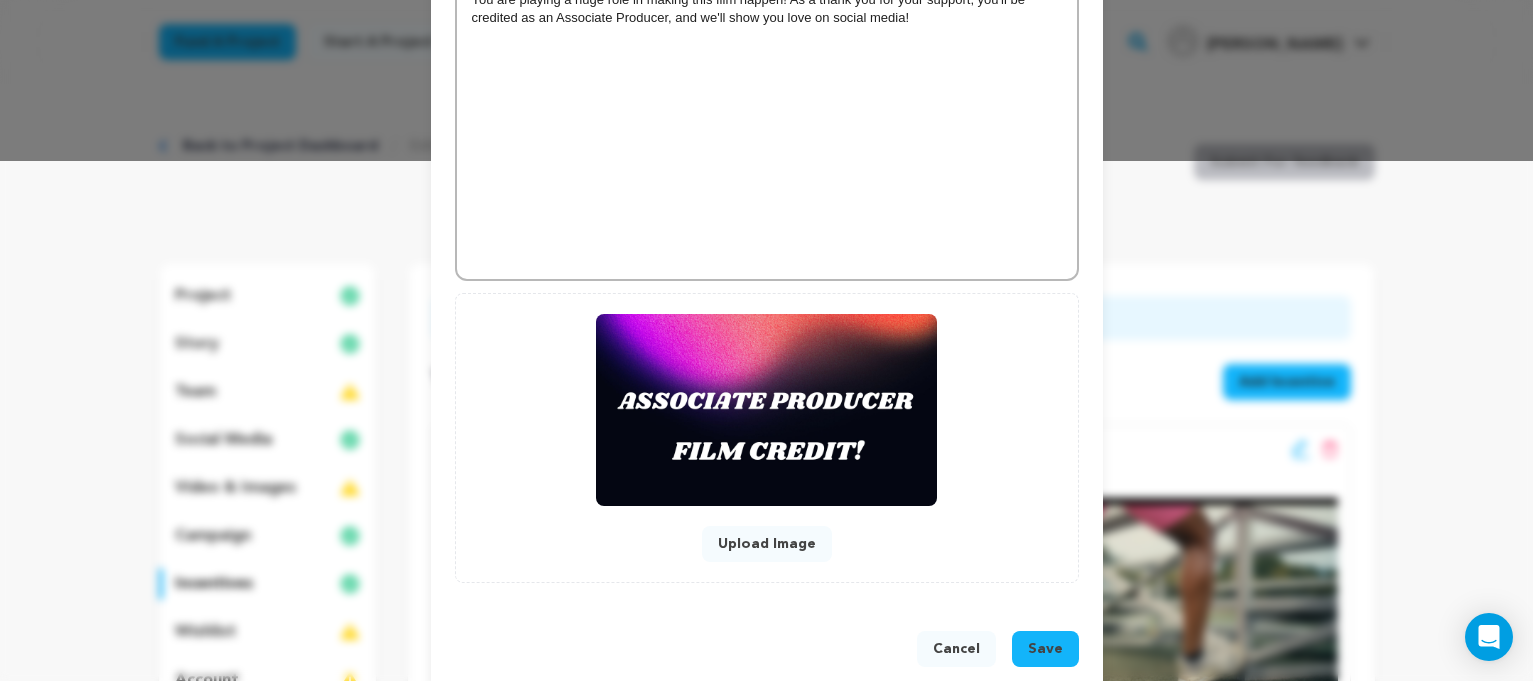 scroll, scrollTop: 554, scrollLeft: 0, axis: vertical 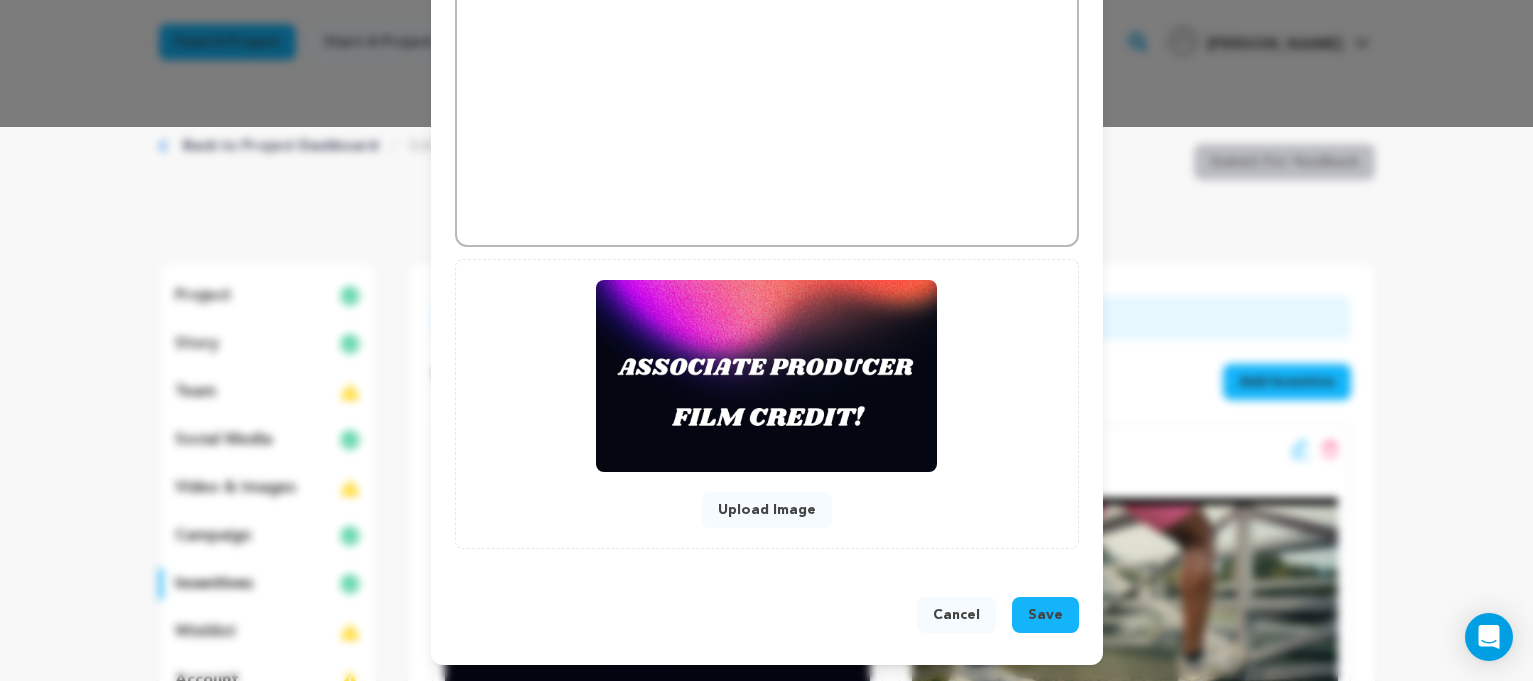 click on "Save" at bounding box center (1045, 615) 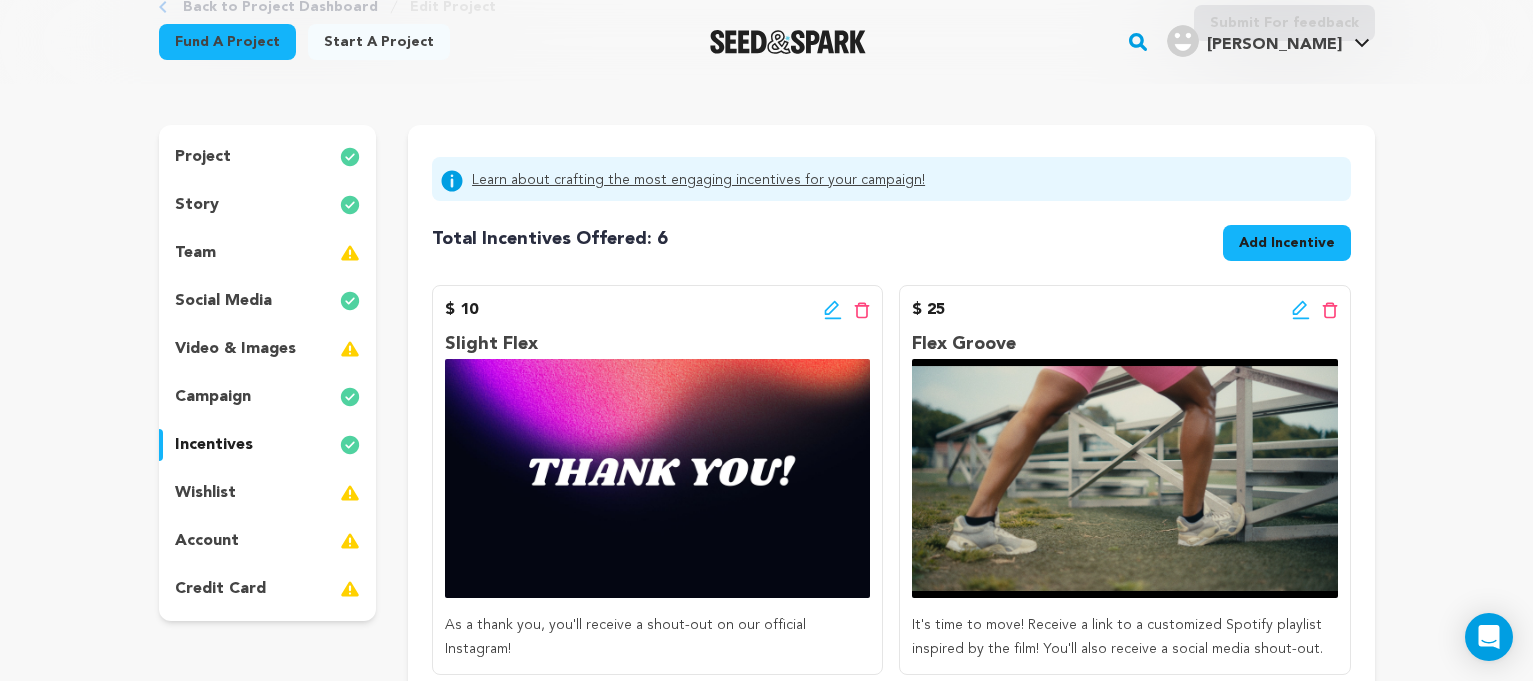 scroll, scrollTop: 140, scrollLeft: 0, axis: vertical 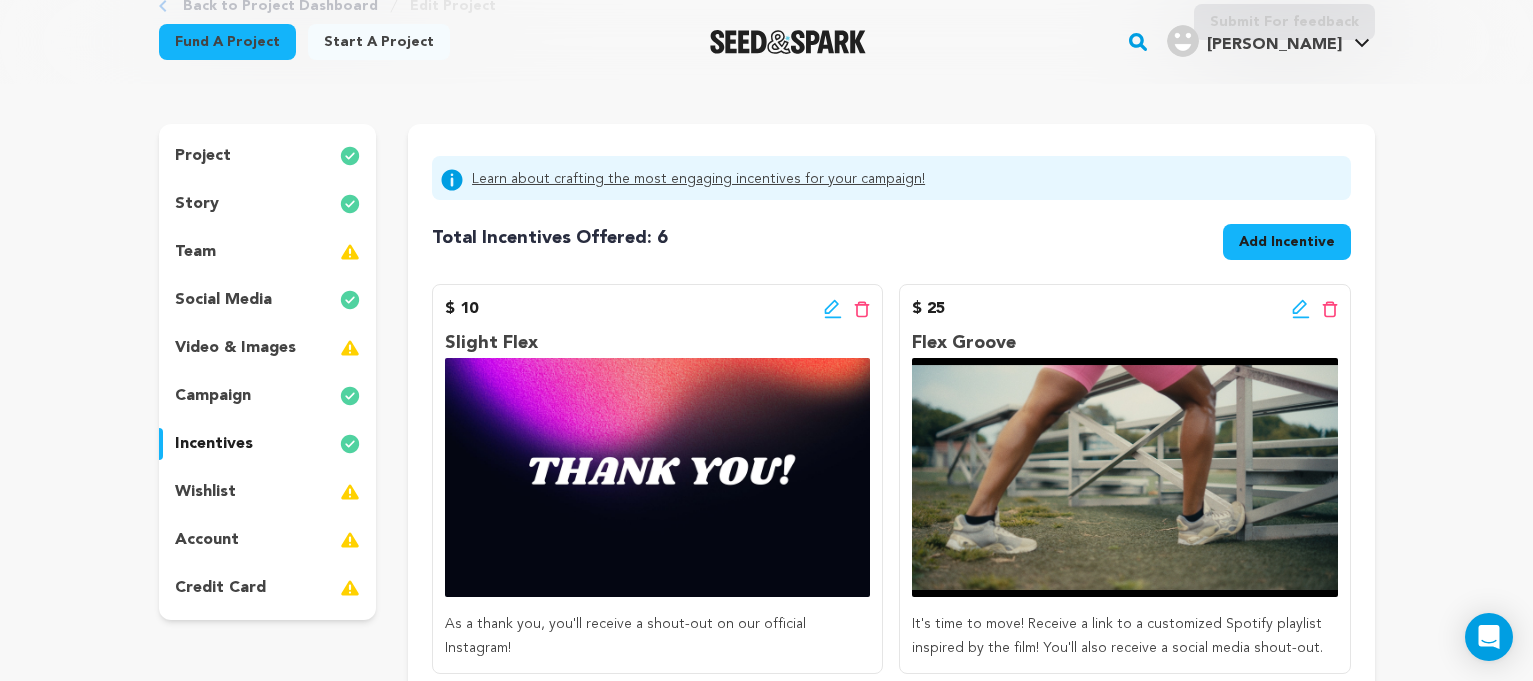 click on "Add Incentive" at bounding box center (1287, 246) 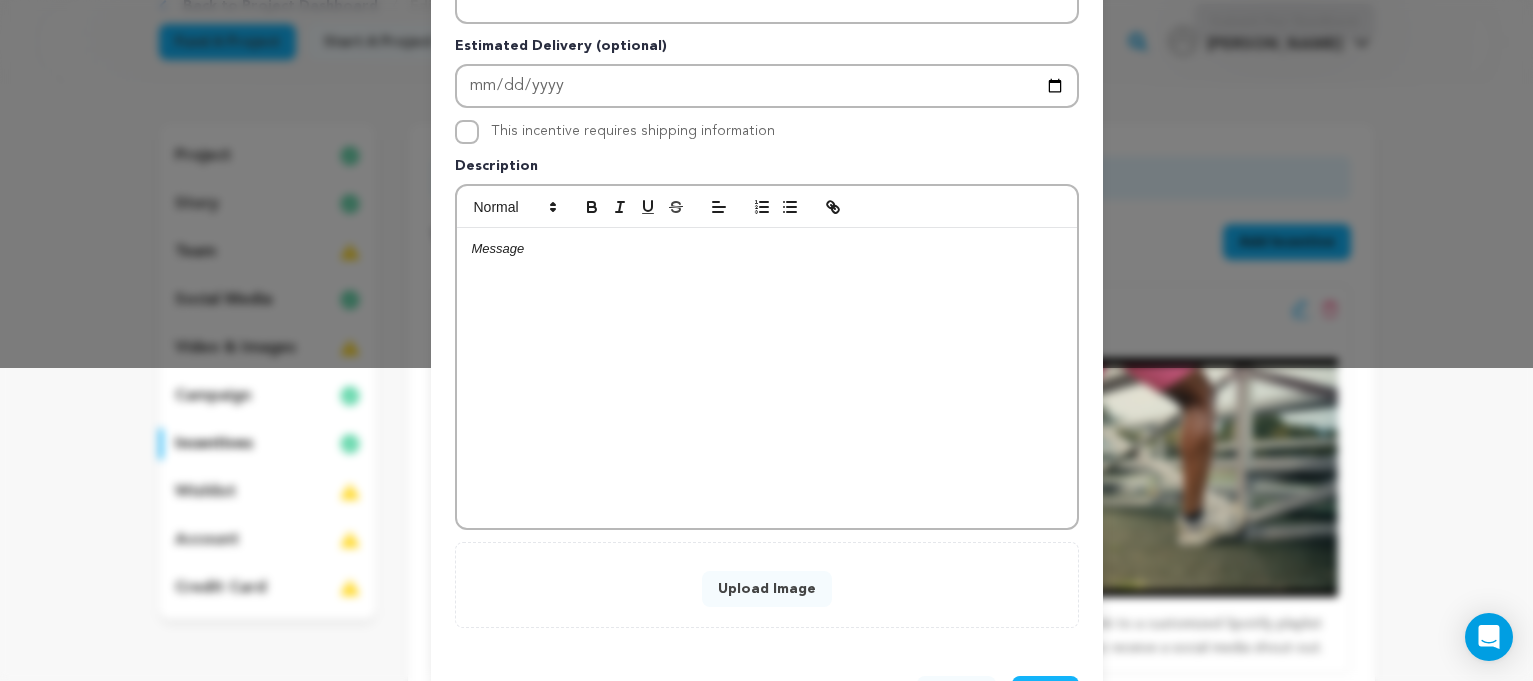 scroll, scrollTop: 392, scrollLeft: 0, axis: vertical 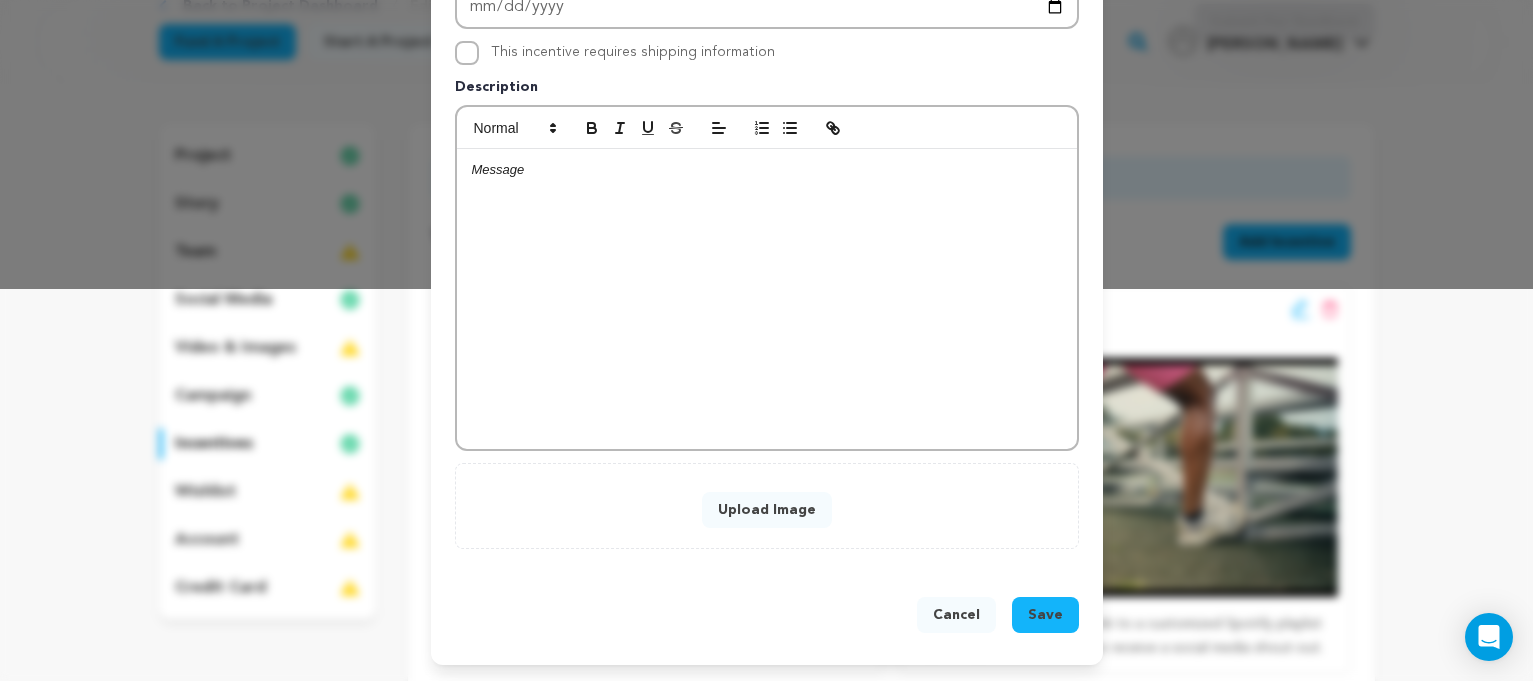 click on "Upload Image" at bounding box center [767, 510] 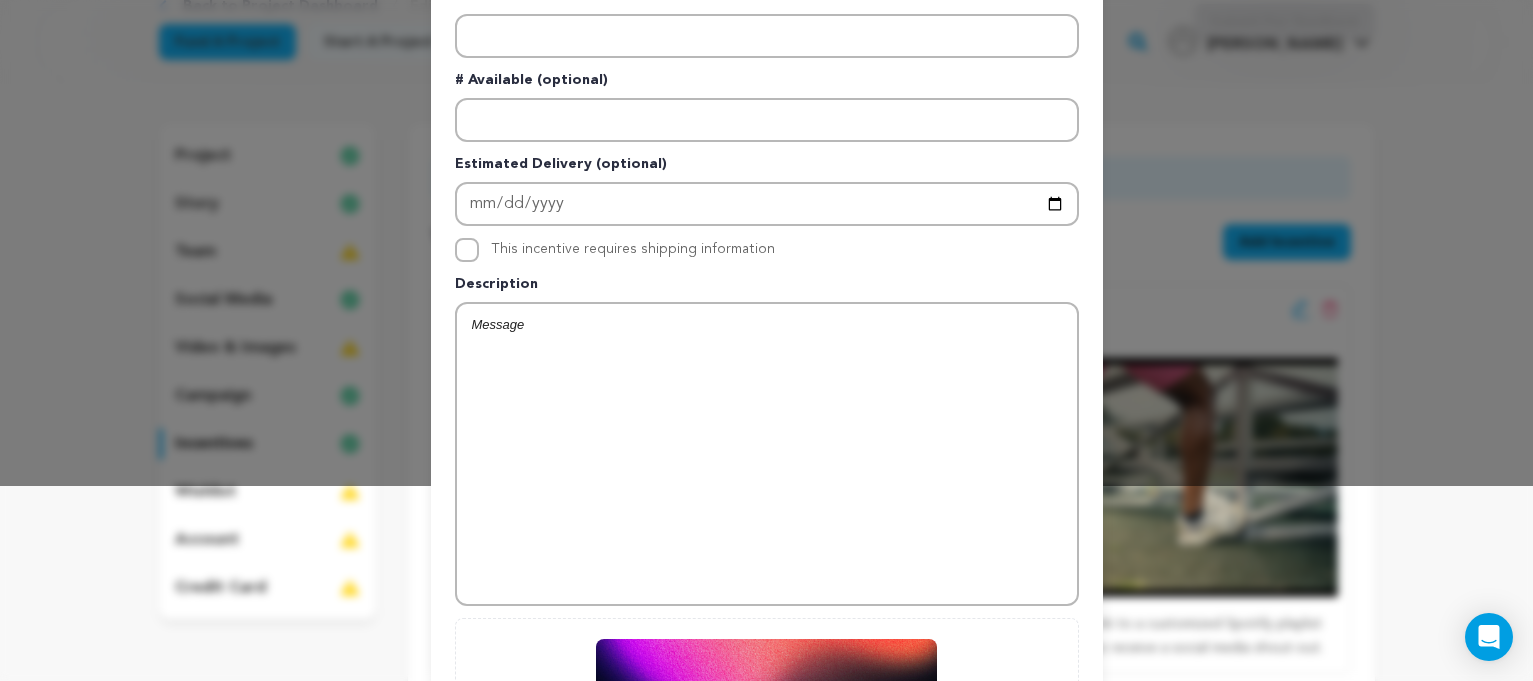 scroll, scrollTop: 184, scrollLeft: 0, axis: vertical 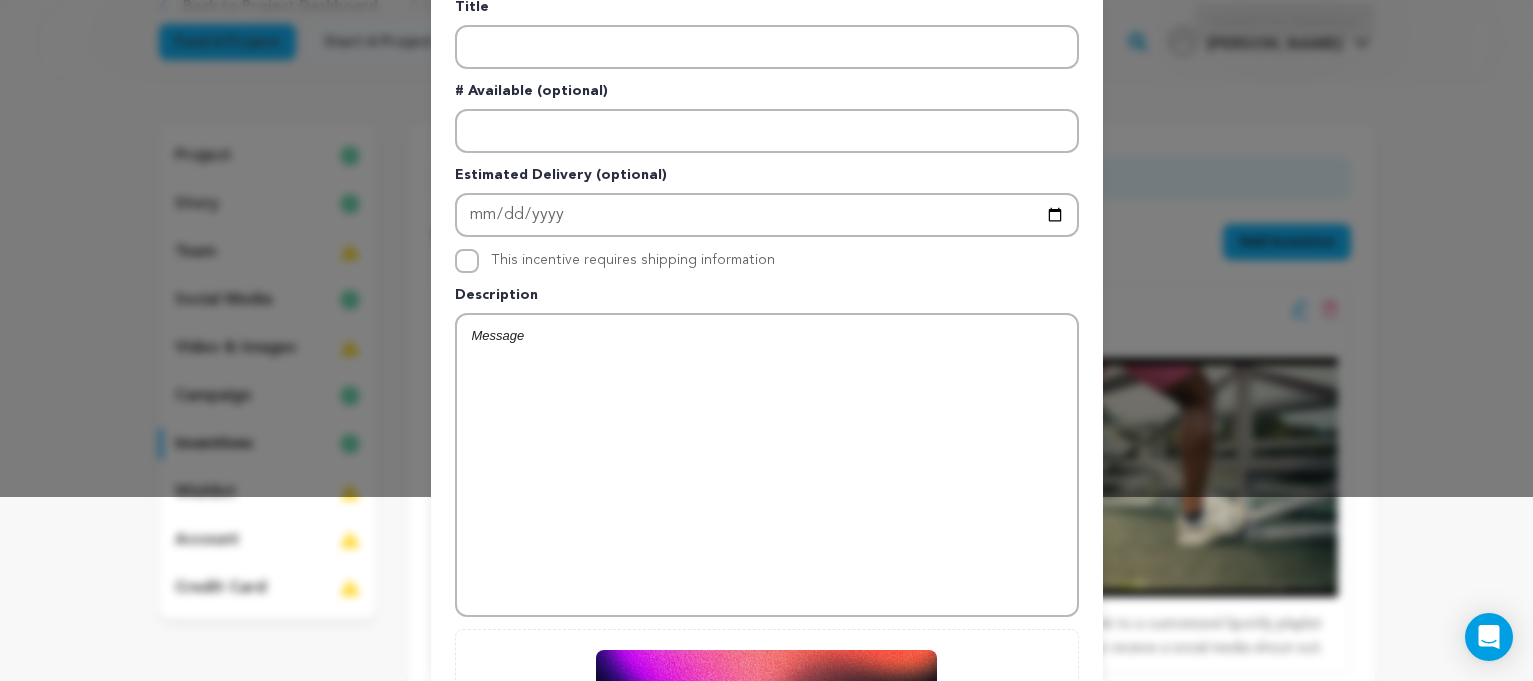 click at bounding box center (767, 465) 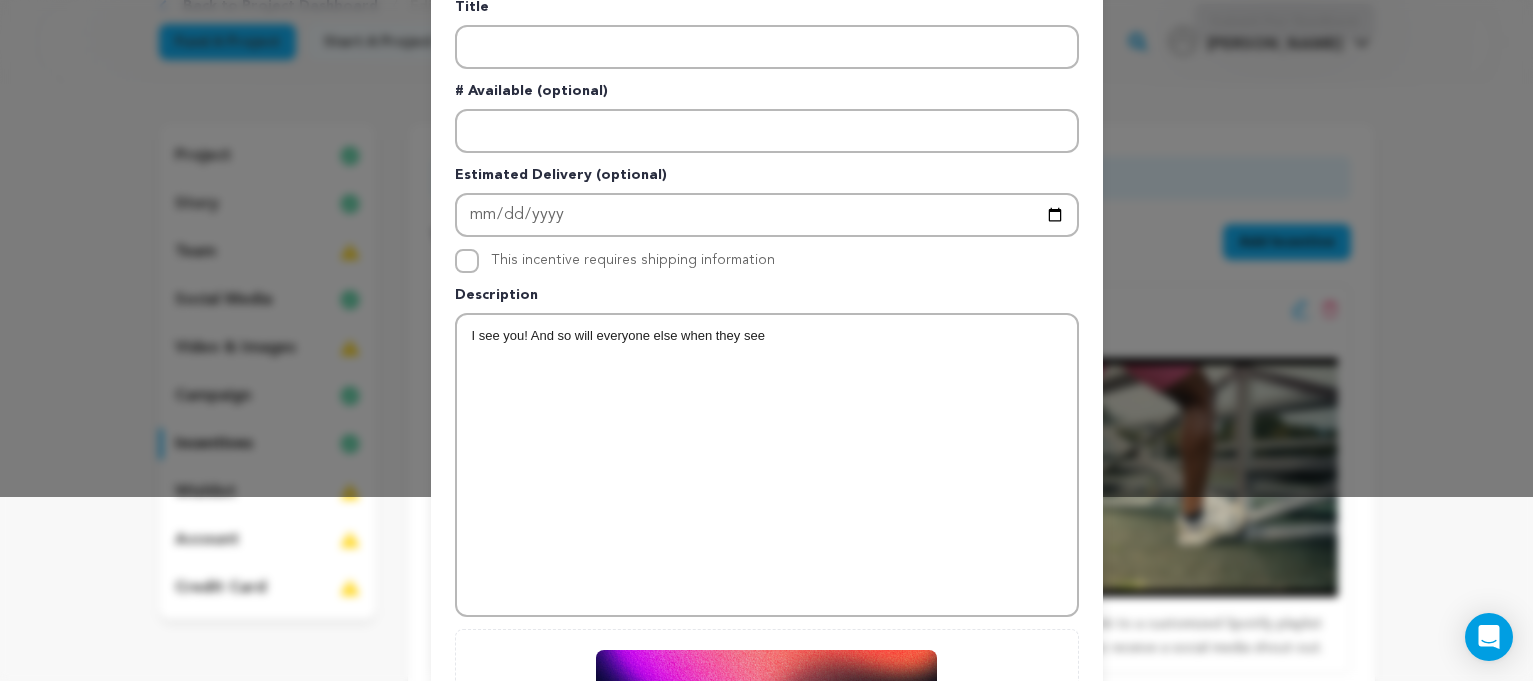 click on "I see you! And so will everyone else when they see" at bounding box center [767, 336] 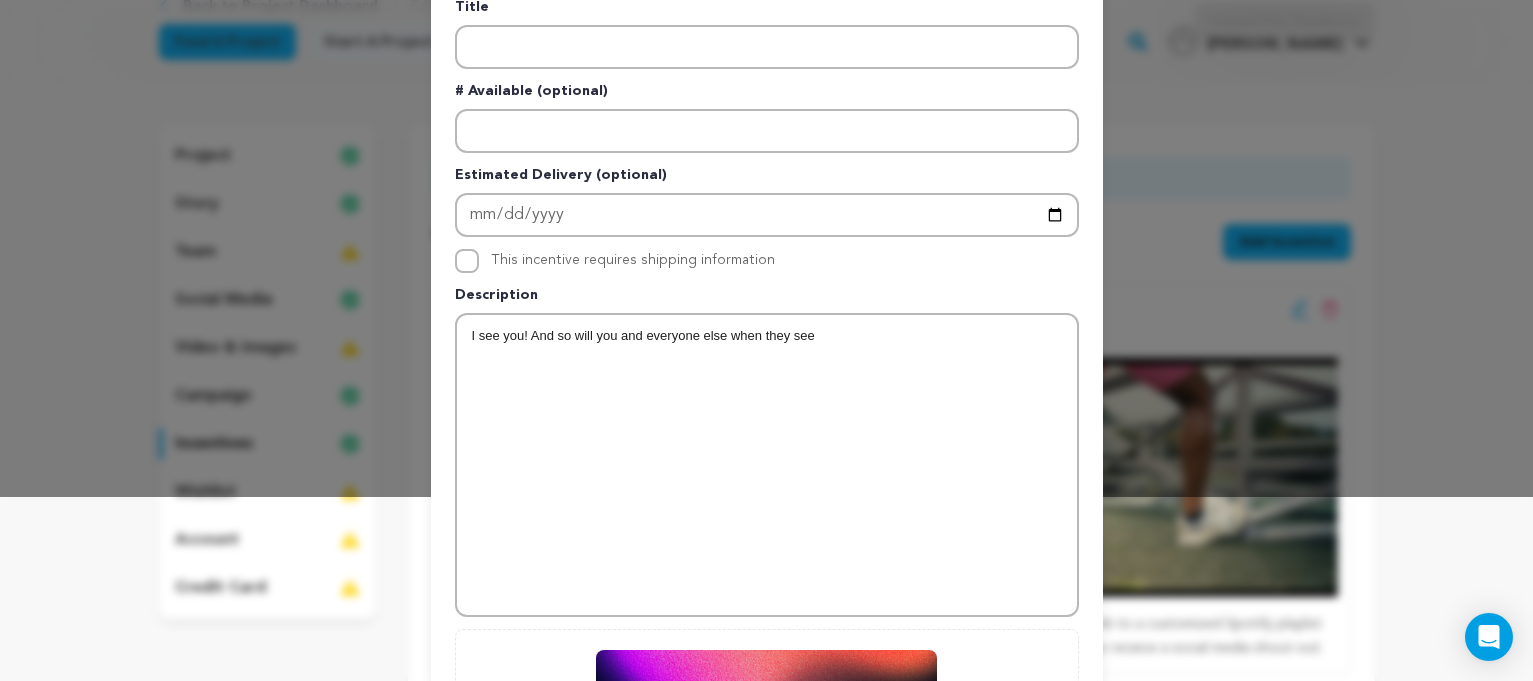 click on "I see you! And so will you and everyone else when they see" at bounding box center (767, 336) 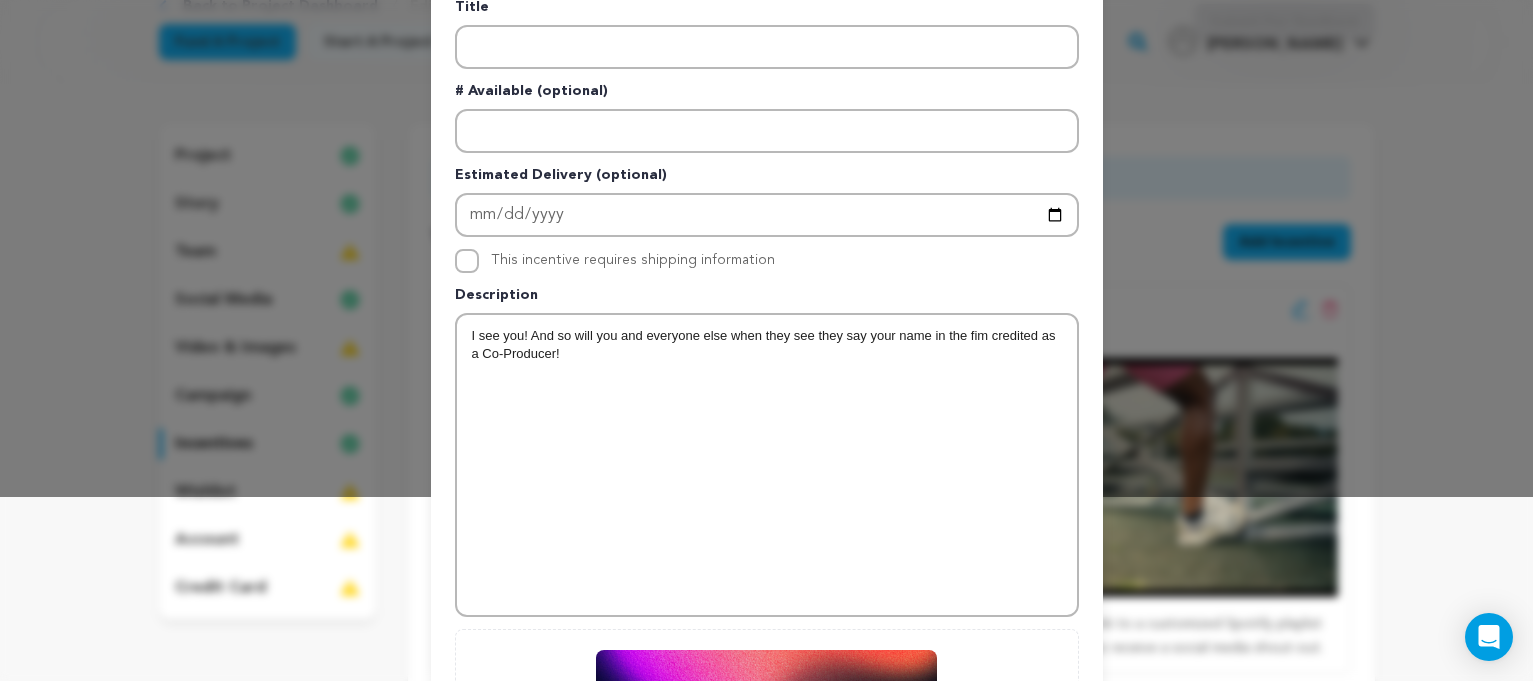 click on "I see you! And so will you and everyone else when they see they say your name in the fim credited as a Co-Producer!" at bounding box center [767, 345] 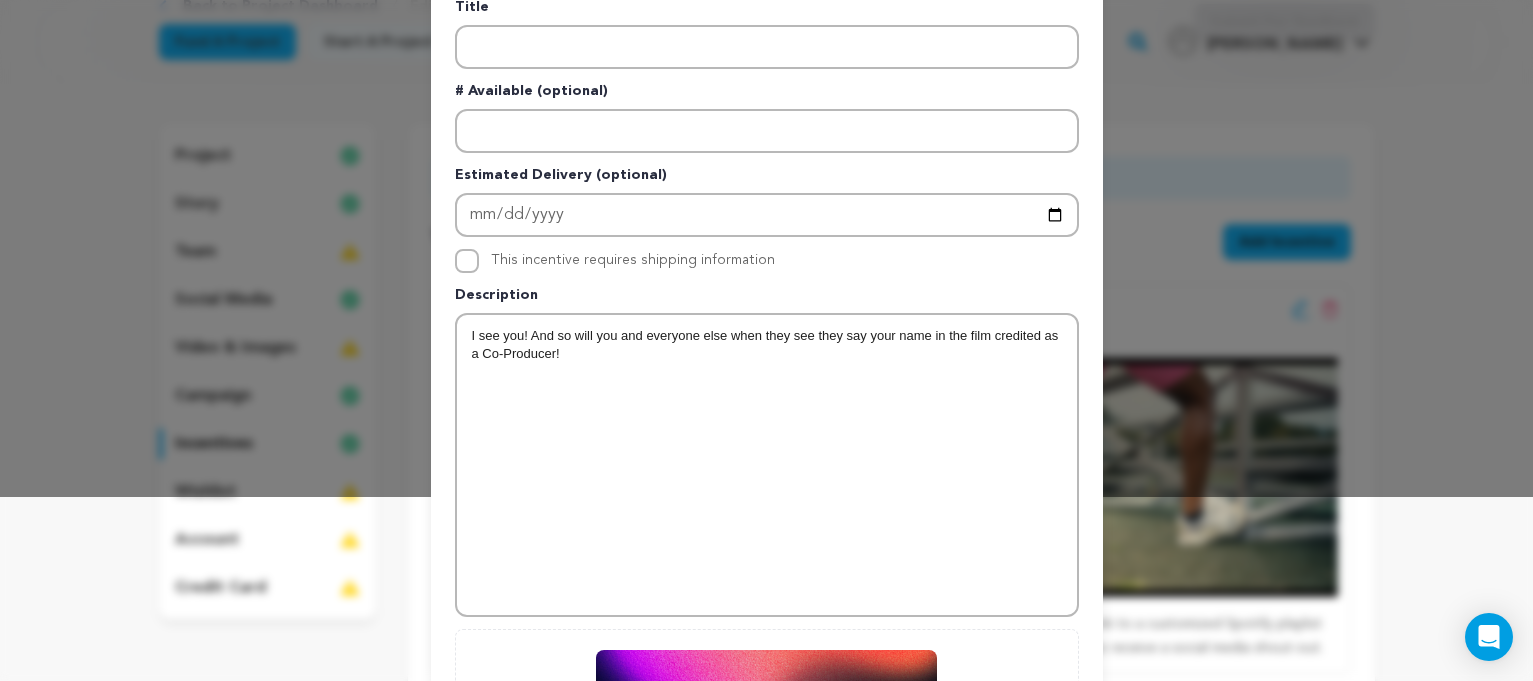 click on "I see you! And so will you and everyone else when they see they say your name in the film credited as a Co-Producer!" at bounding box center [767, 465] 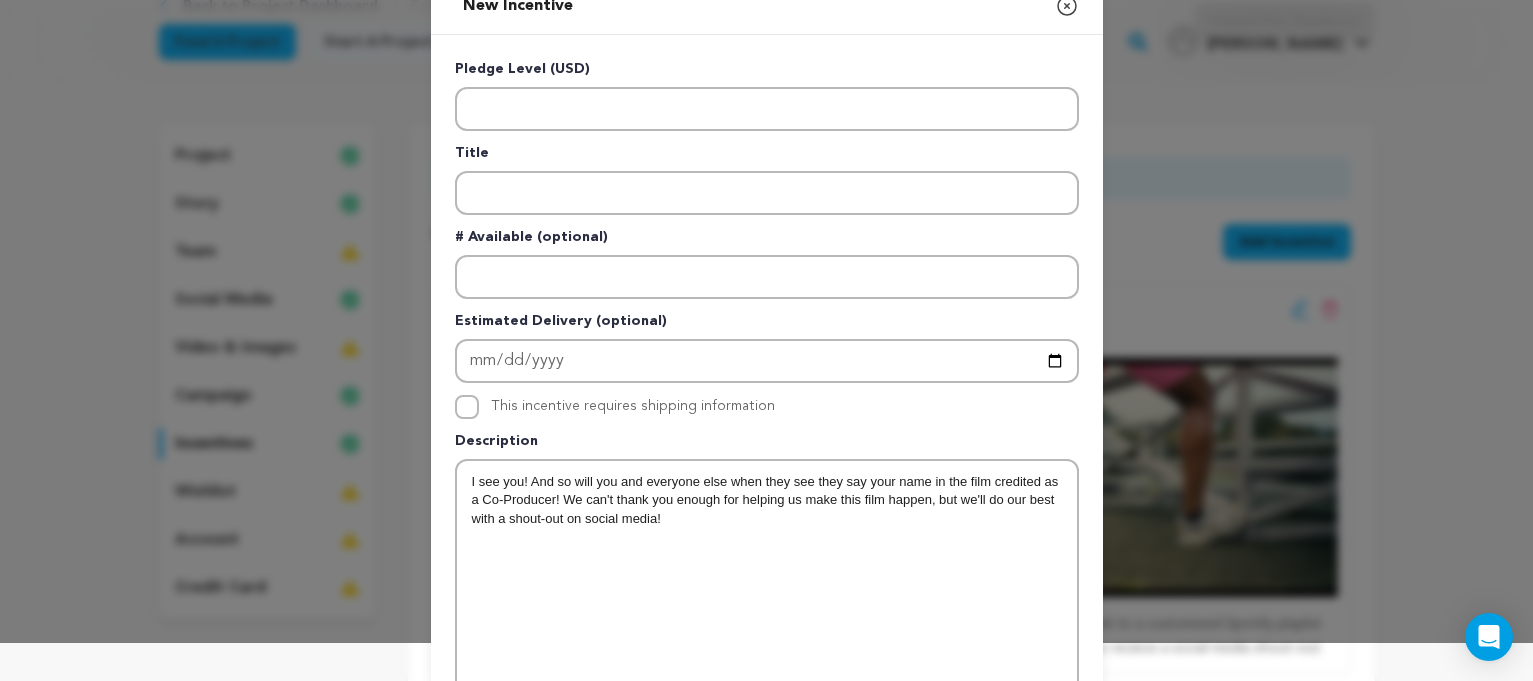 scroll, scrollTop: 0, scrollLeft: 0, axis: both 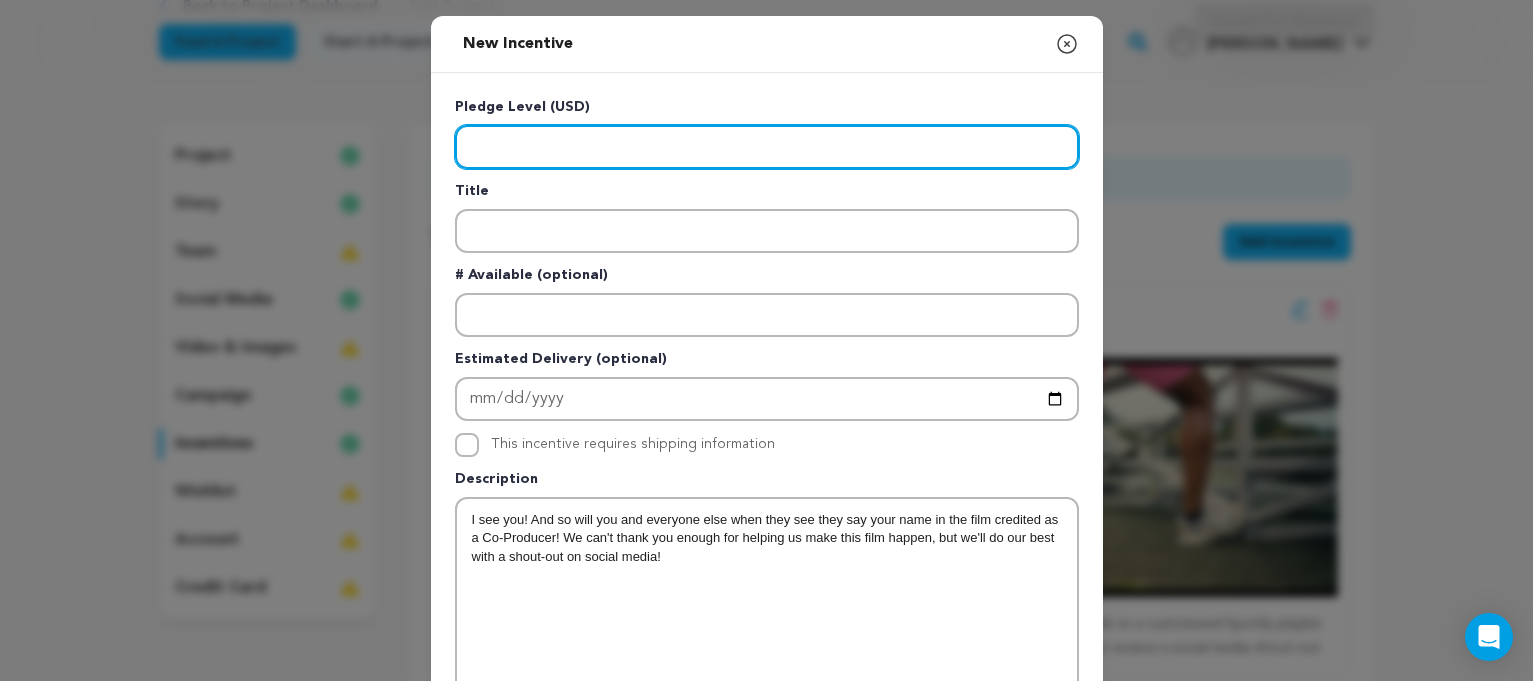 click at bounding box center [767, 147] 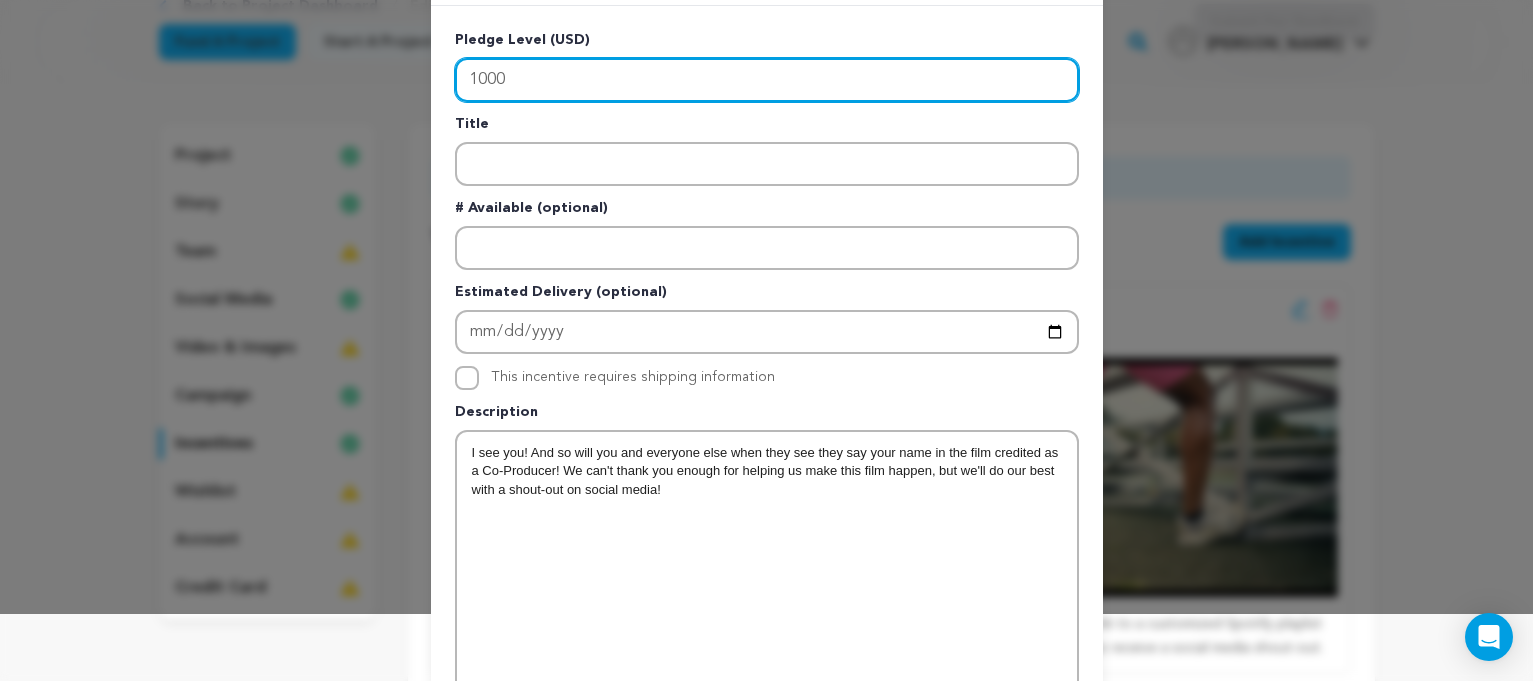 scroll, scrollTop: 53, scrollLeft: 0, axis: vertical 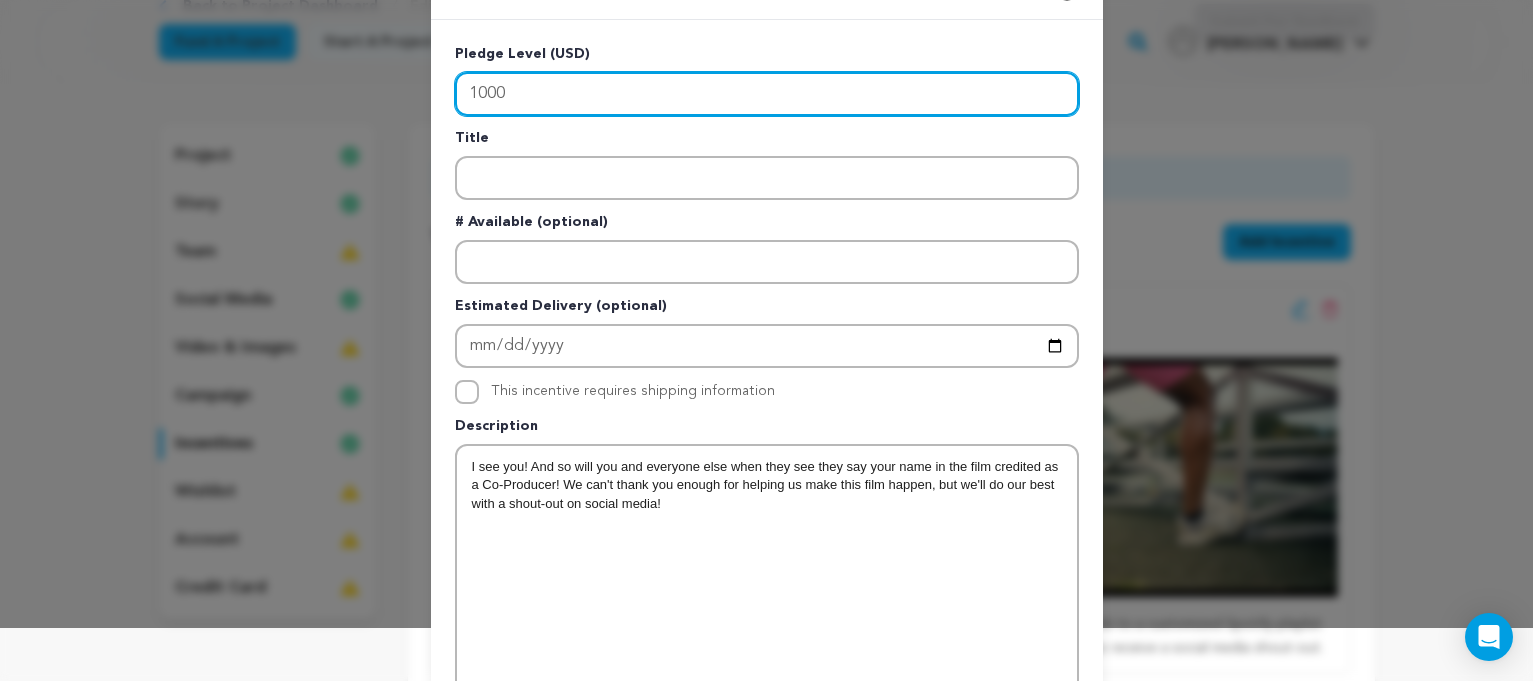 type on "1000" 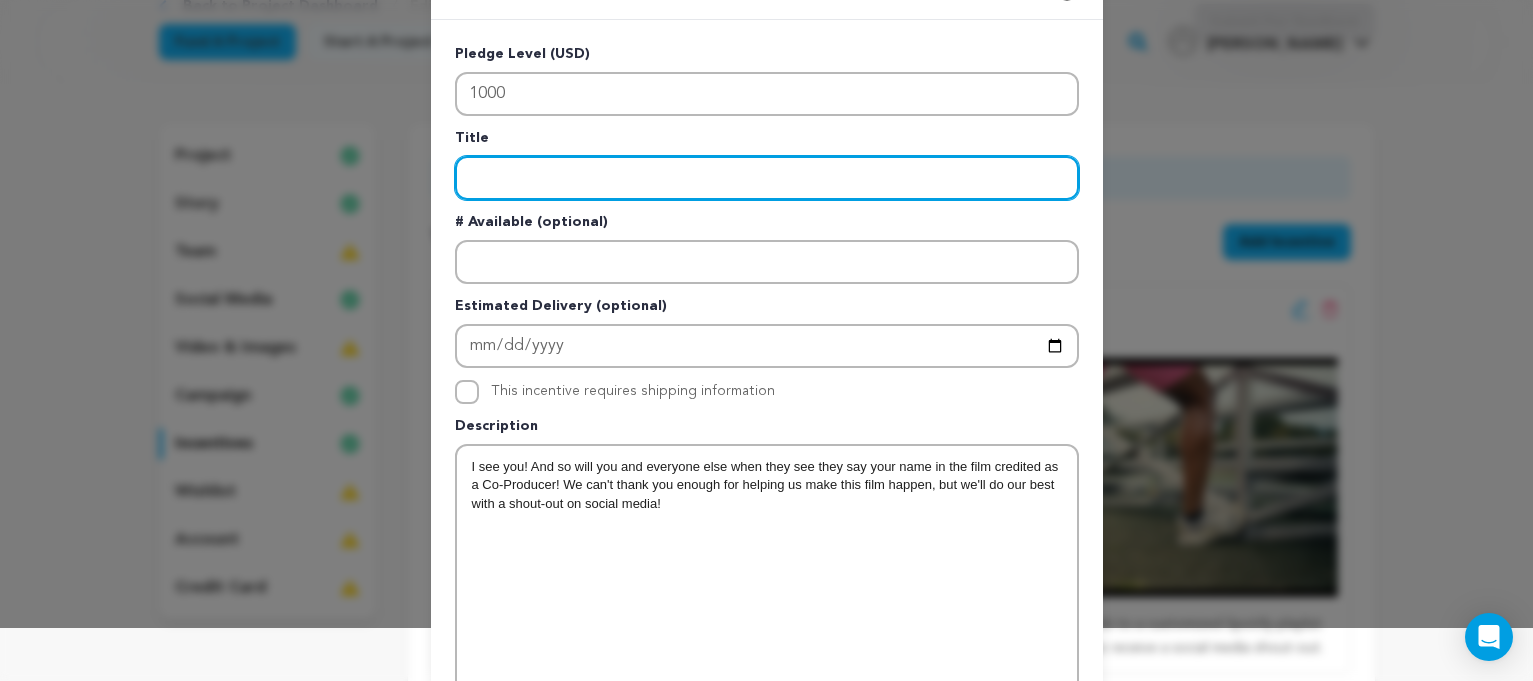 click at bounding box center [767, 178] 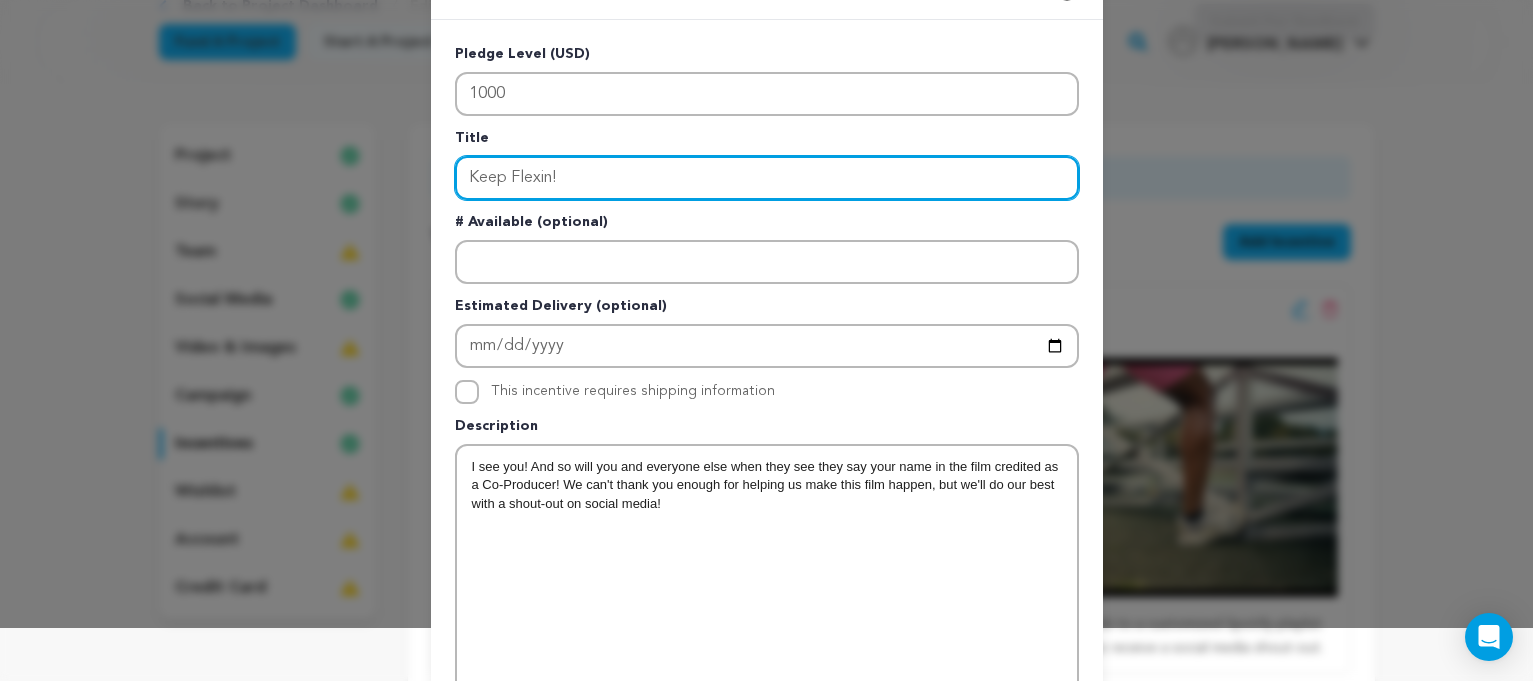 click on "Keep Flexin!" at bounding box center (767, 178) 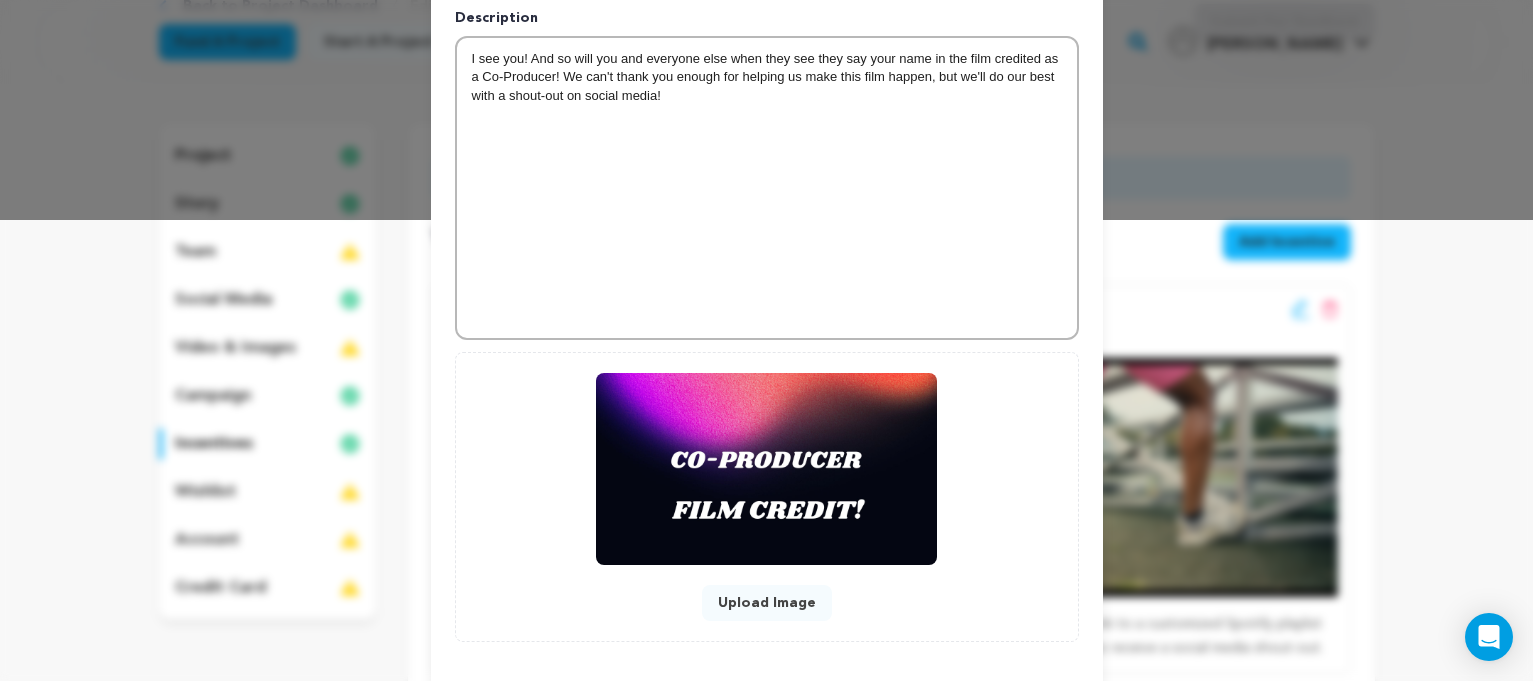 scroll, scrollTop: 485, scrollLeft: 0, axis: vertical 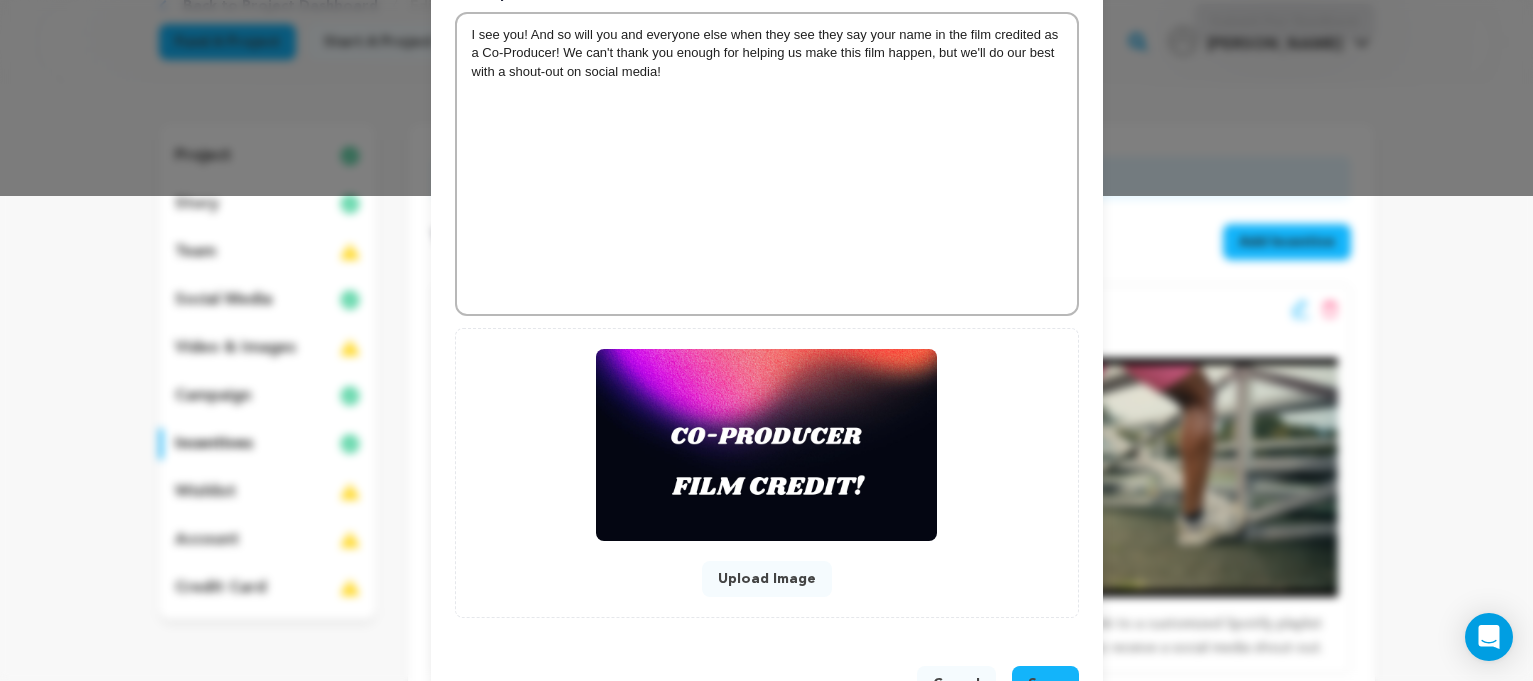 type on "Keep Flexin'!" 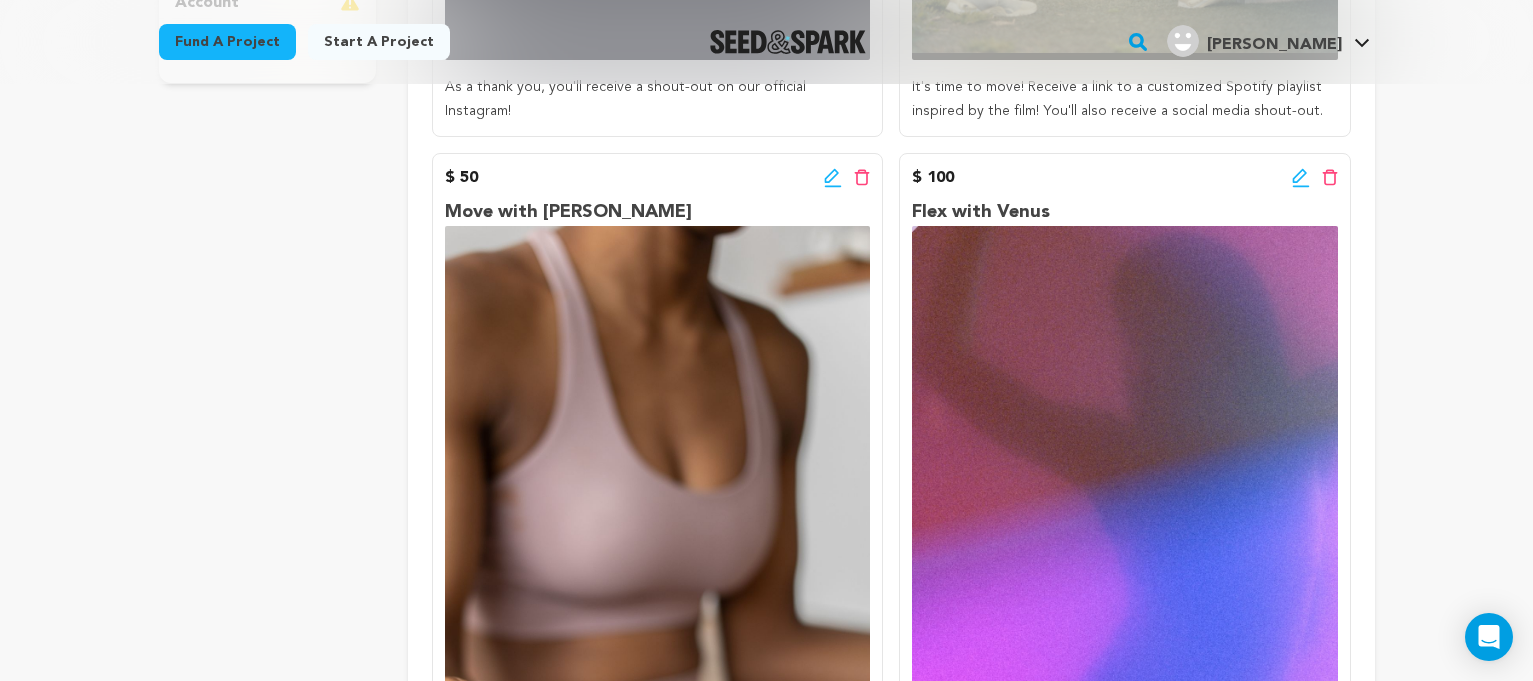 scroll, scrollTop: 674, scrollLeft: 0, axis: vertical 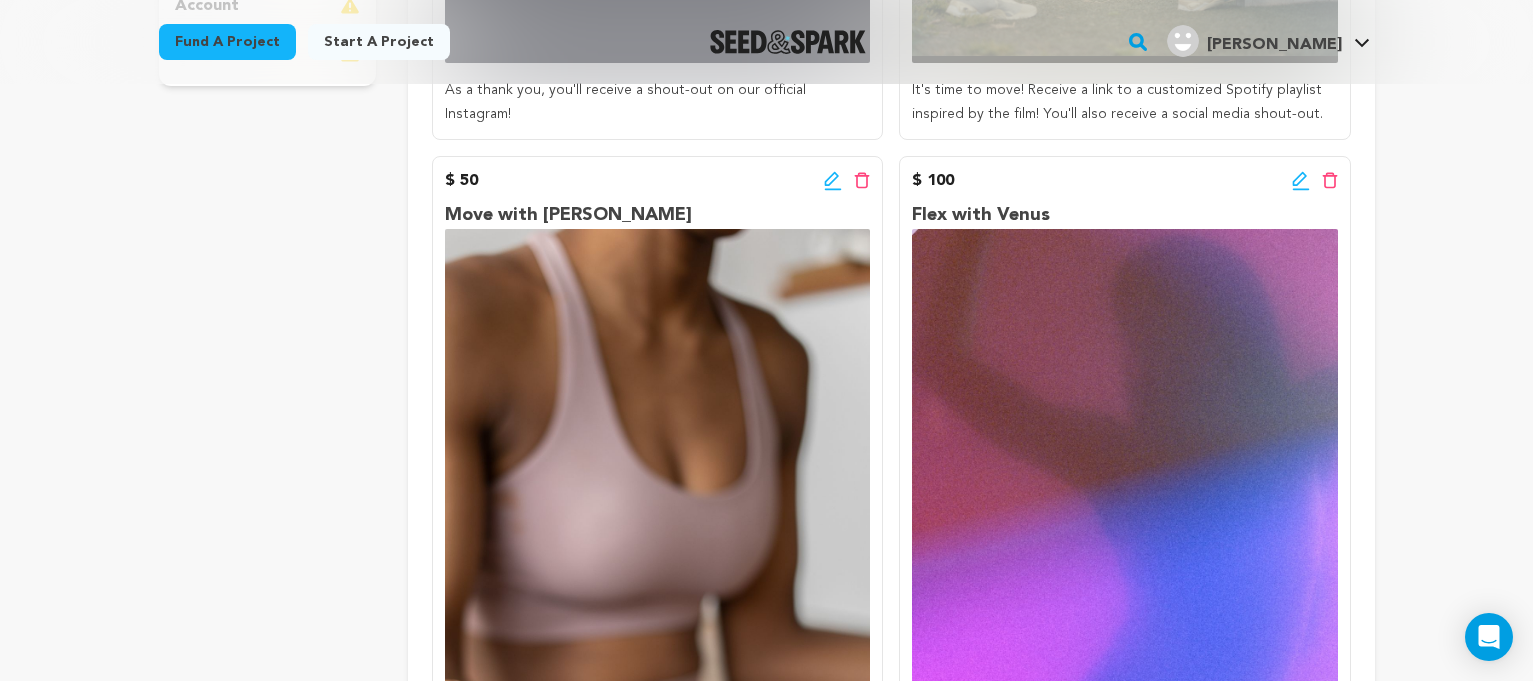 click 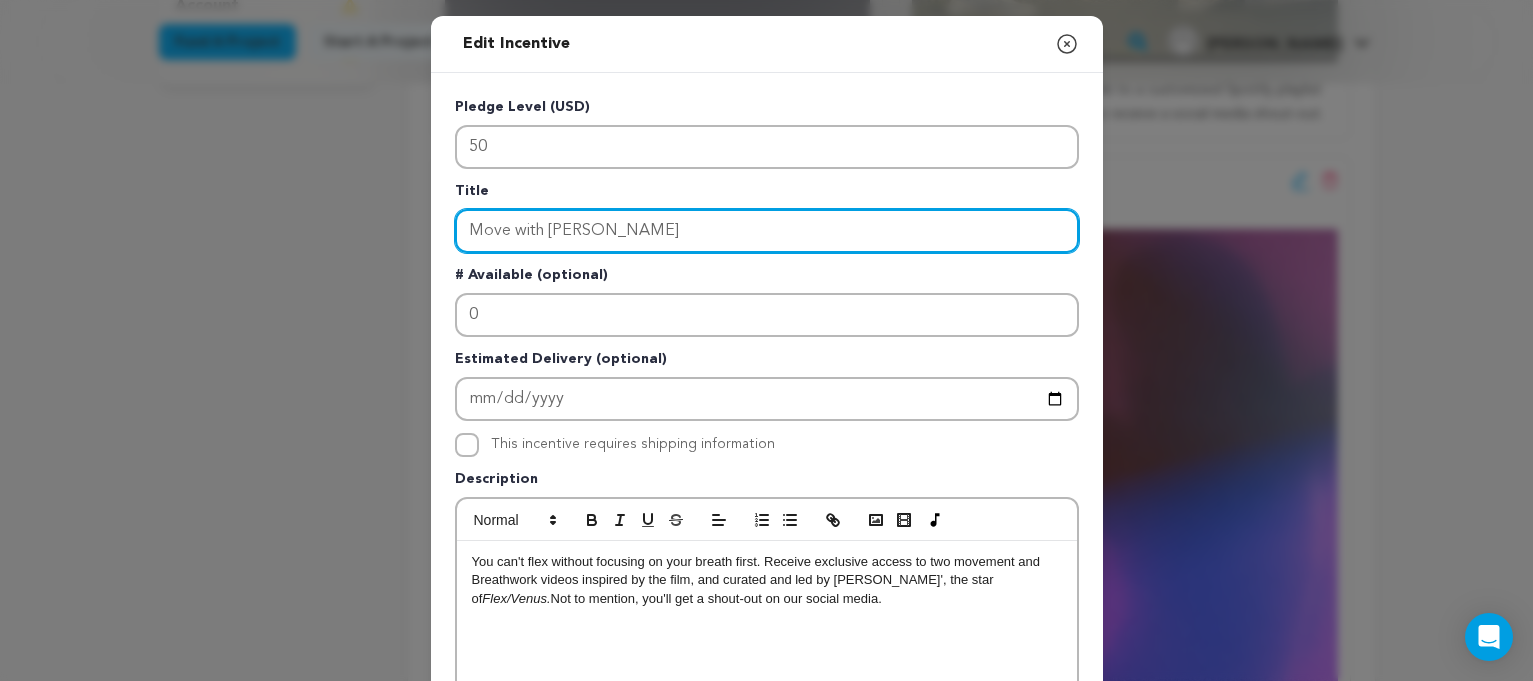 click on "Move with Venus" at bounding box center [767, 231] 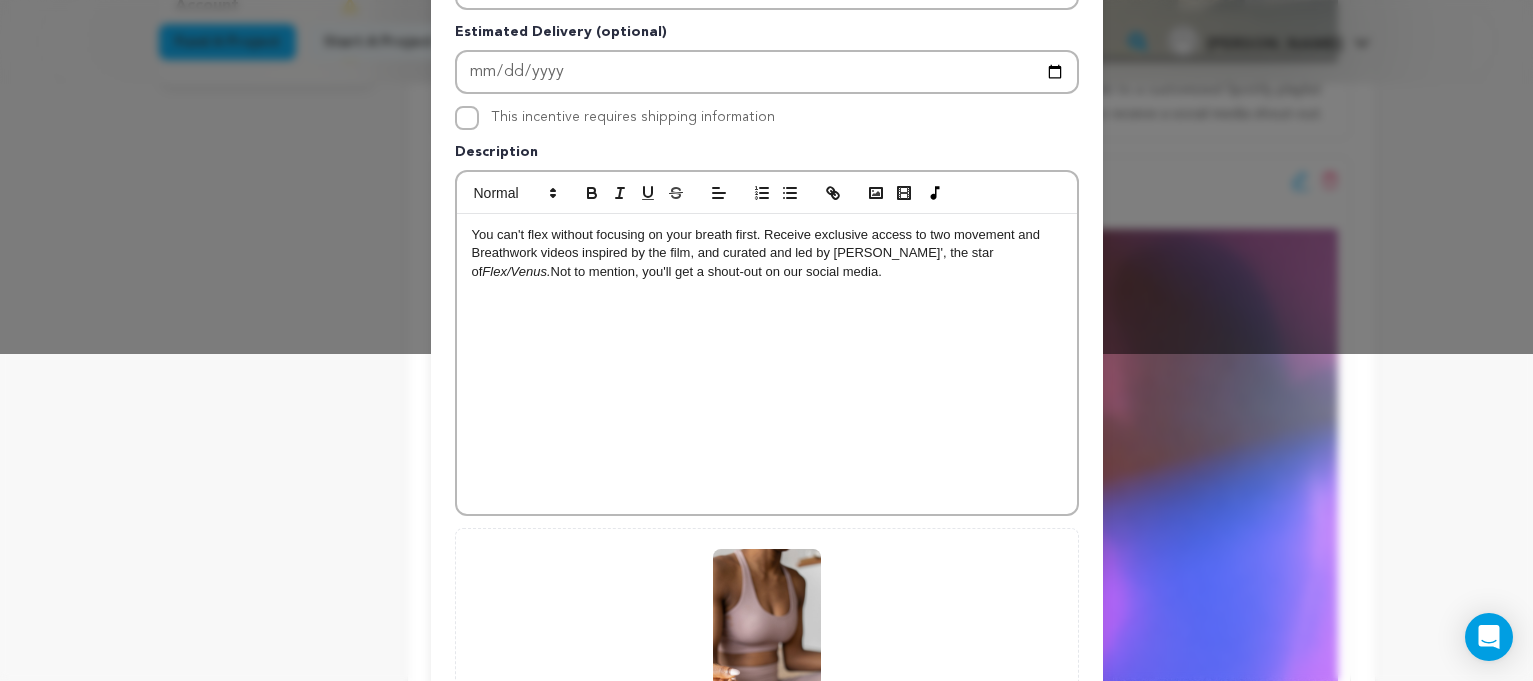 scroll, scrollTop: 596, scrollLeft: 0, axis: vertical 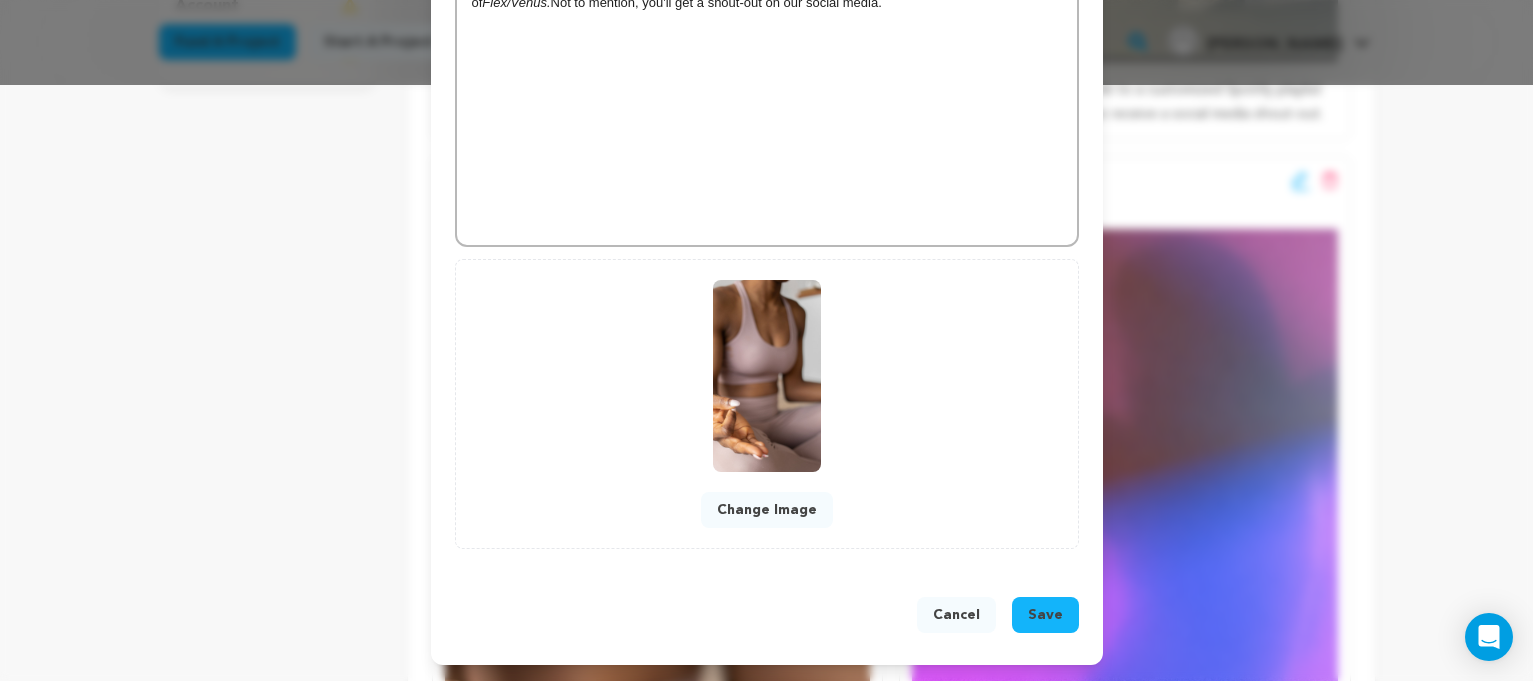 type on "Move with Venus*" 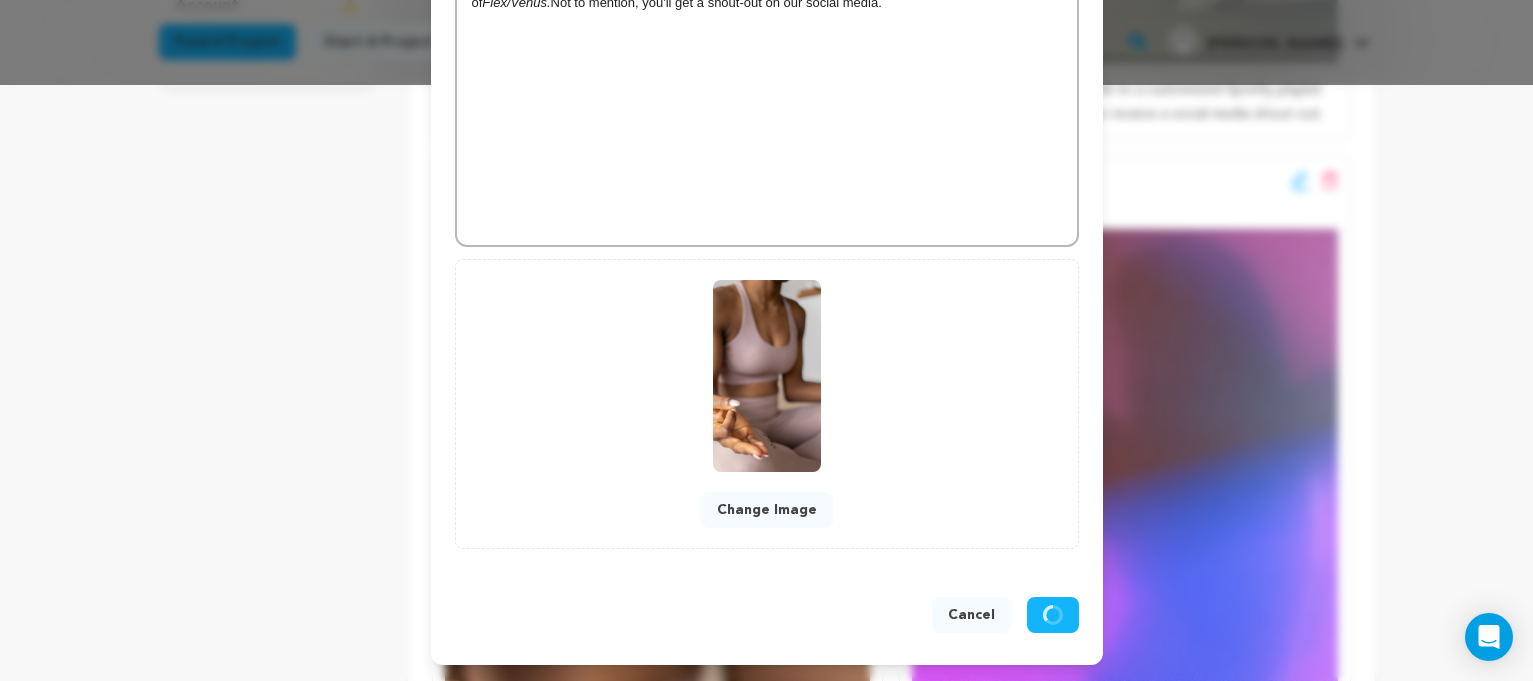 scroll, scrollTop: 554, scrollLeft: 0, axis: vertical 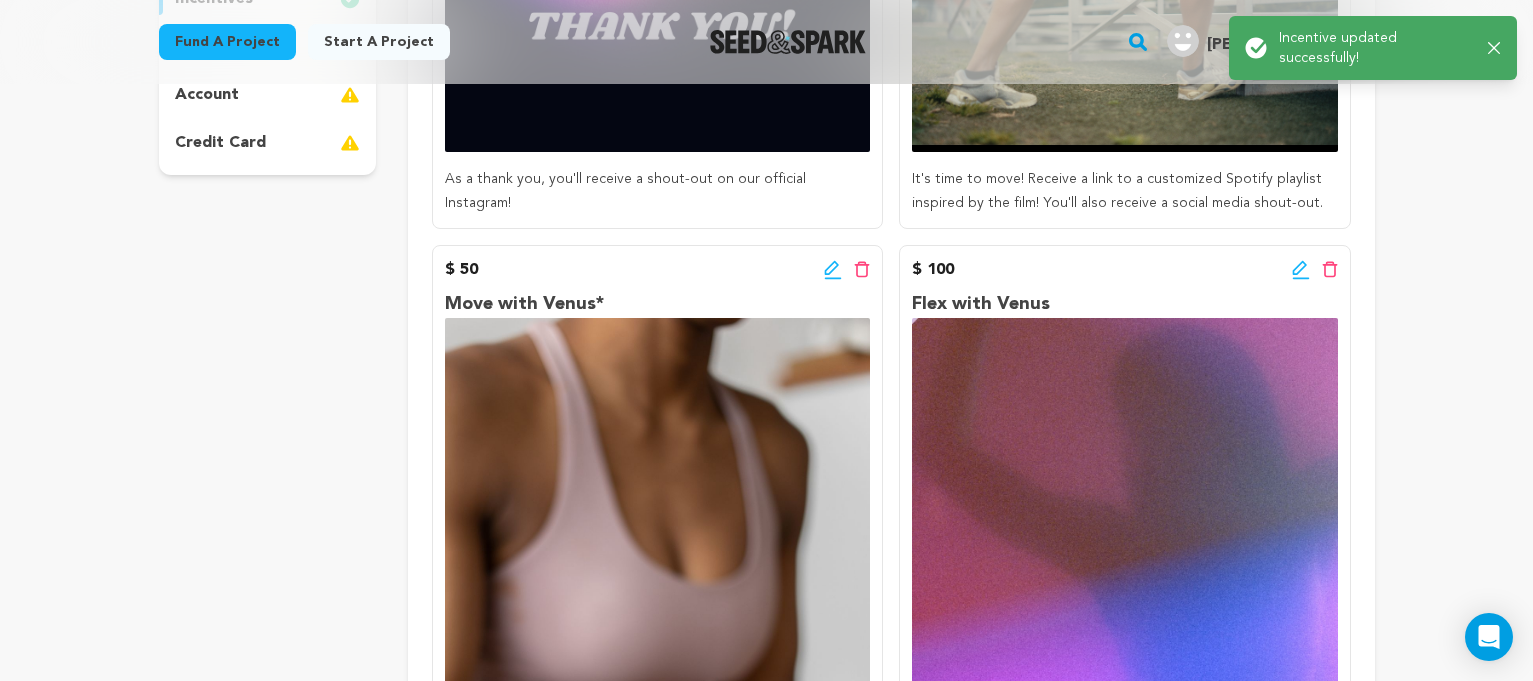 click 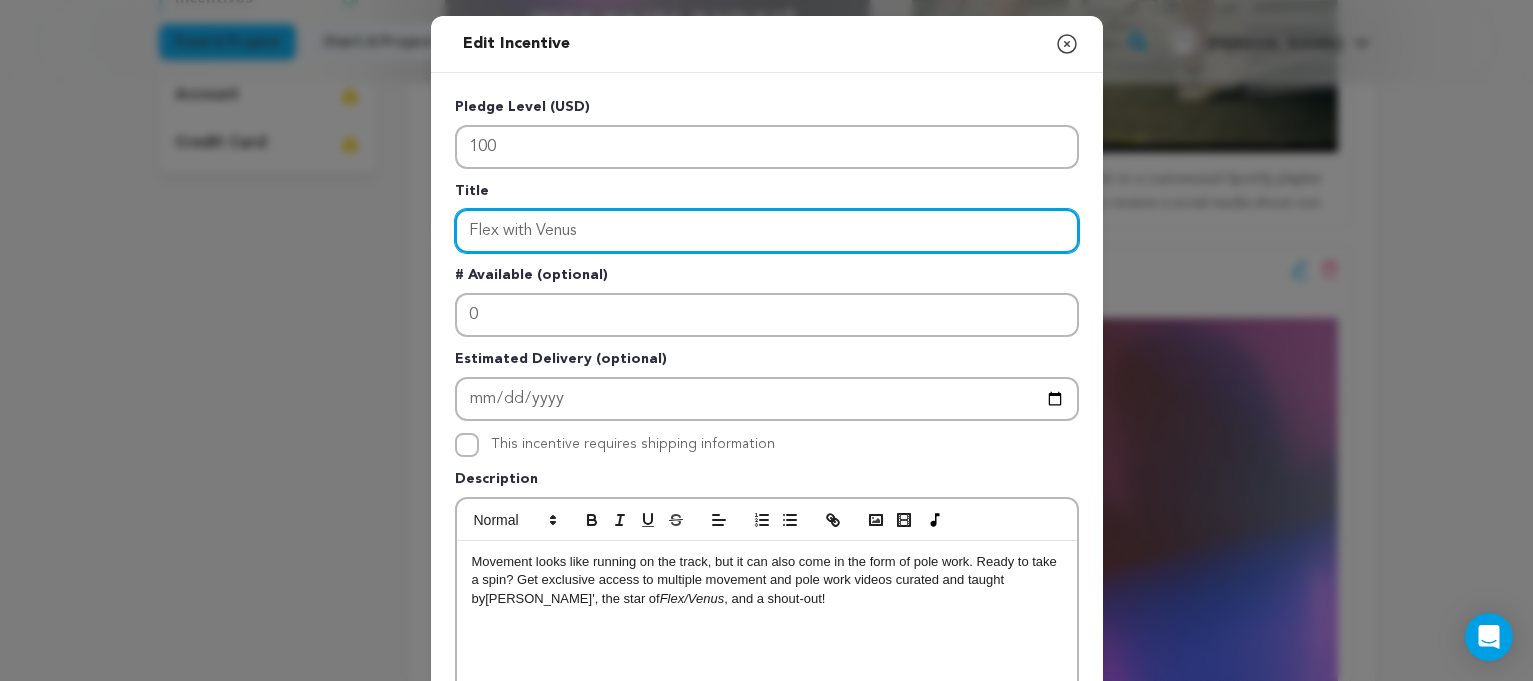 click on "Flex with Venus" at bounding box center (767, 231) 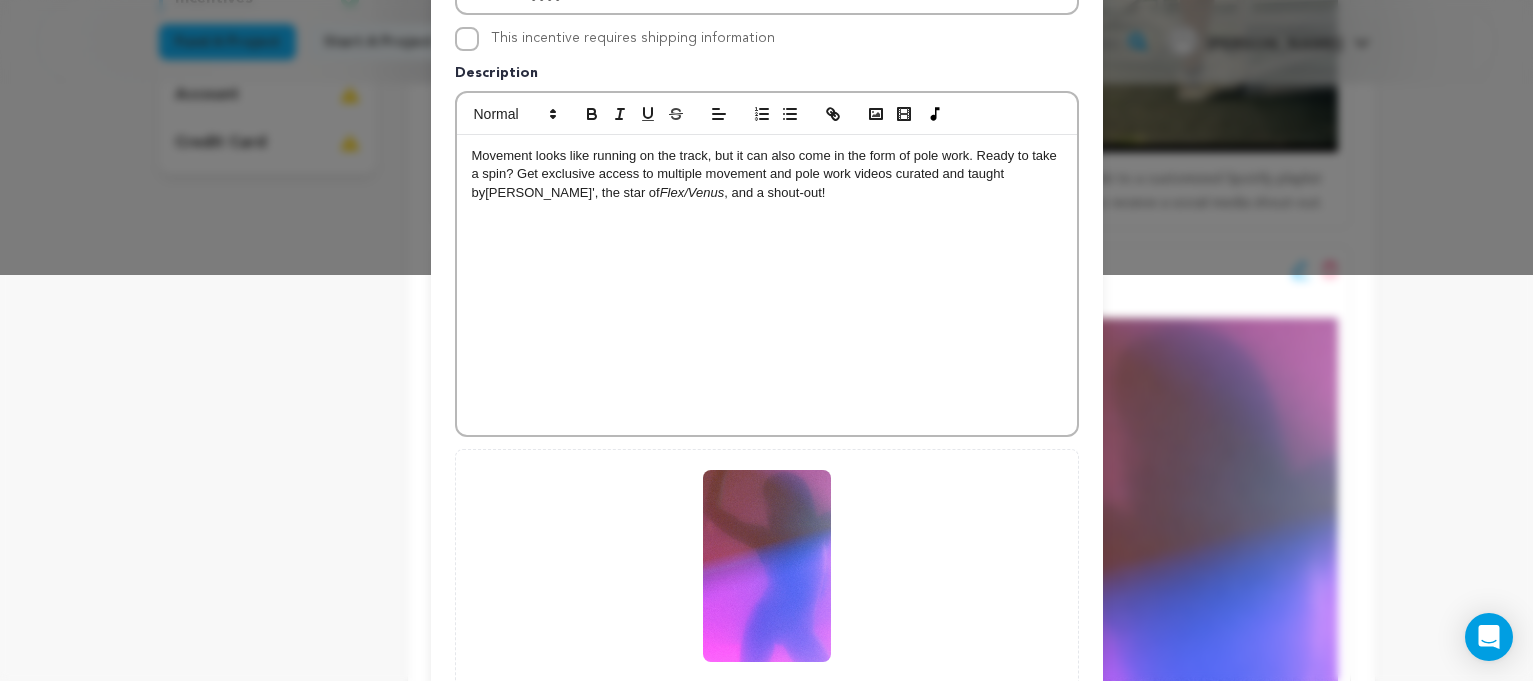 scroll, scrollTop: 552, scrollLeft: 0, axis: vertical 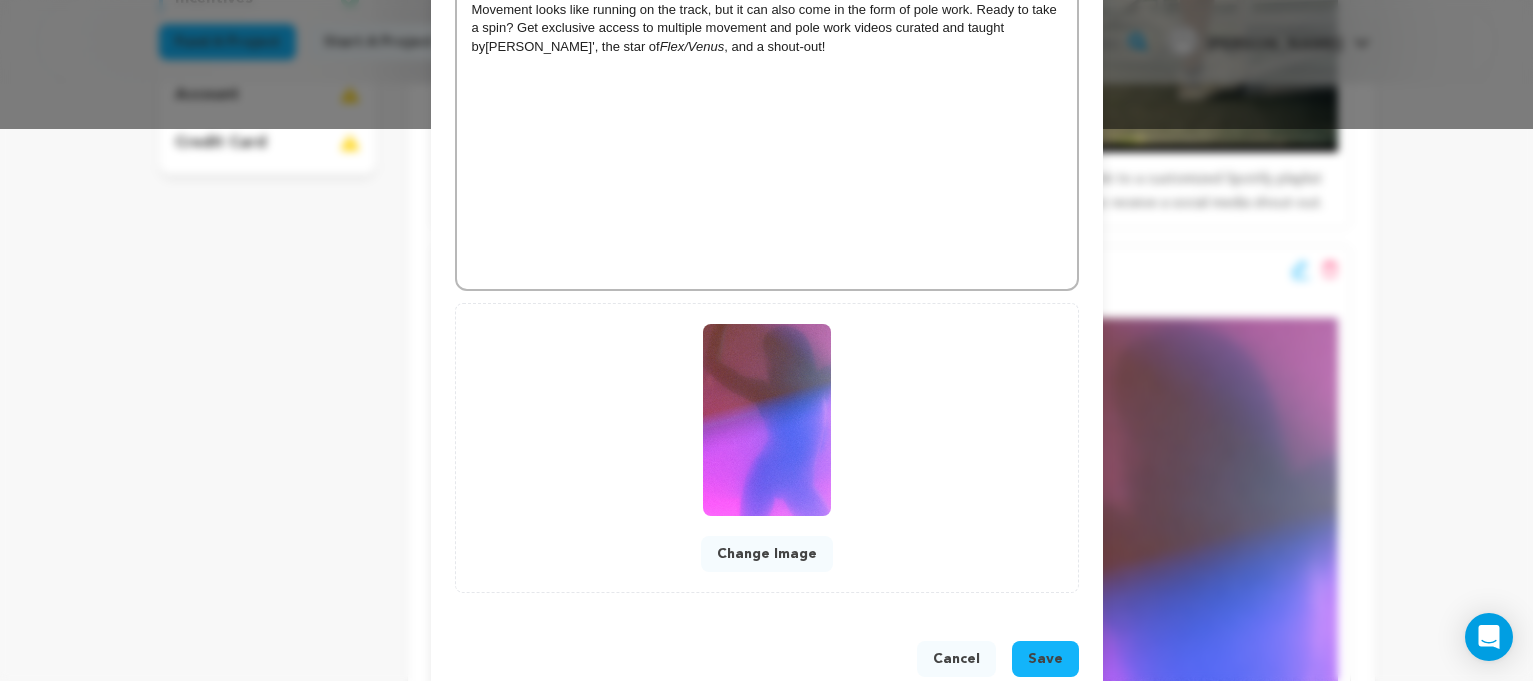 type on "Flex with Venus*" 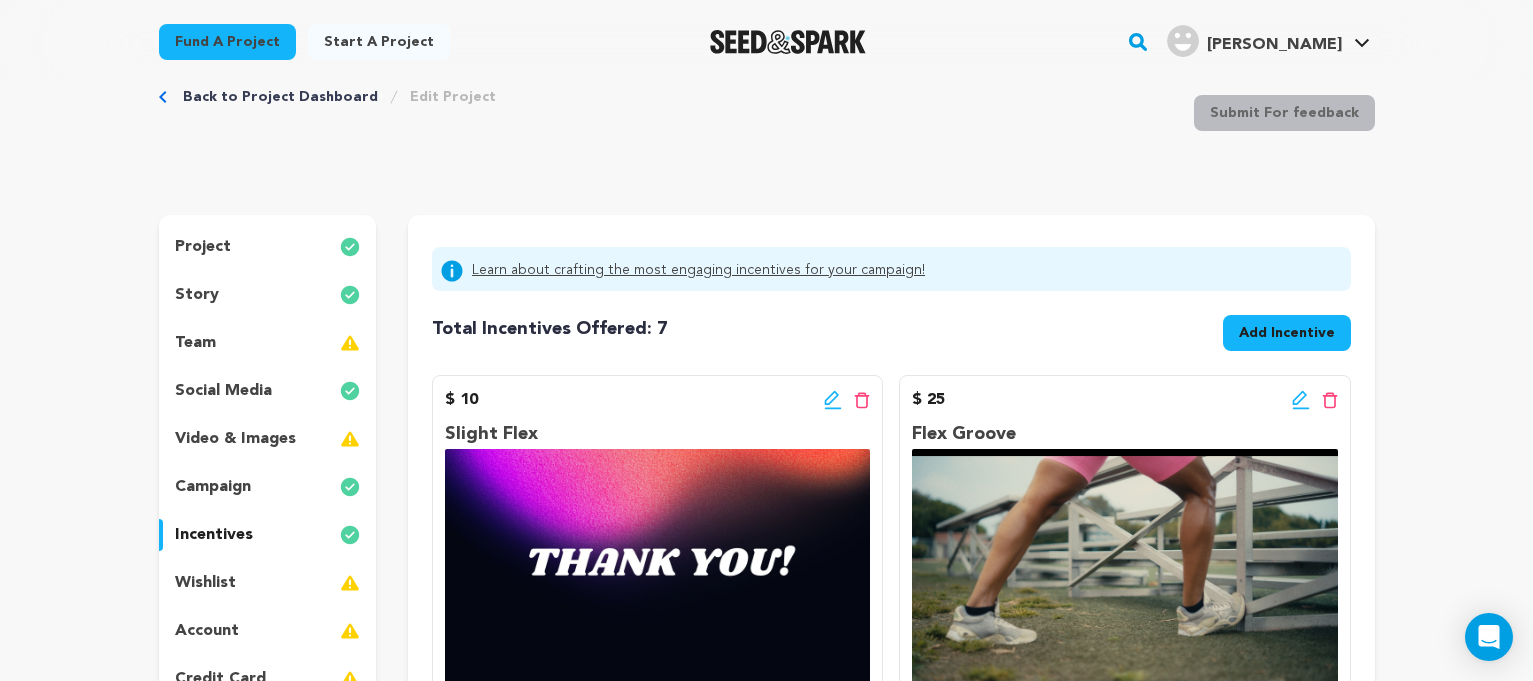 scroll, scrollTop: 0, scrollLeft: 0, axis: both 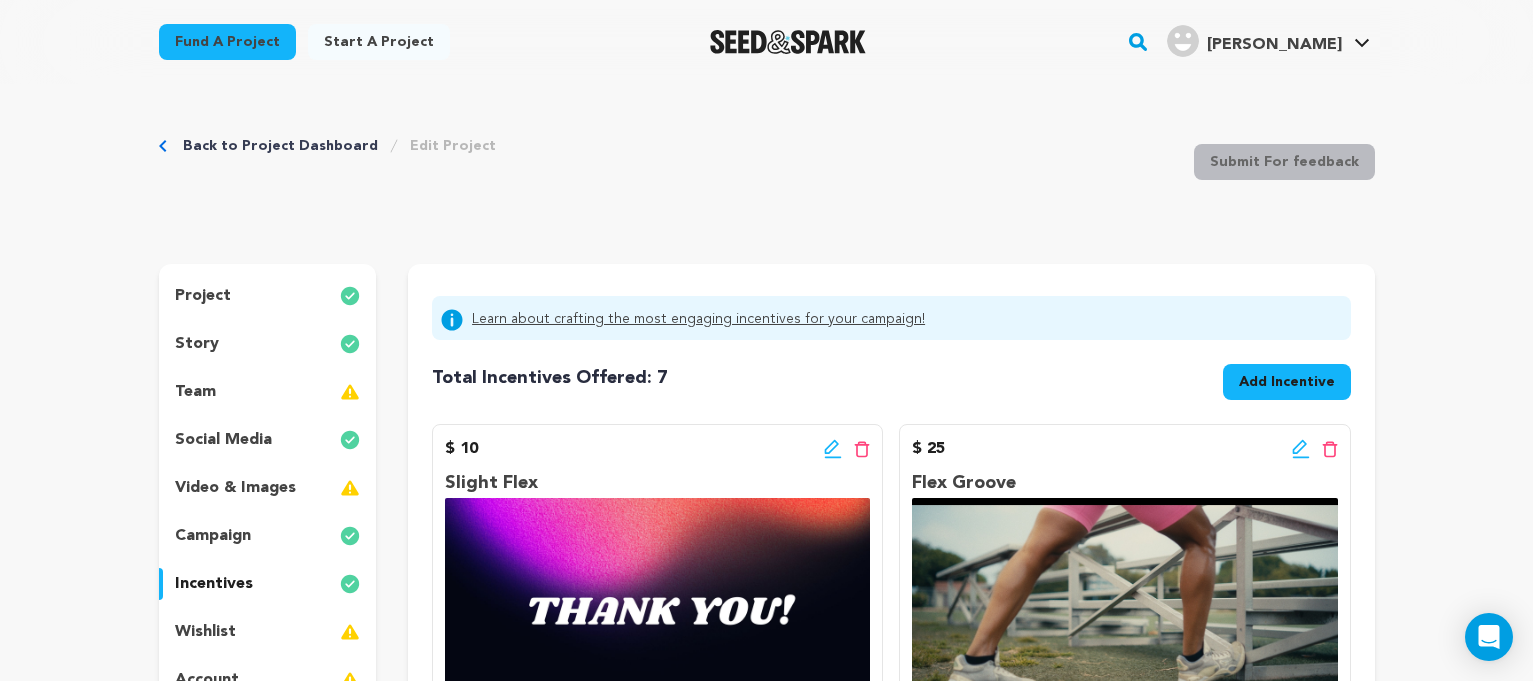 click on "Add Incentive" at bounding box center (1287, 382) 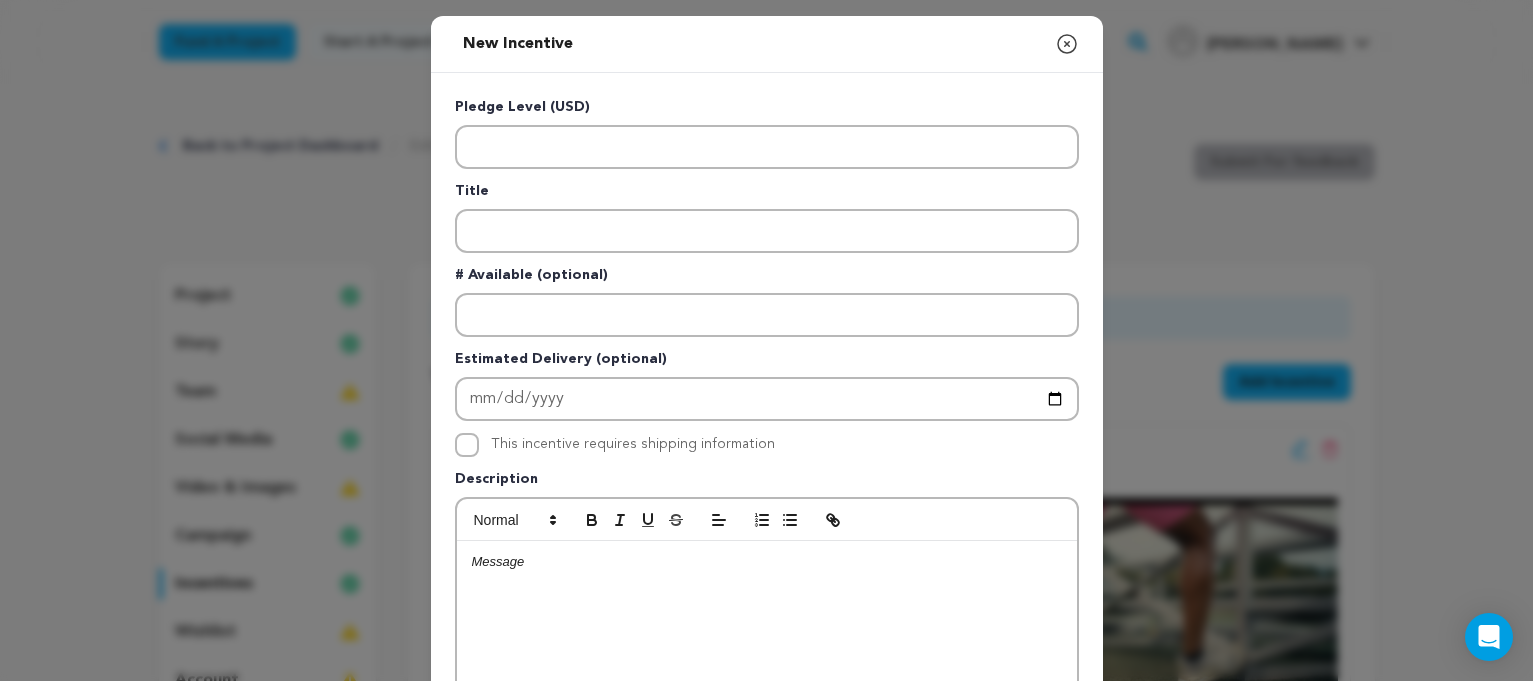 click on "Pledge Level (USD)
Title
# Available (optional)
Estimated Delivery (optional)
This incentive requires shipping information" at bounding box center (767, 519) 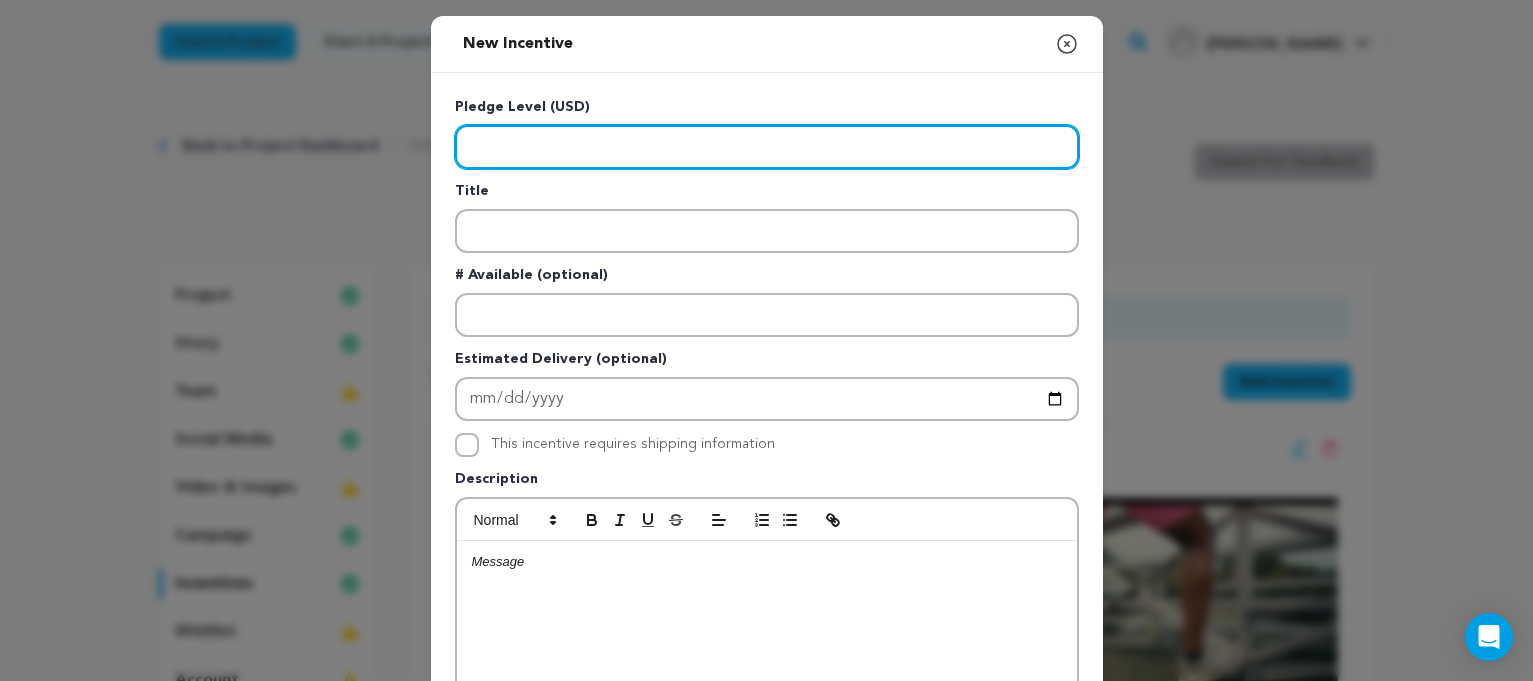 click at bounding box center (767, 147) 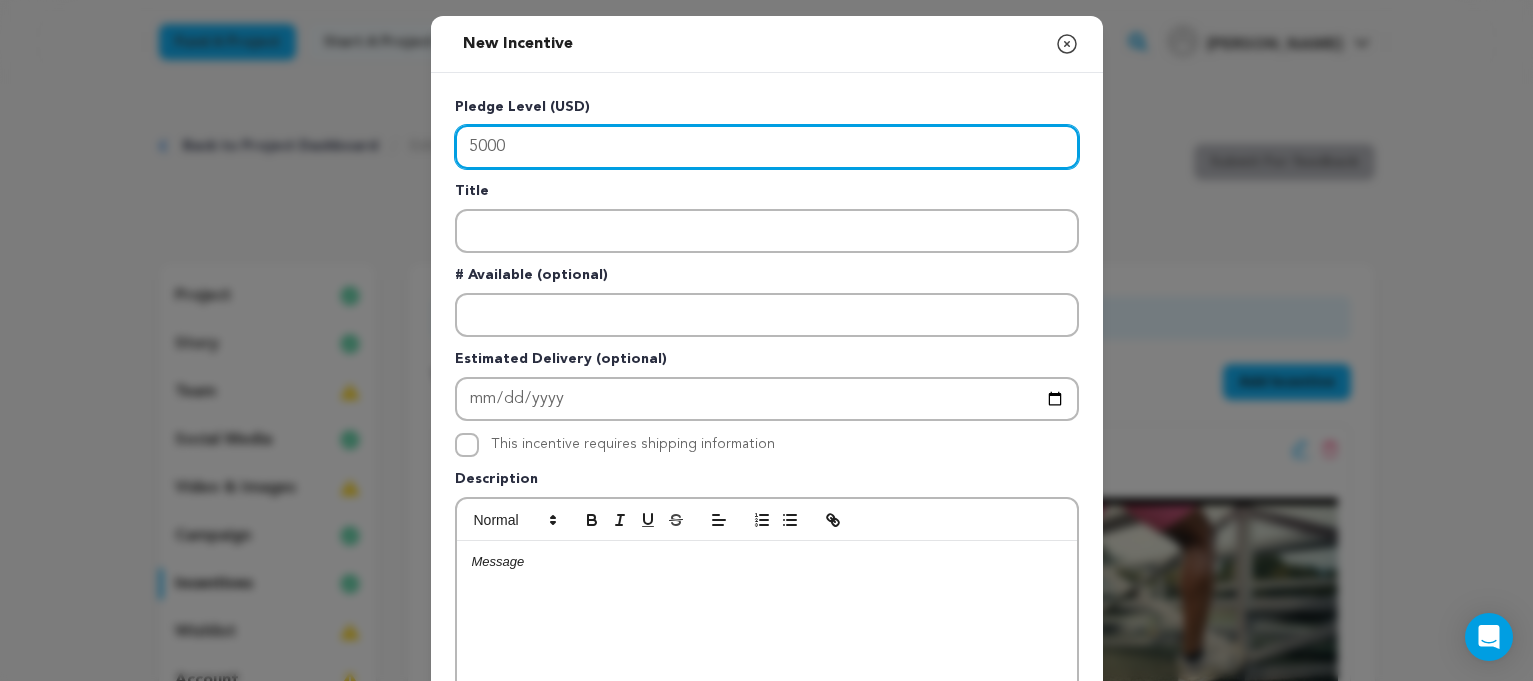 type on "5000" 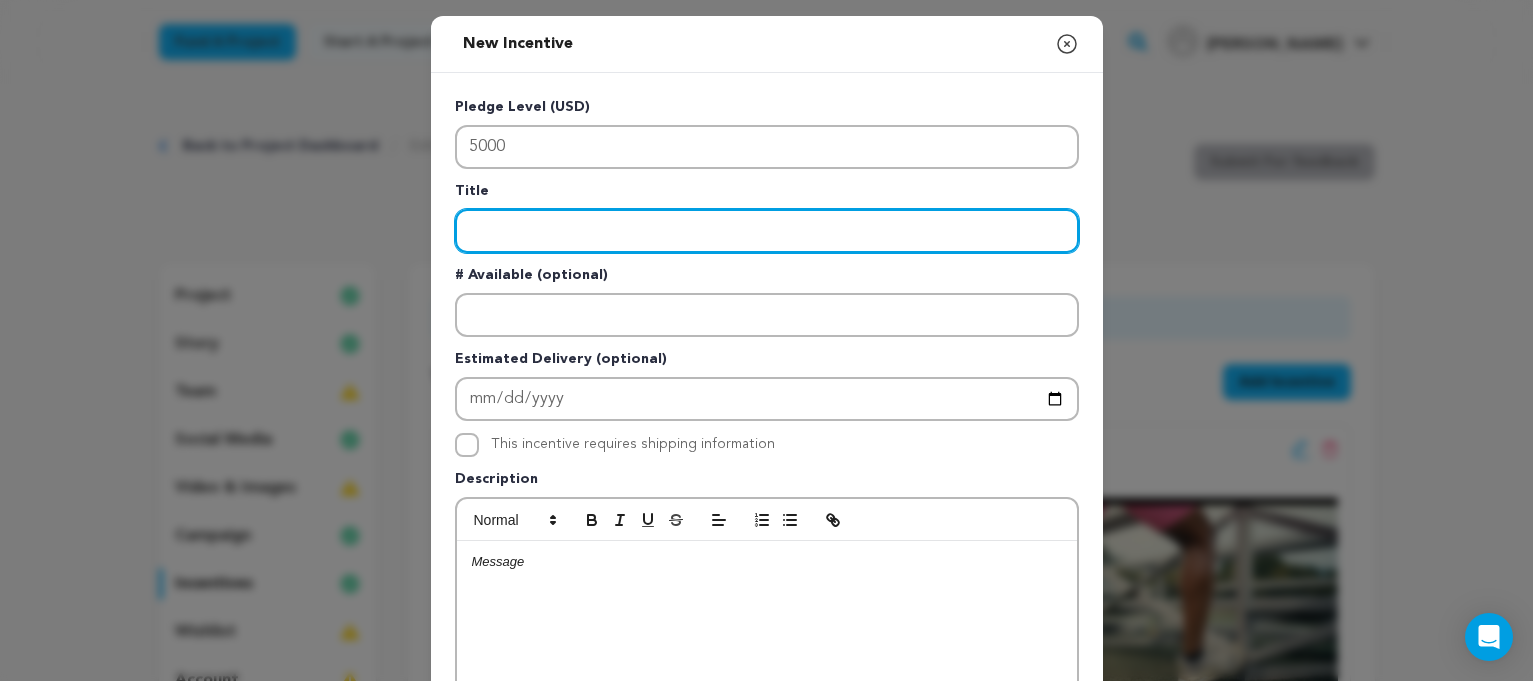 click at bounding box center [767, 231] 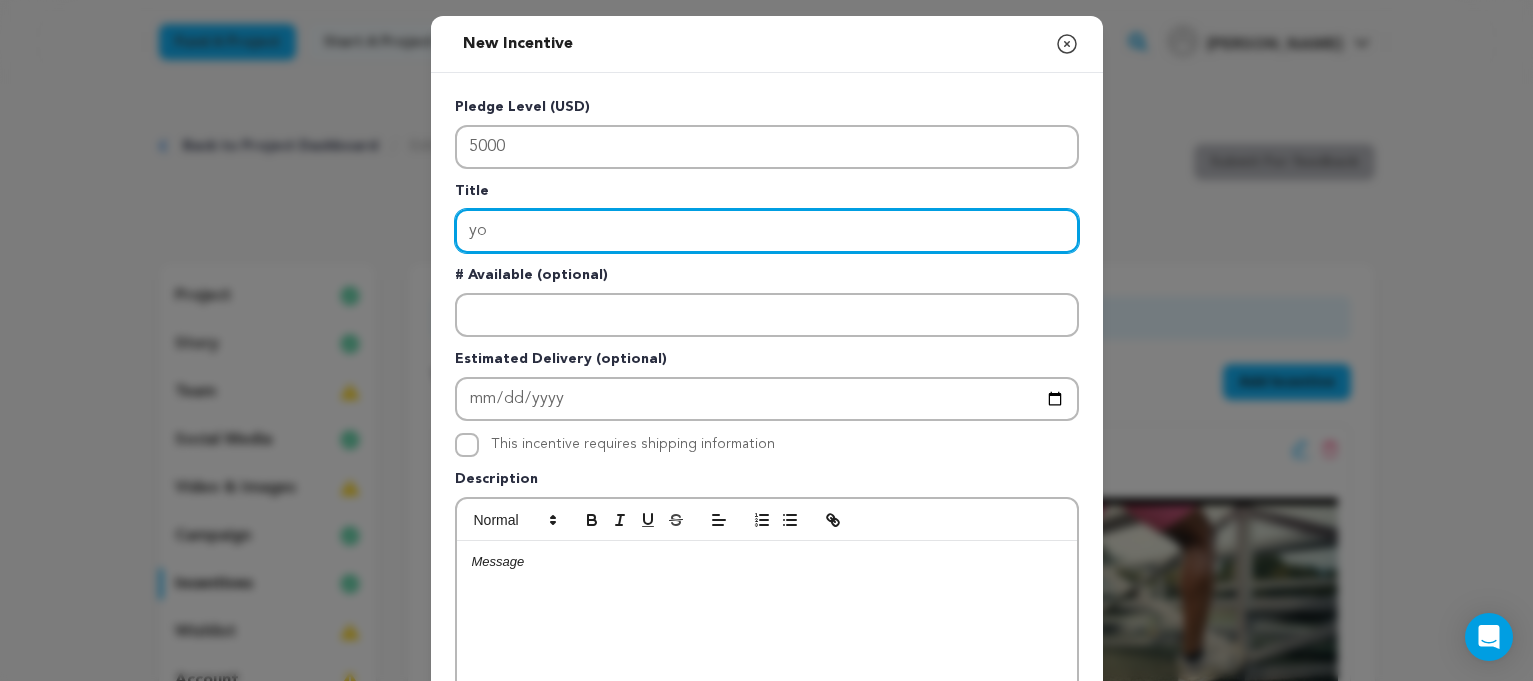 type on "y" 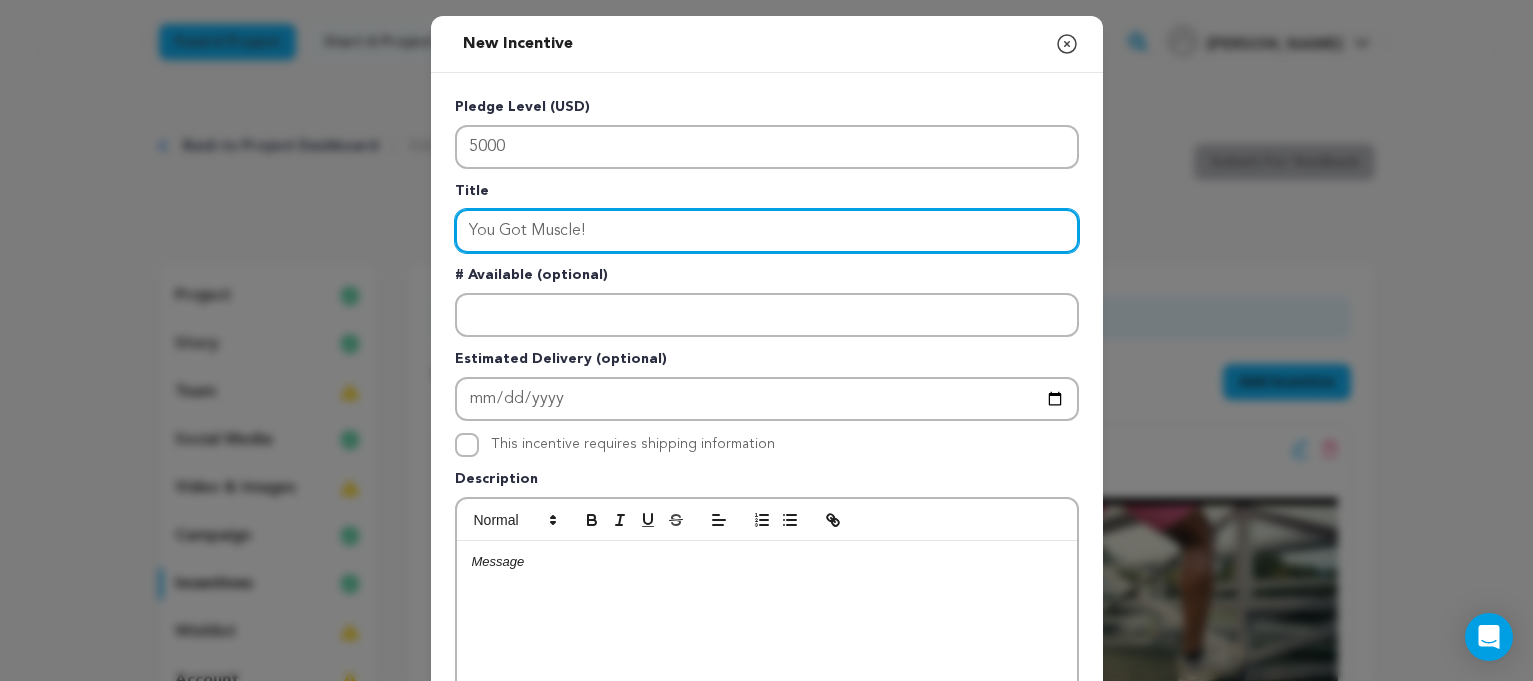 type on "You Got Muscle!" 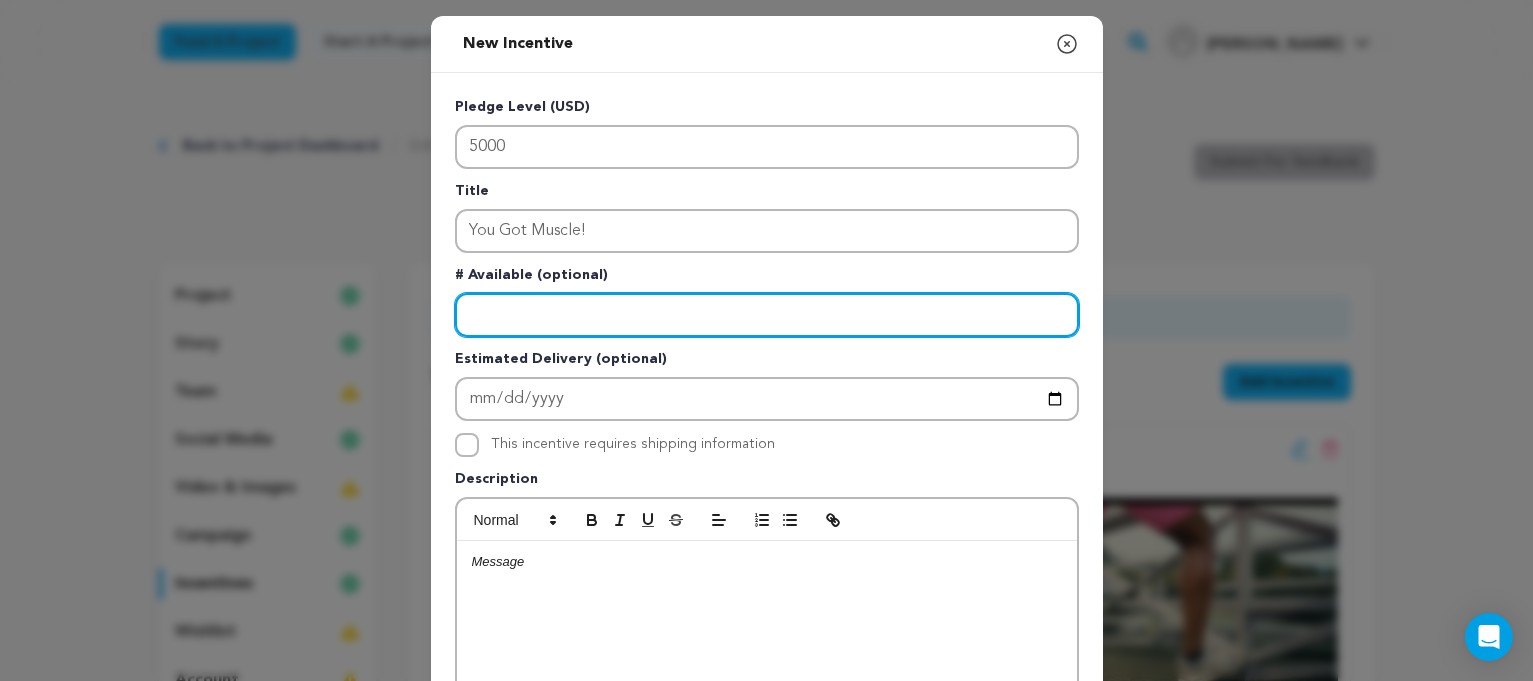 click at bounding box center (767, 315) 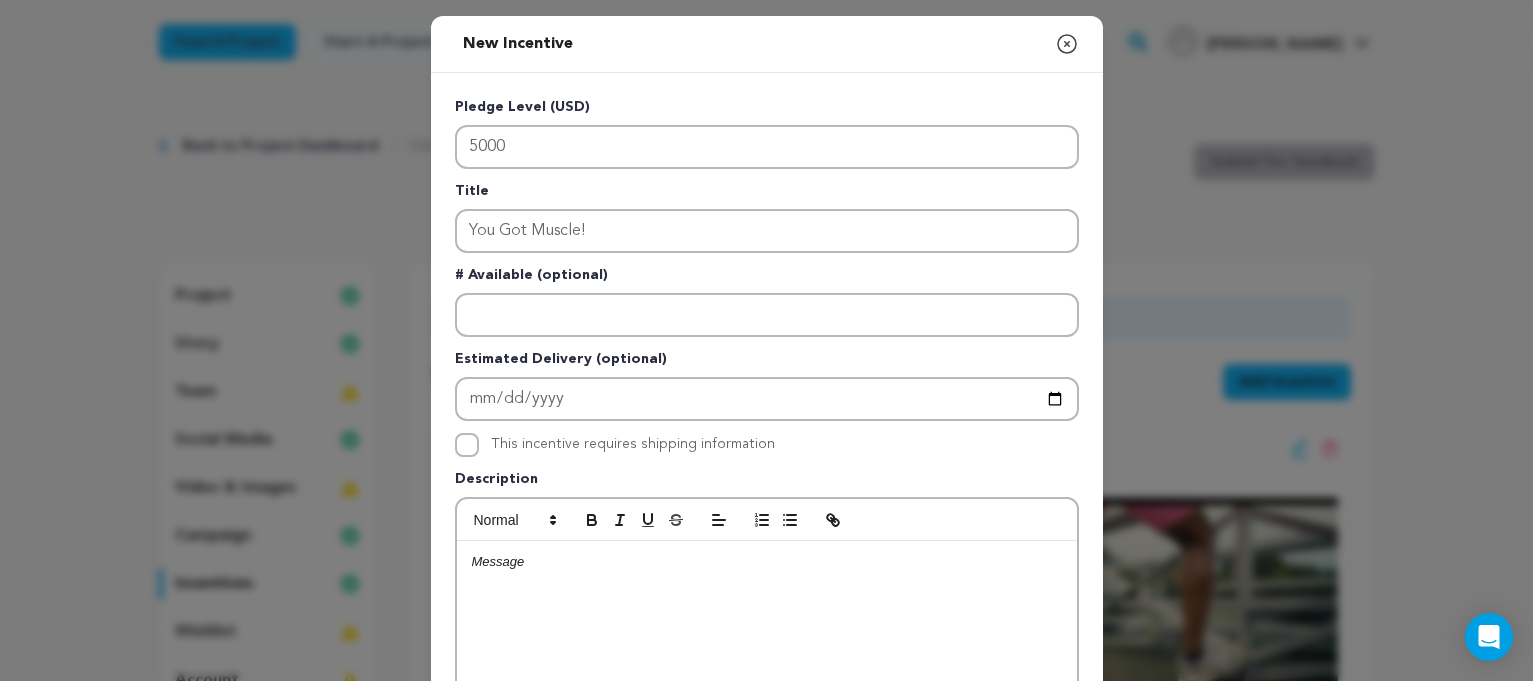 click at bounding box center [767, 691] 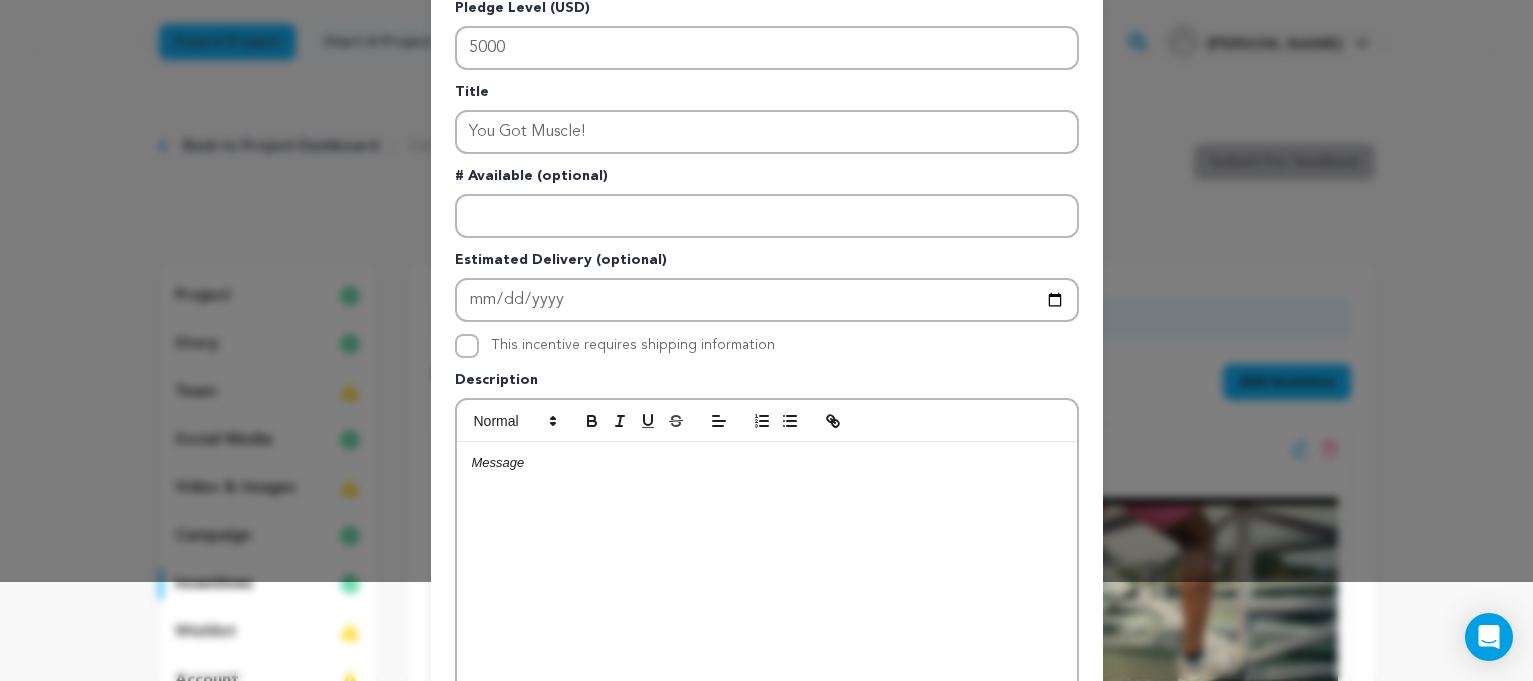 scroll, scrollTop: 100, scrollLeft: 0, axis: vertical 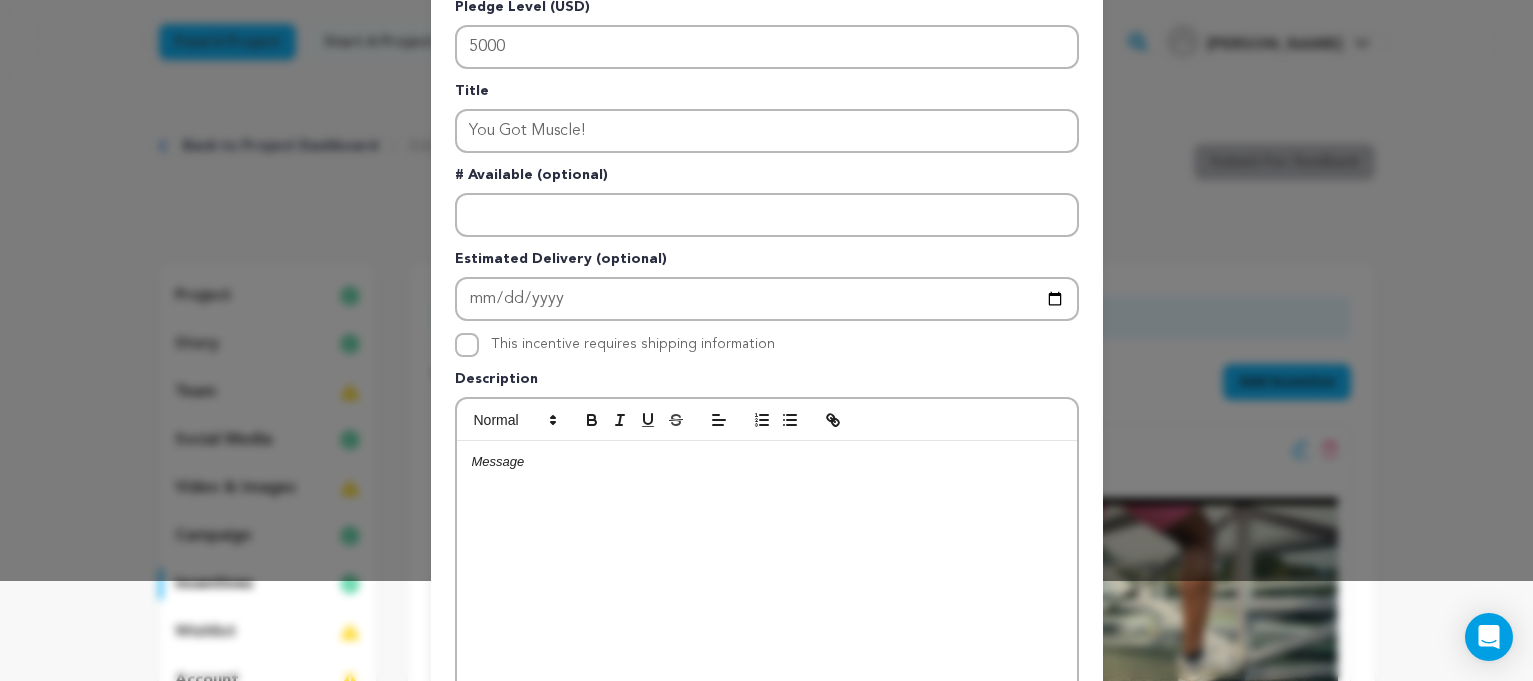 type 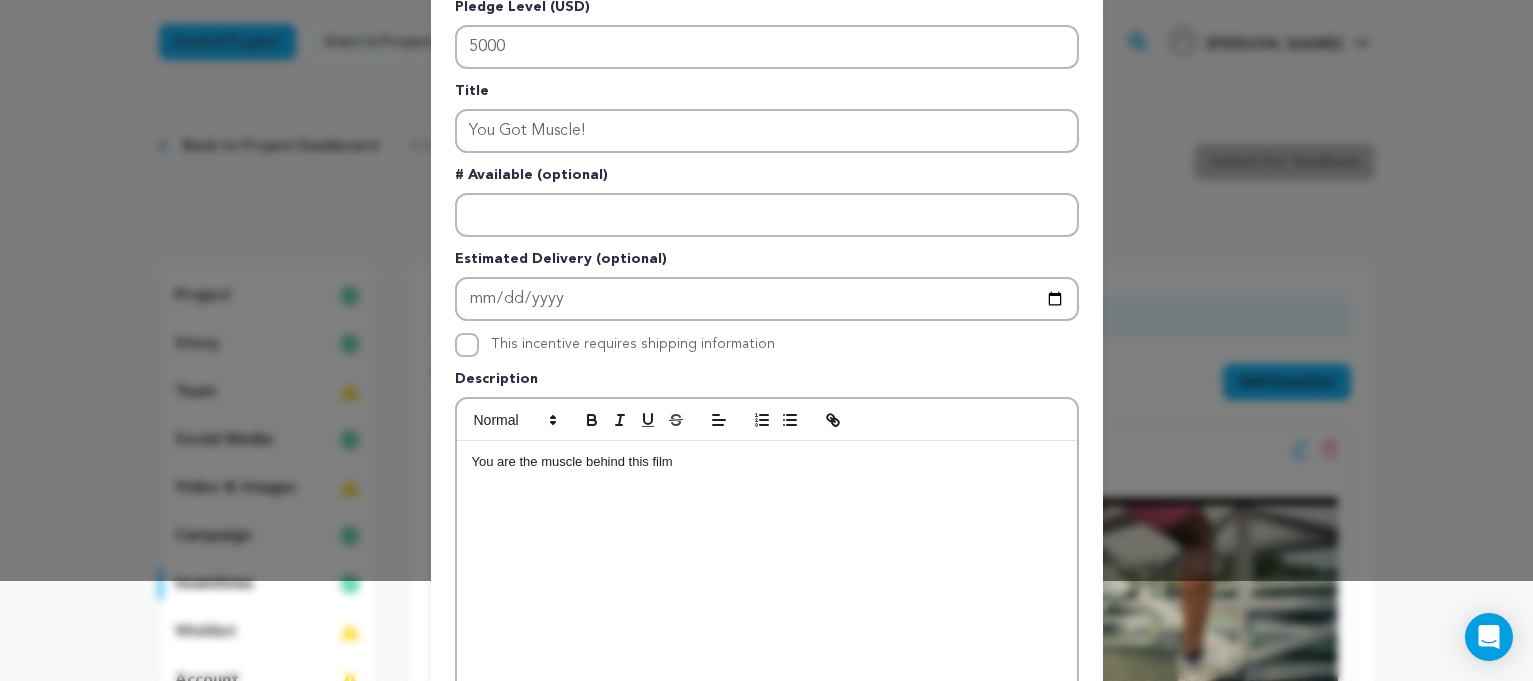 click on "You are the muscle behind this film" at bounding box center (767, 462) 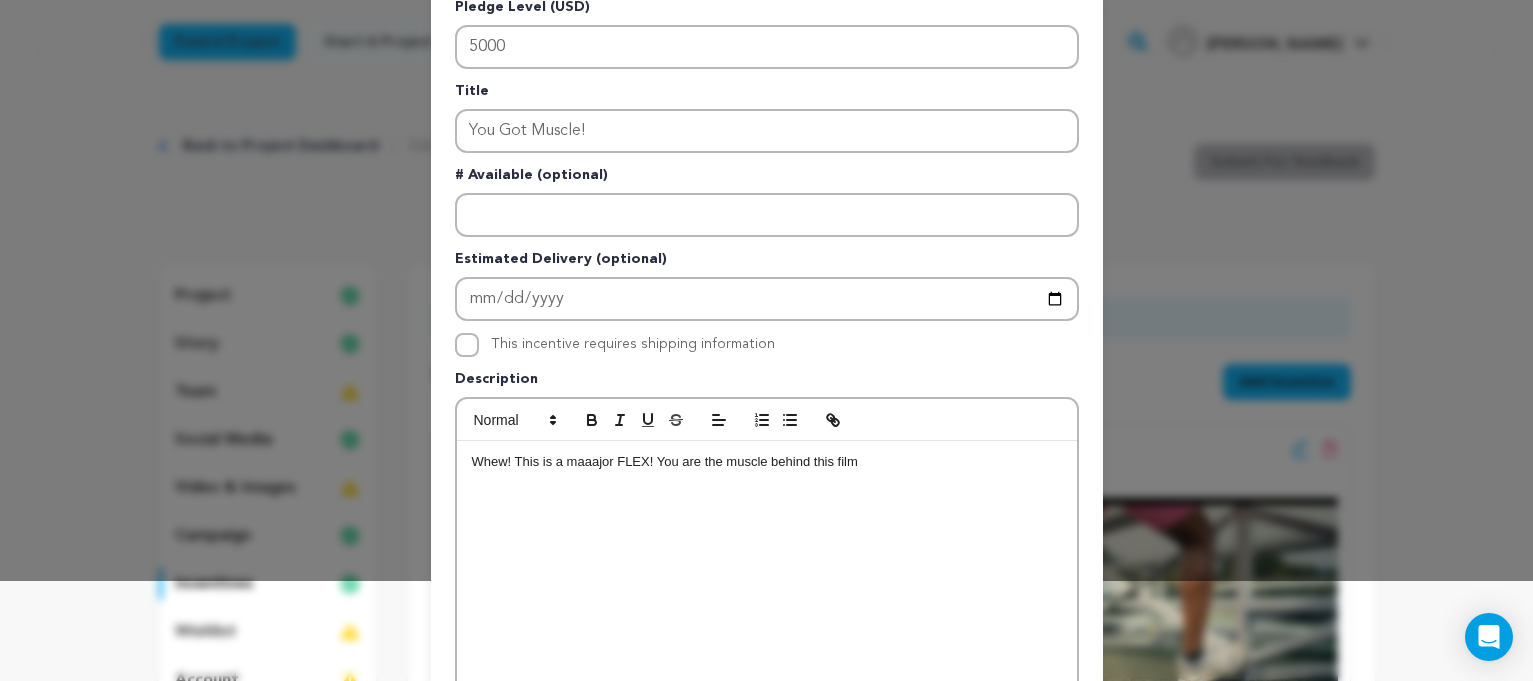 click on "Whew! This is a maaajor FLEX! You are the muscle behind this film" at bounding box center (767, 462) 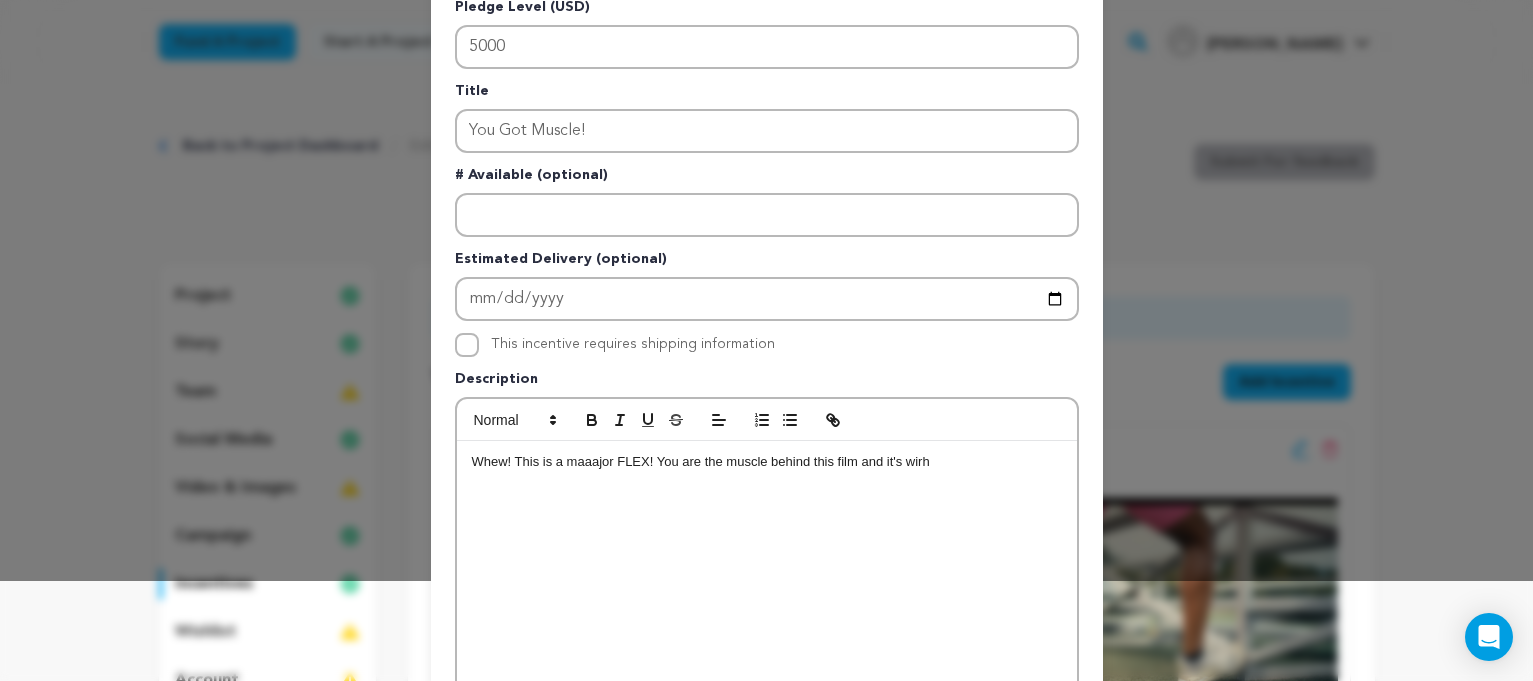 click on "Whew! This is a maaajor FLEX! You are the muscle behind this film and it's wirh" at bounding box center (767, 462) 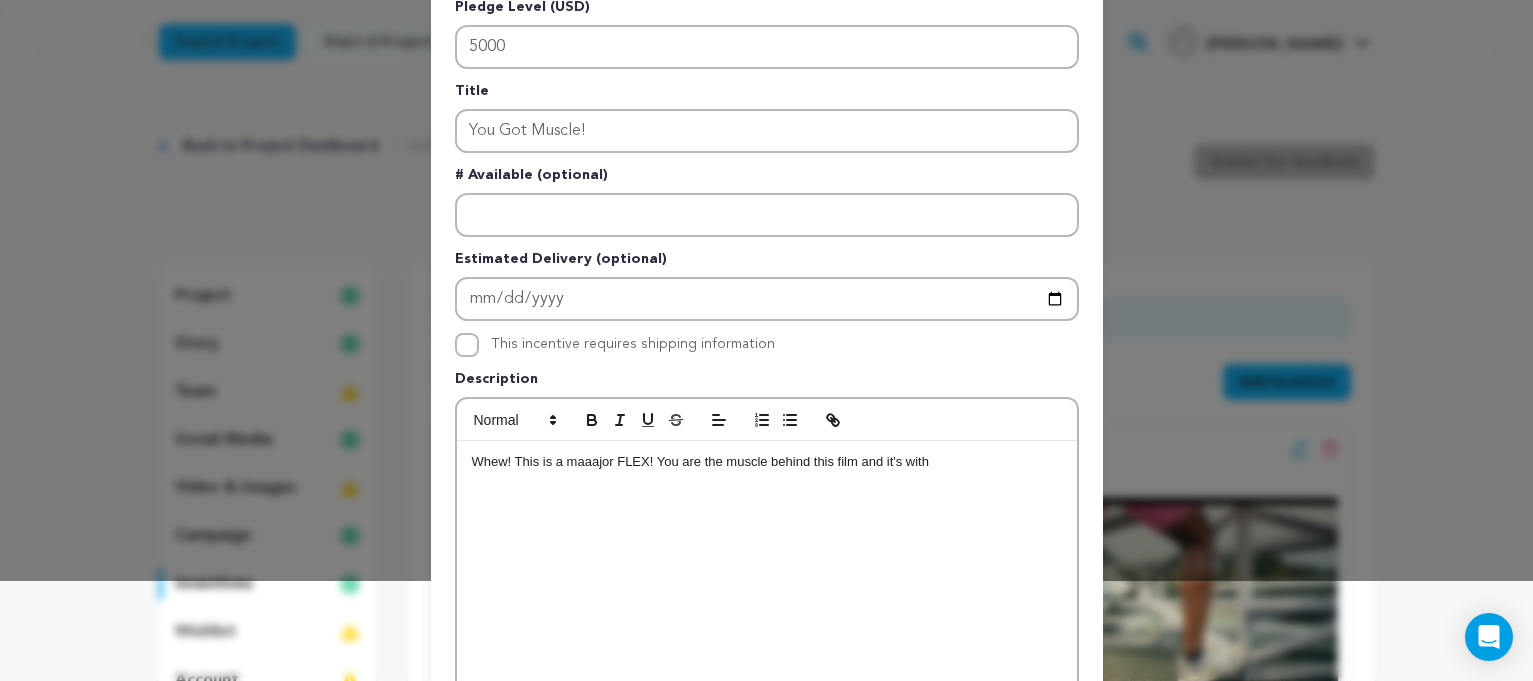 click on "Whew! This is a maaajor FLEX! You are the muscle behind this film and it's with" at bounding box center [767, 462] 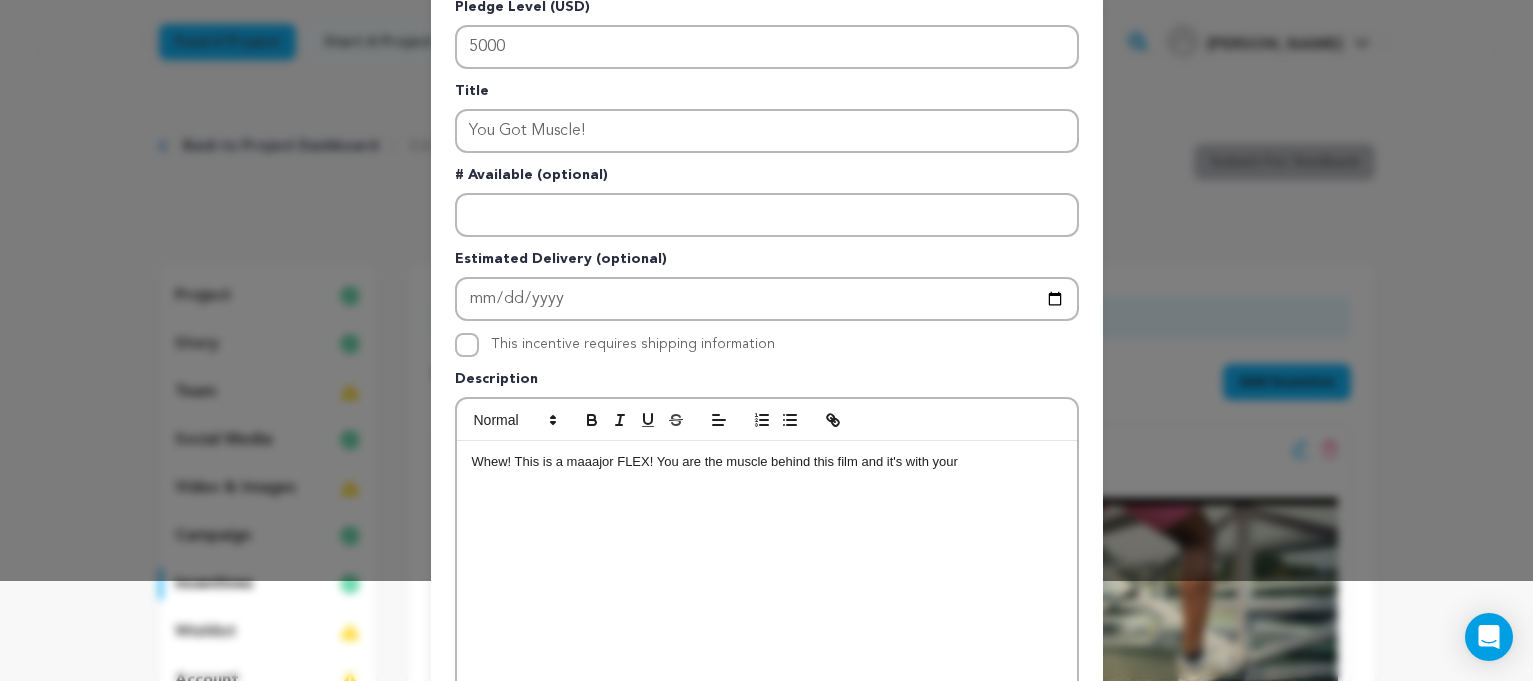 click on "Whew! This is a maaajor FLEX! You are the muscle behind this film and it's with your" at bounding box center (767, 462) 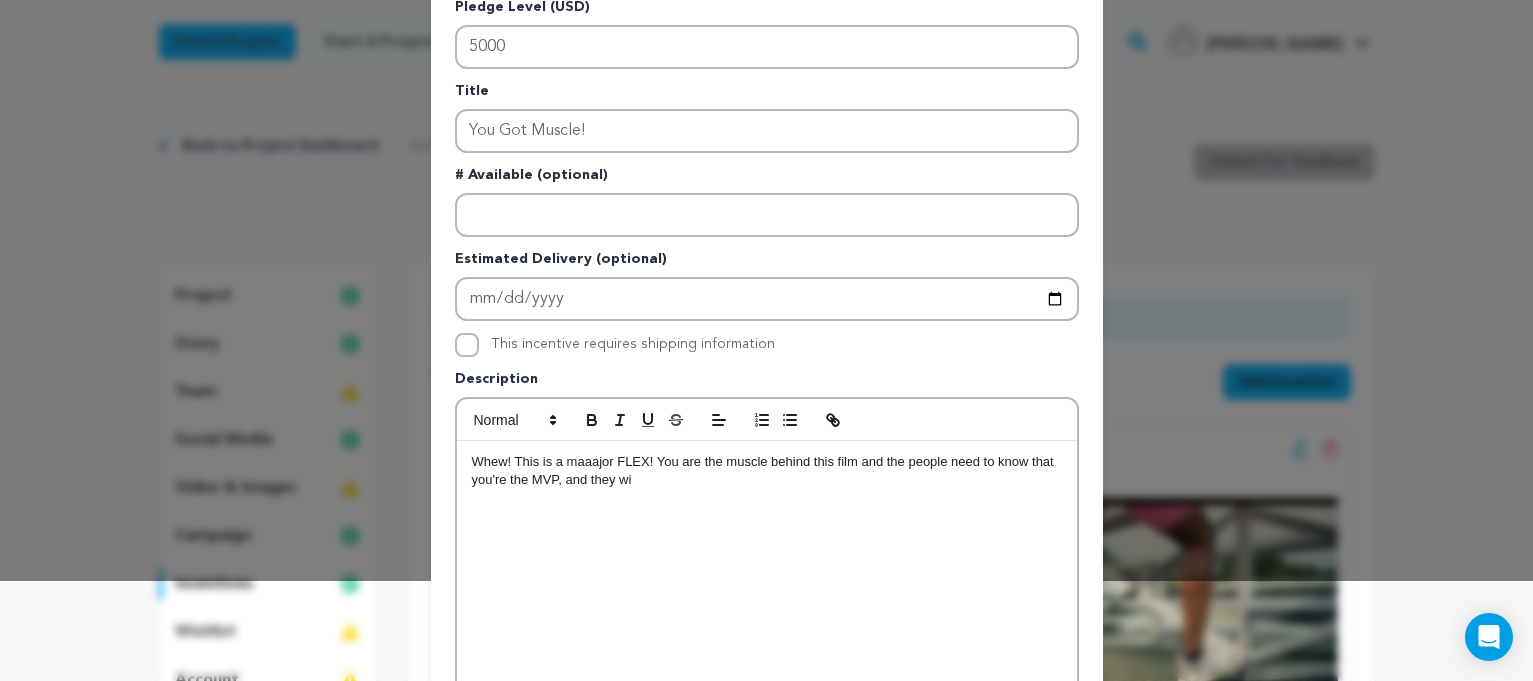 click on "Whew! This is a maaajor FLEX! You are the muscle behind this film and the people need to know that you're the MVP, and they wi" at bounding box center (767, 471) 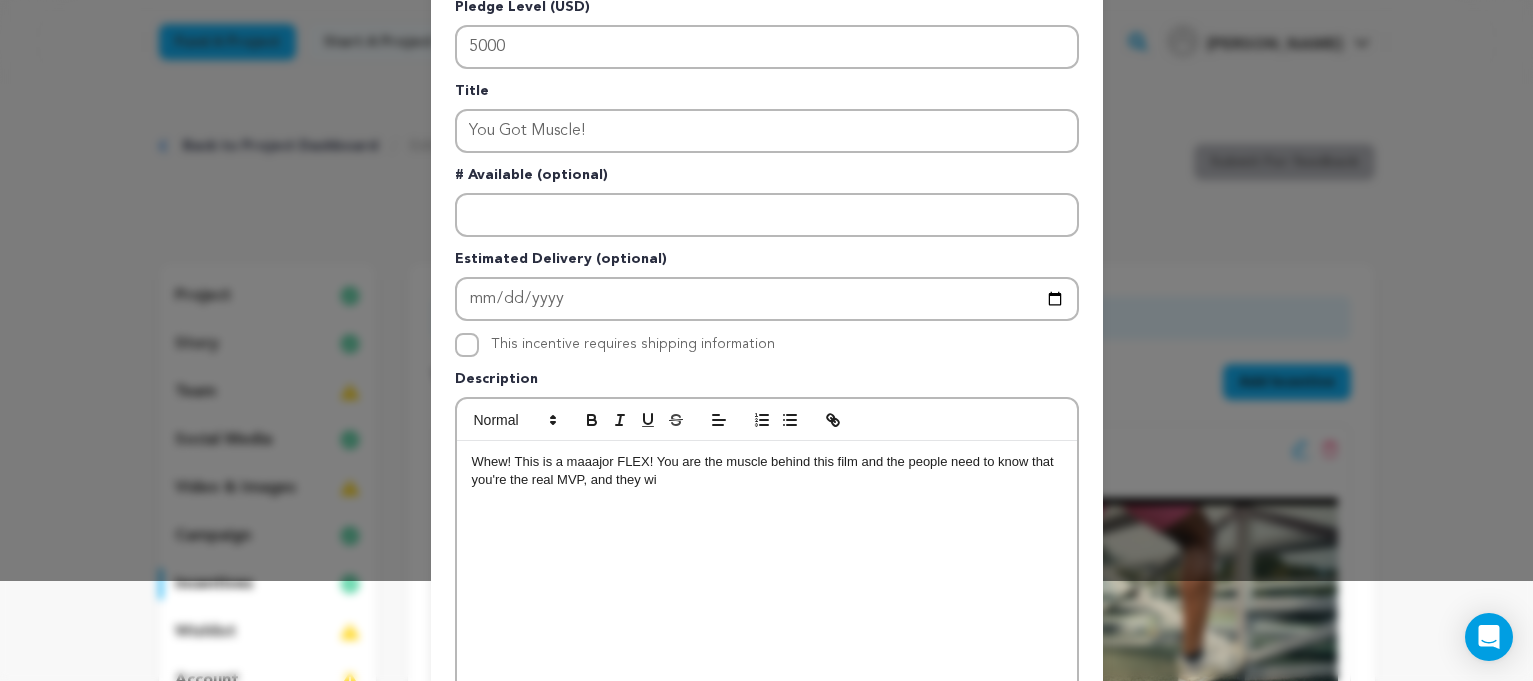click on "Whew! This is a maaajor FLEX! You are the muscle behind this film and the people need to know that you're the real MVP, and they wi" at bounding box center [767, 471] 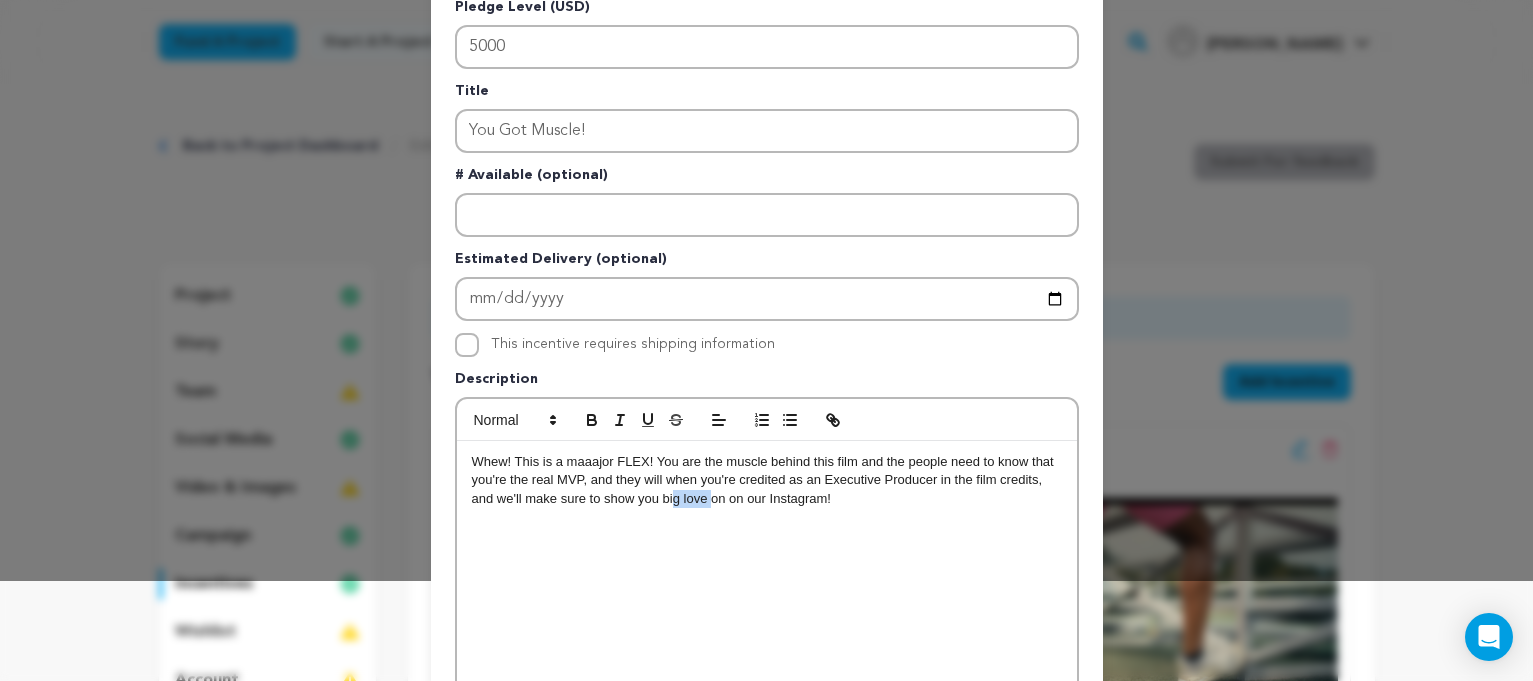 drag, startPoint x: 713, startPoint y: 500, endPoint x: 674, endPoint y: 499, distance: 39.012817 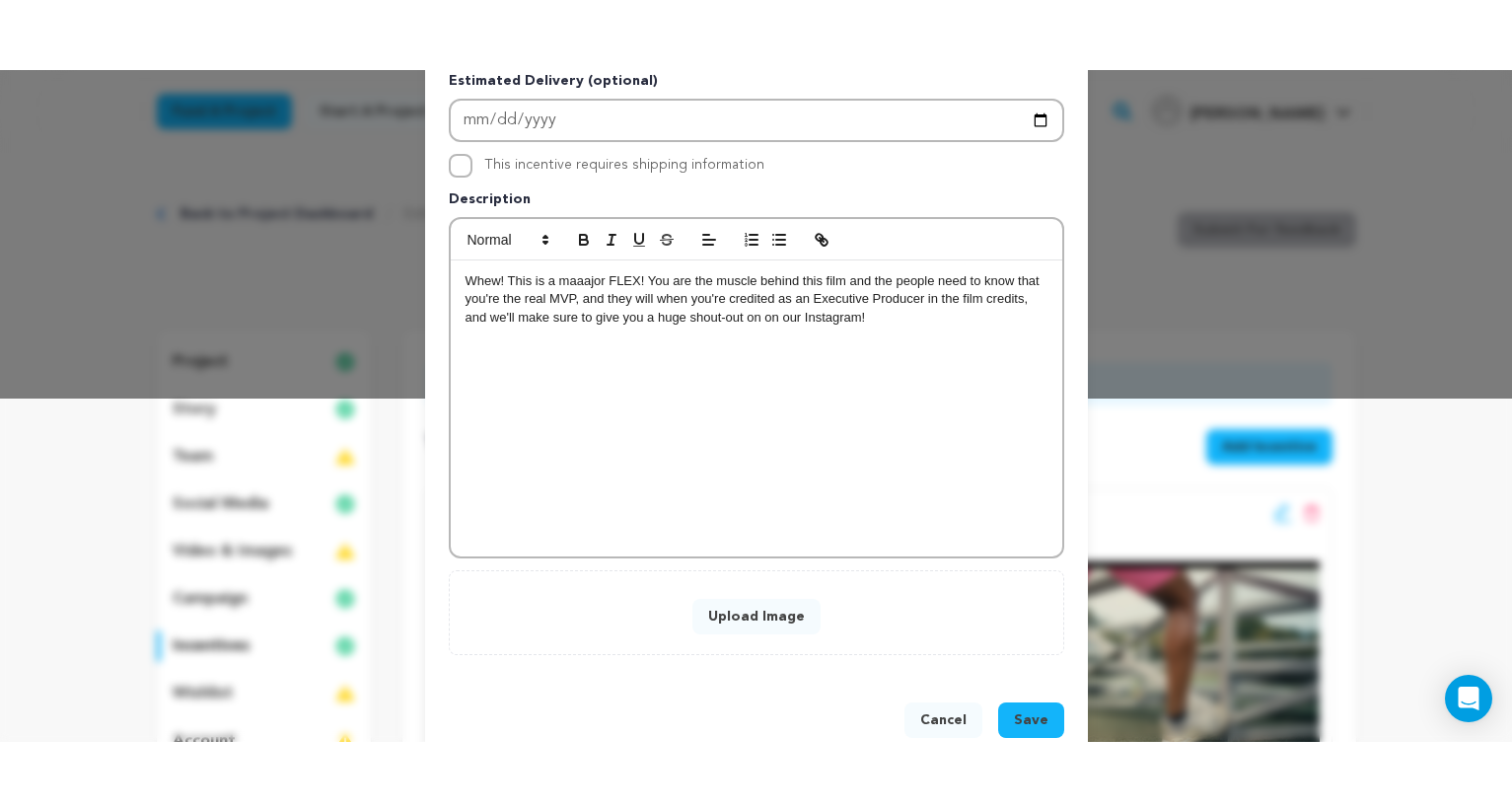 scroll, scrollTop: 387, scrollLeft: 0, axis: vertical 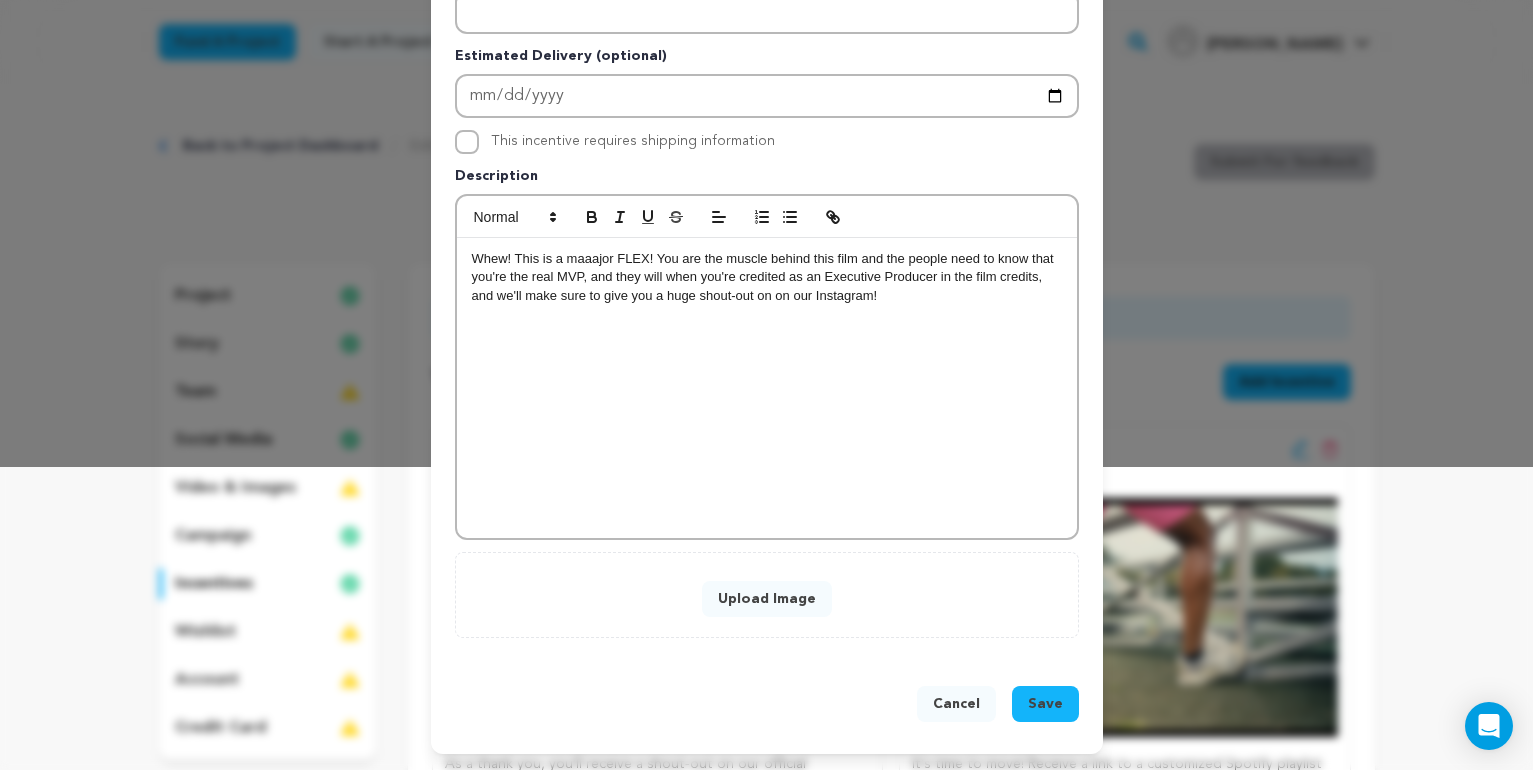click on "Upload Image" at bounding box center [767, 599] 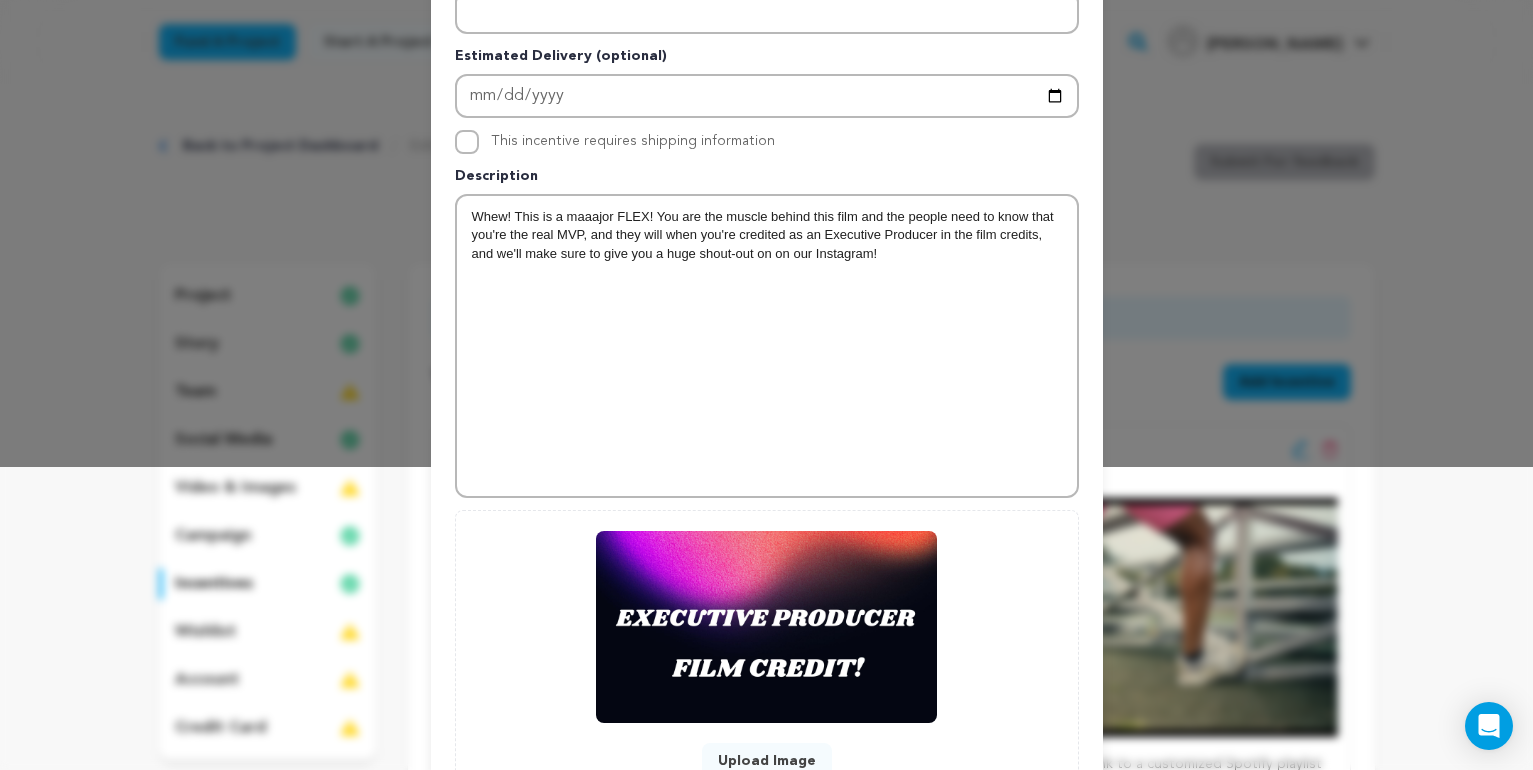 scroll, scrollTop: 465, scrollLeft: 0, axis: vertical 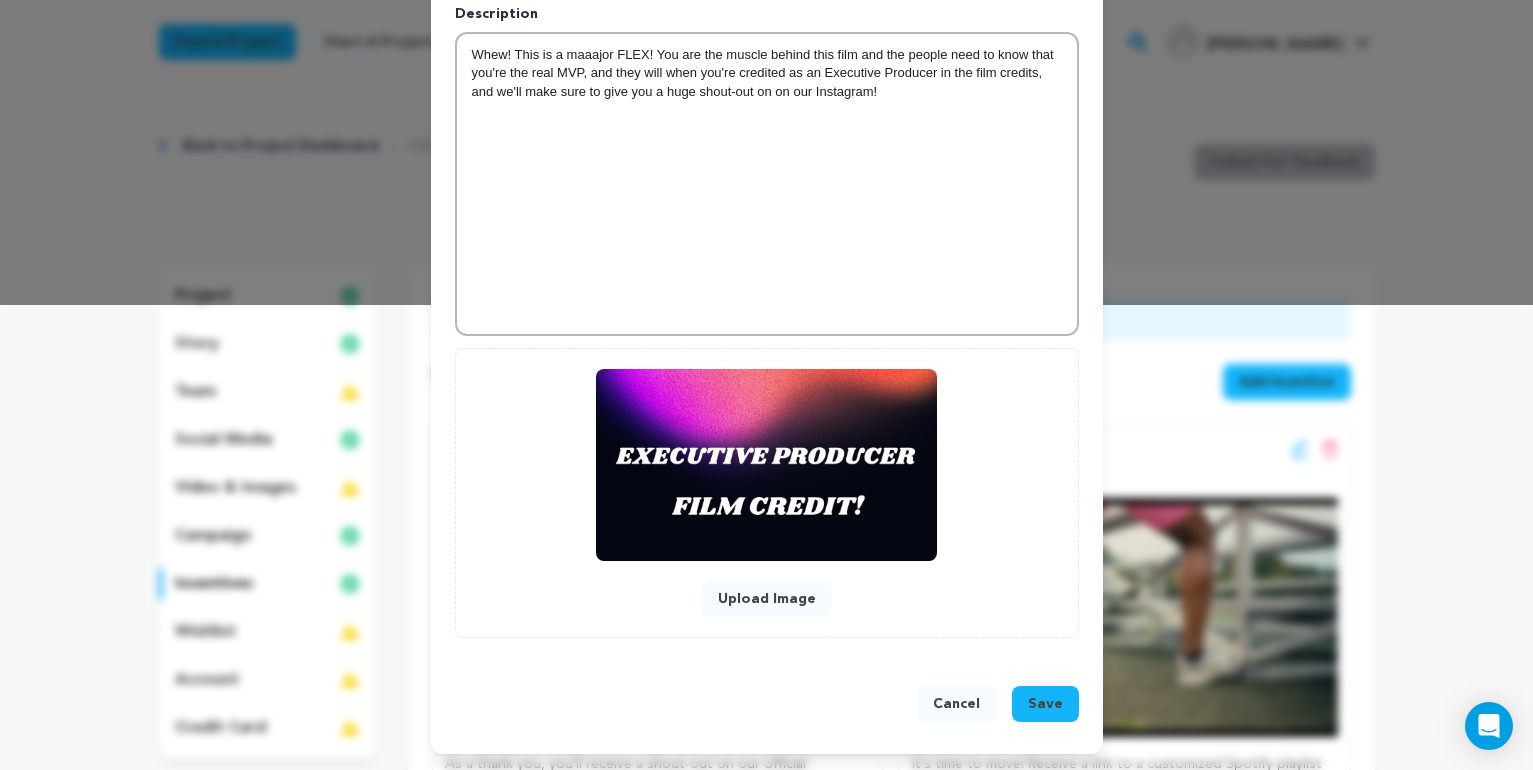 click on "Save" at bounding box center (1045, 704) 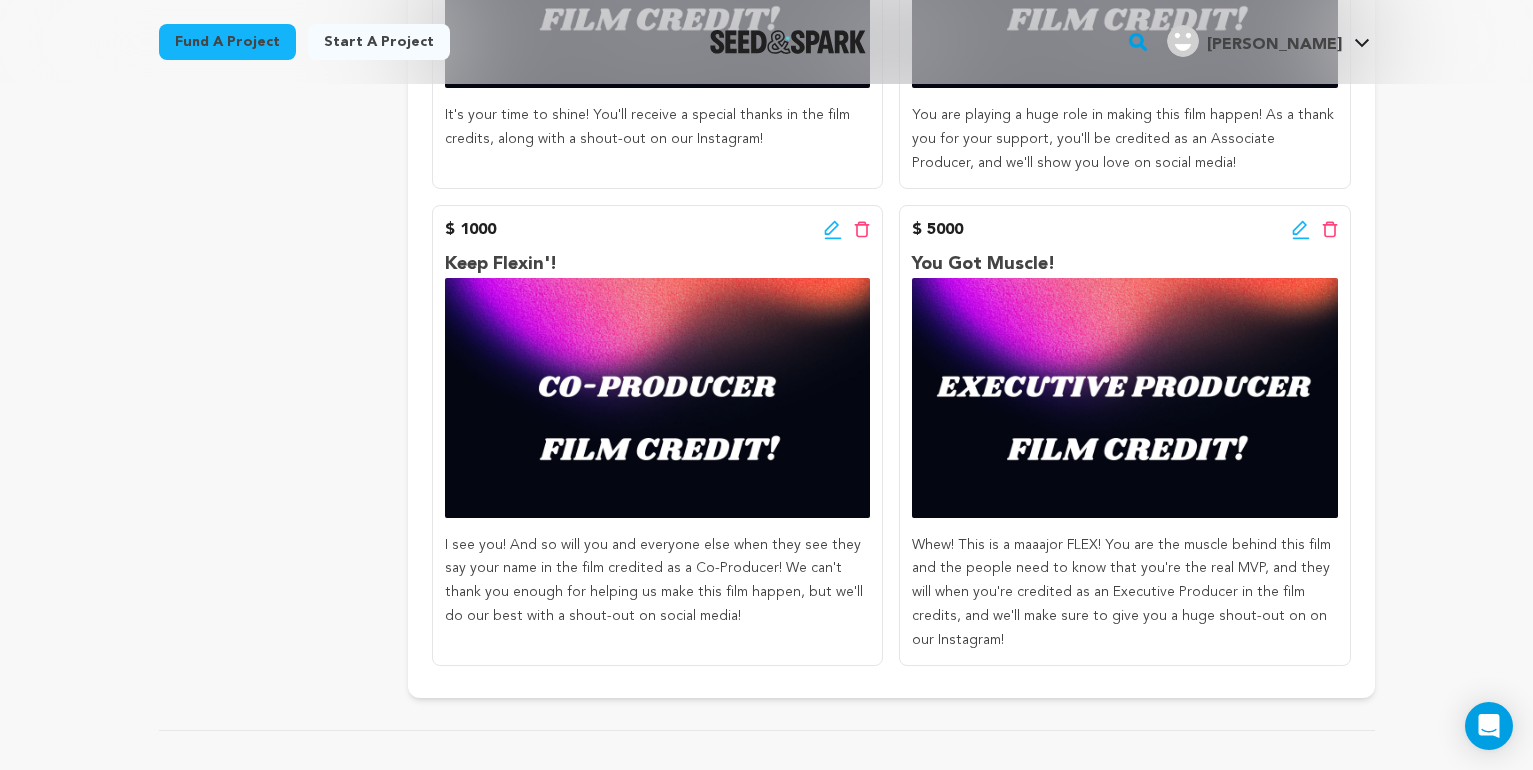 scroll, scrollTop: 2043, scrollLeft: 0, axis: vertical 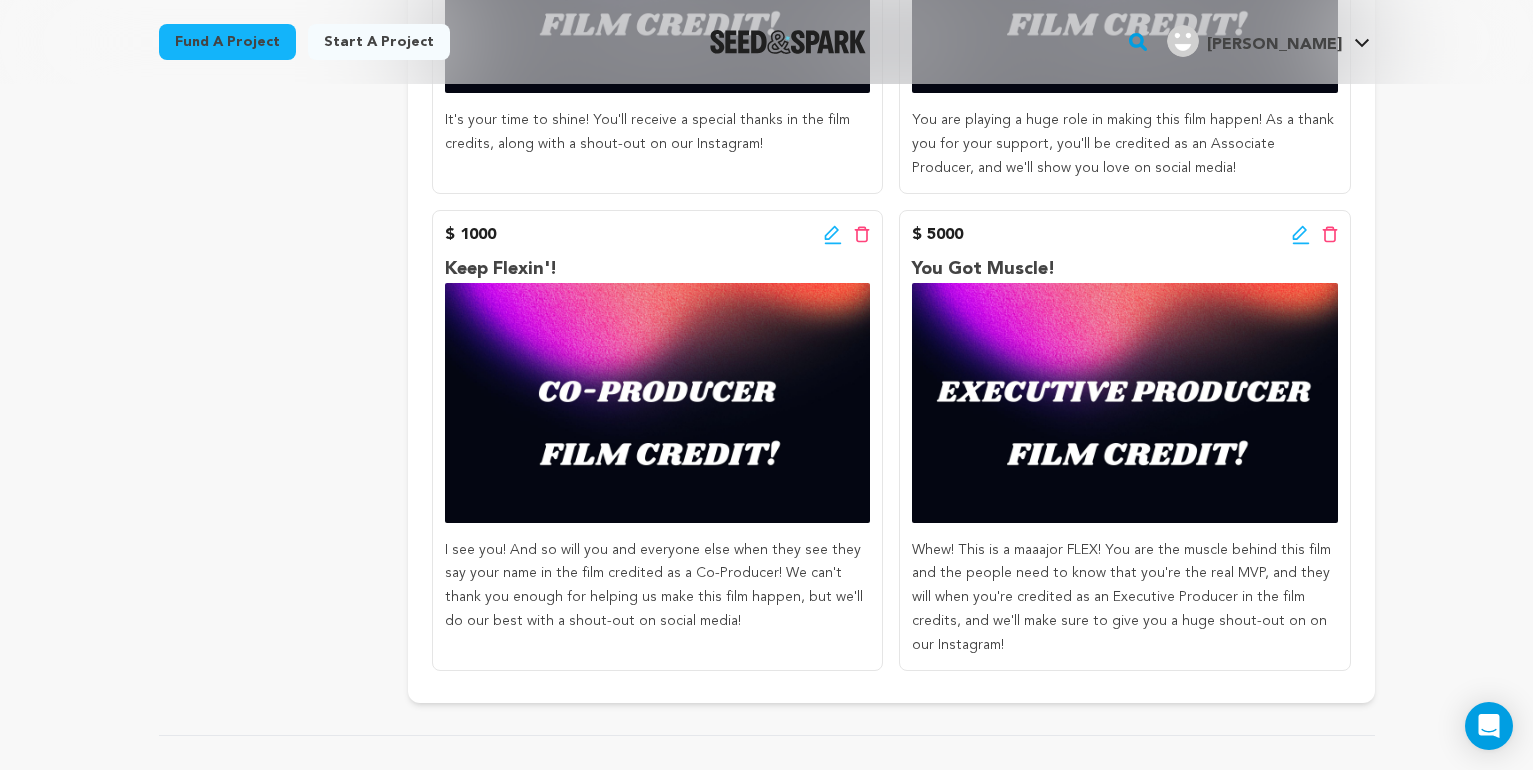 click 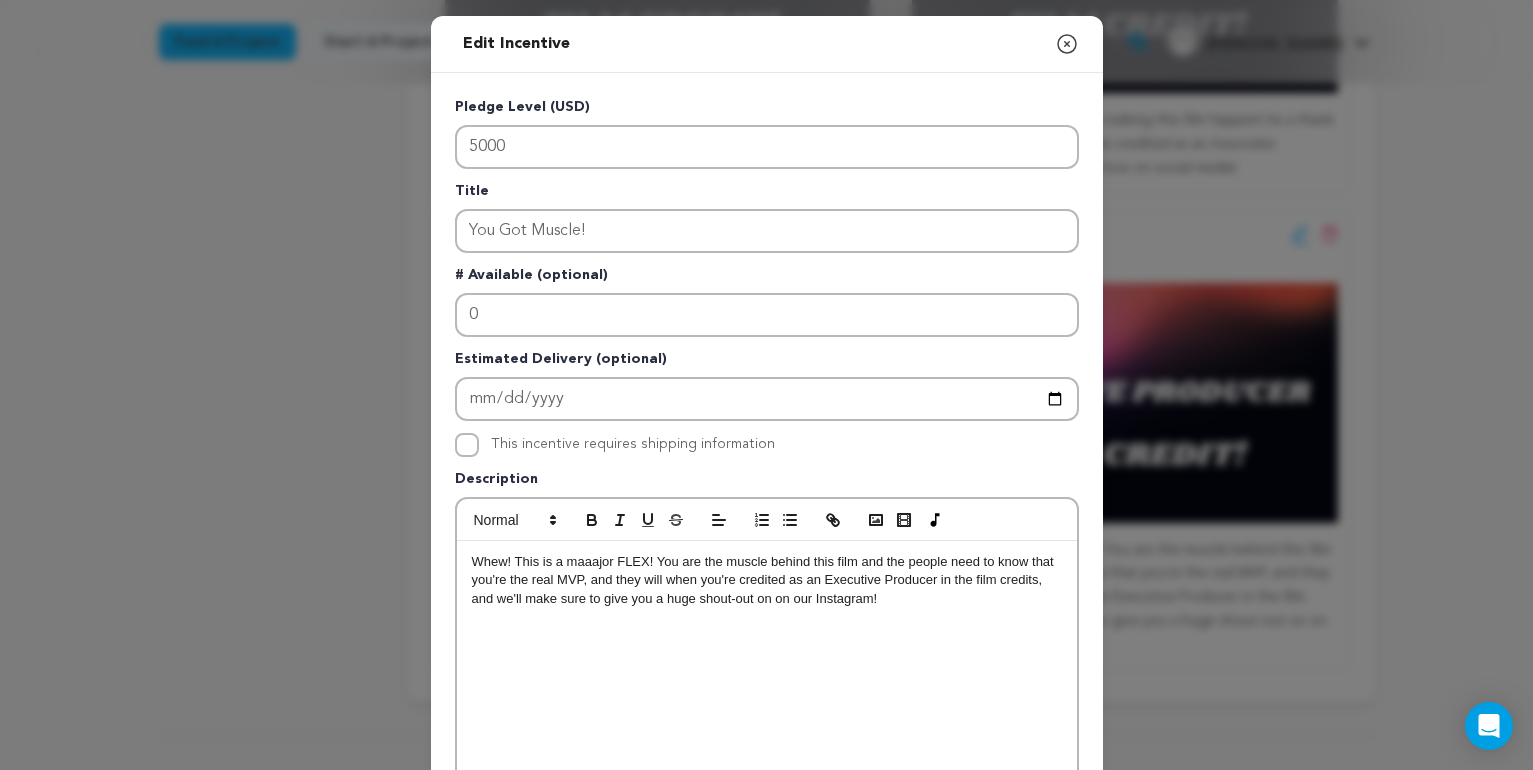 click on "Whew! This is a maaajor FLEX! You are the muscle behind this film and the people need to know that you're the real MVP, and they will when you're credited as an Executive Producer in the film credits, and we'll make sure to give you a huge shout-out on on our Instagram!" at bounding box center [767, 580] 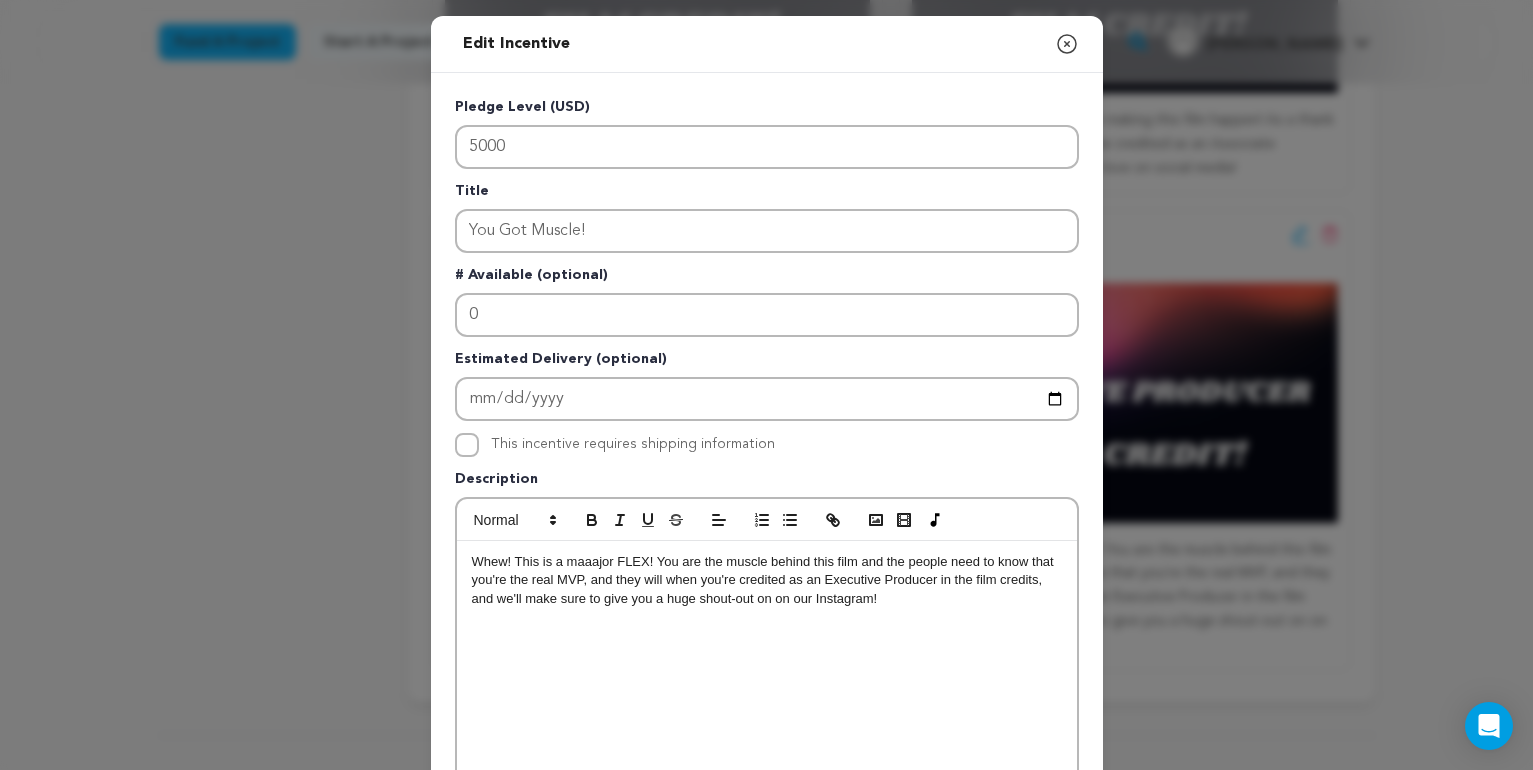 type 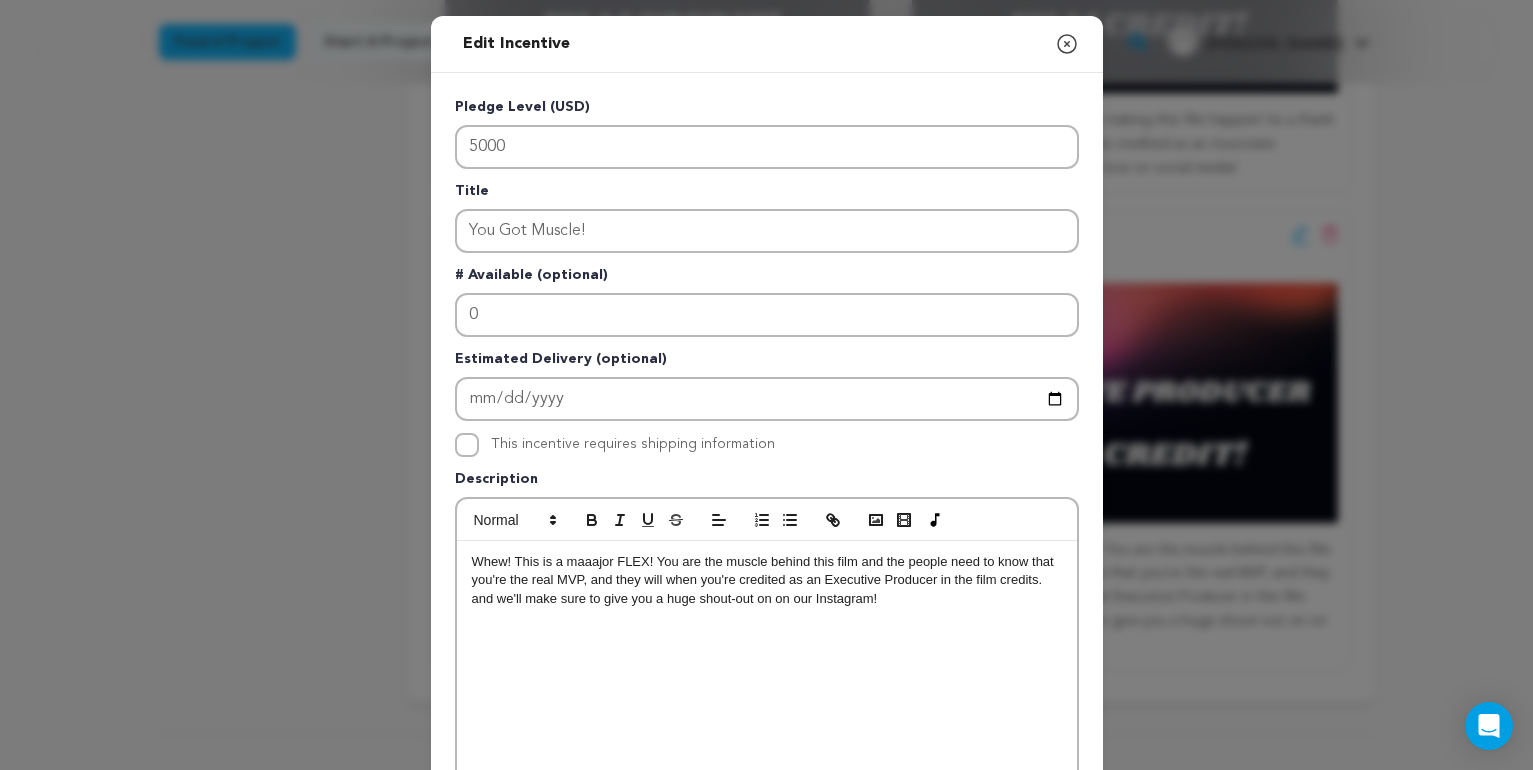 click on "Whew! This is a maaajor FLEX! You are the muscle behind this film and the people need to know that you're the real MVP, and they will when you're credited as an Executive Producer in the film credits. and we'll make sure to give you a huge shout-out on on our Instagram!" at bounding box center [767, 580] 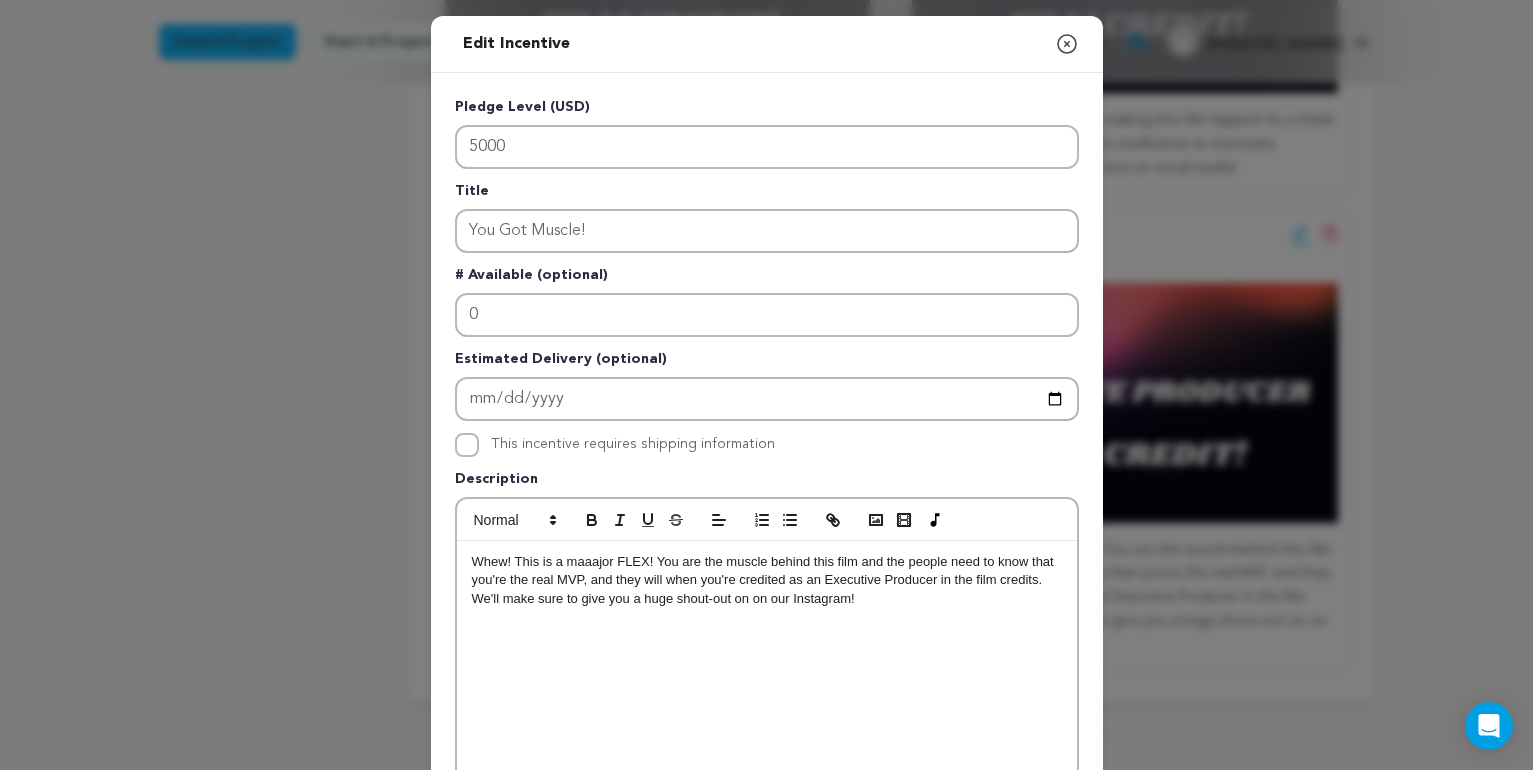 click on "Whew! This is a maaajor FLEX! You are the muscle behind this film and the people need to know that you're the real MVP, and they will when you're credited as an Executive Producer in the film credits. We'll make sure to give you a huge shout-out on on our Instagram!" at bounding box center (767, 580) 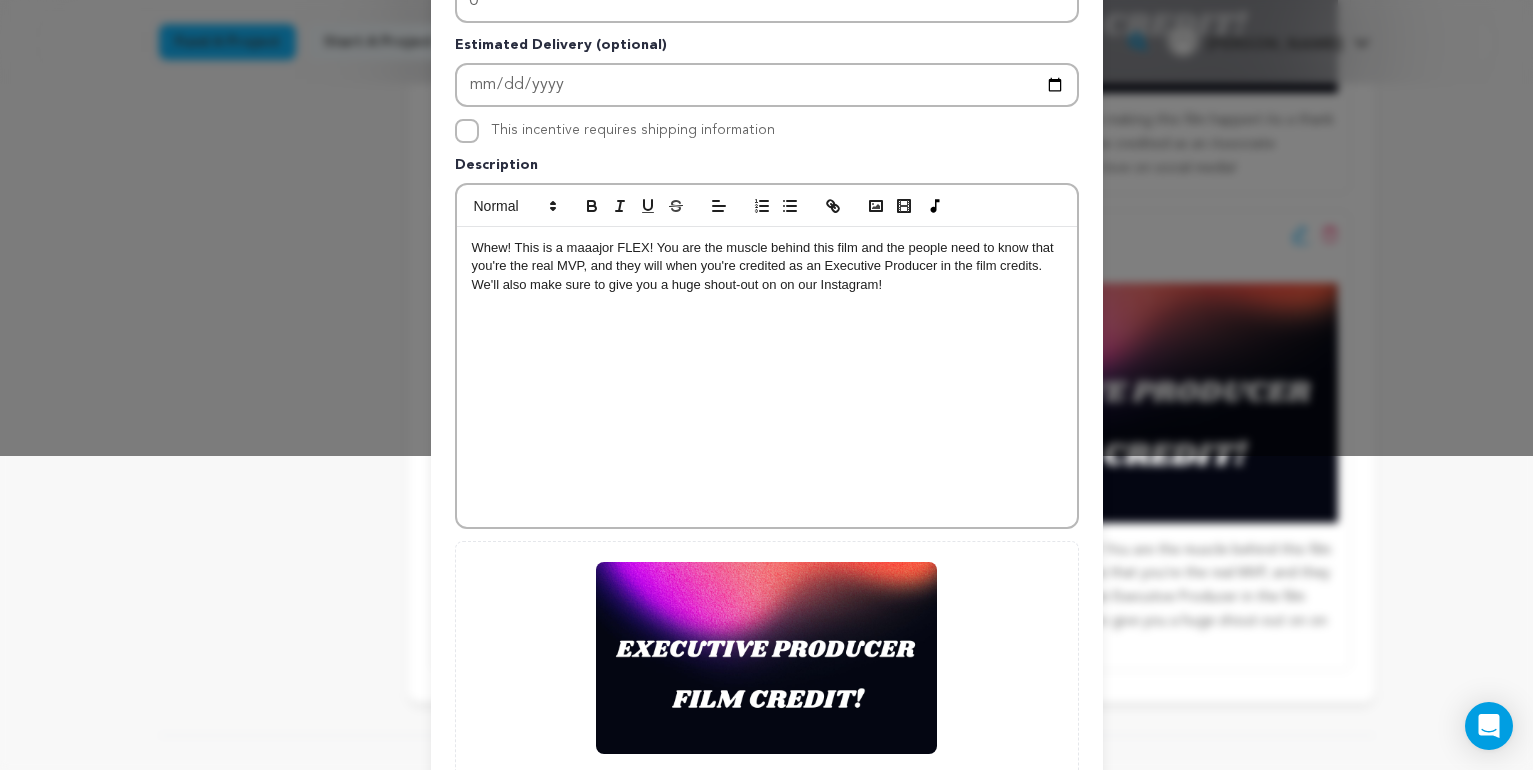 scroll, scrollTop: 507, scrollLeft: 0, axis: vertical 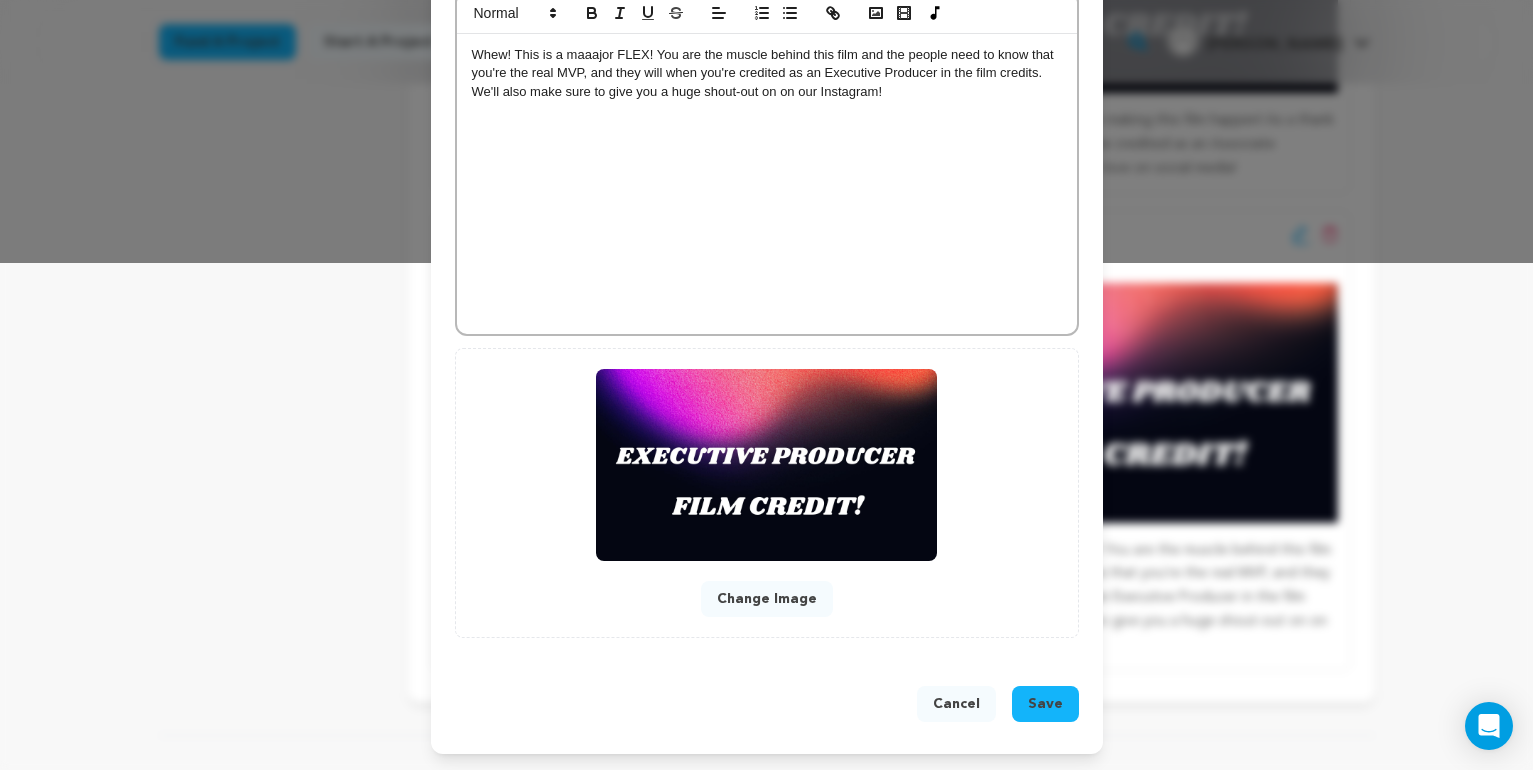 click on "Save" at bounding box center (1045, 704) 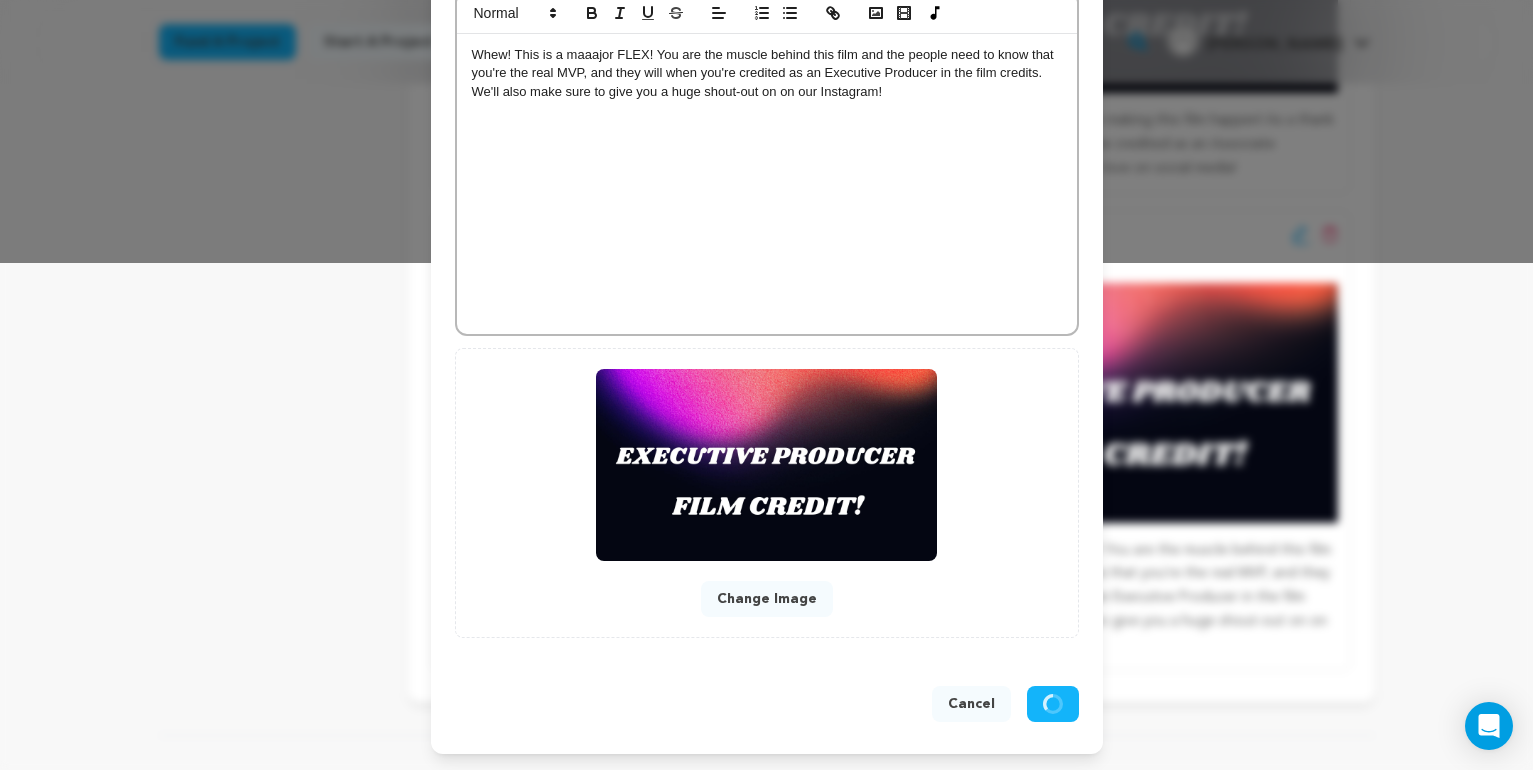 scroll, scrollTop: 465, scrollLeft: 0, axis: vertical 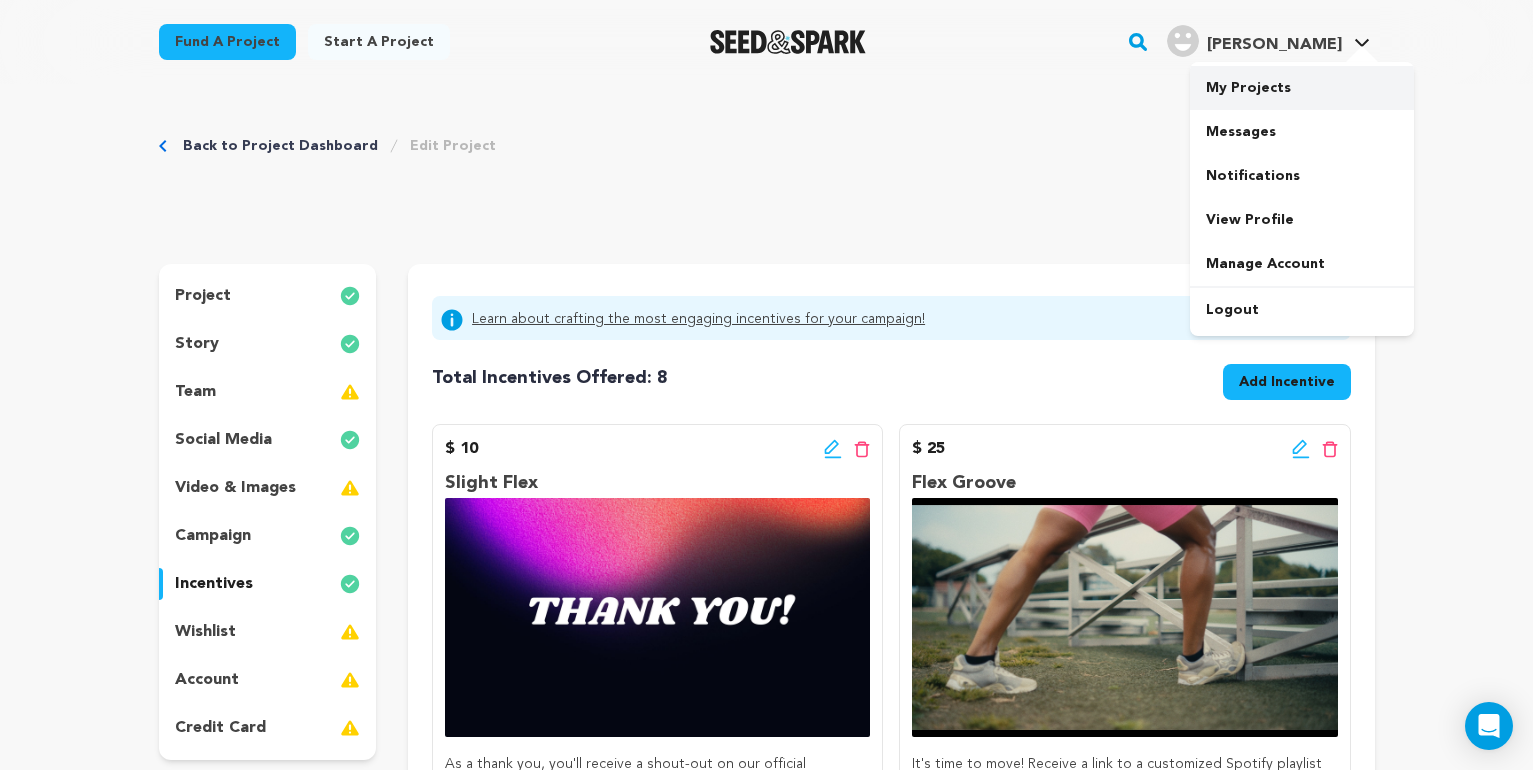 click on "My Projects" at bounding box center [1302, 88] 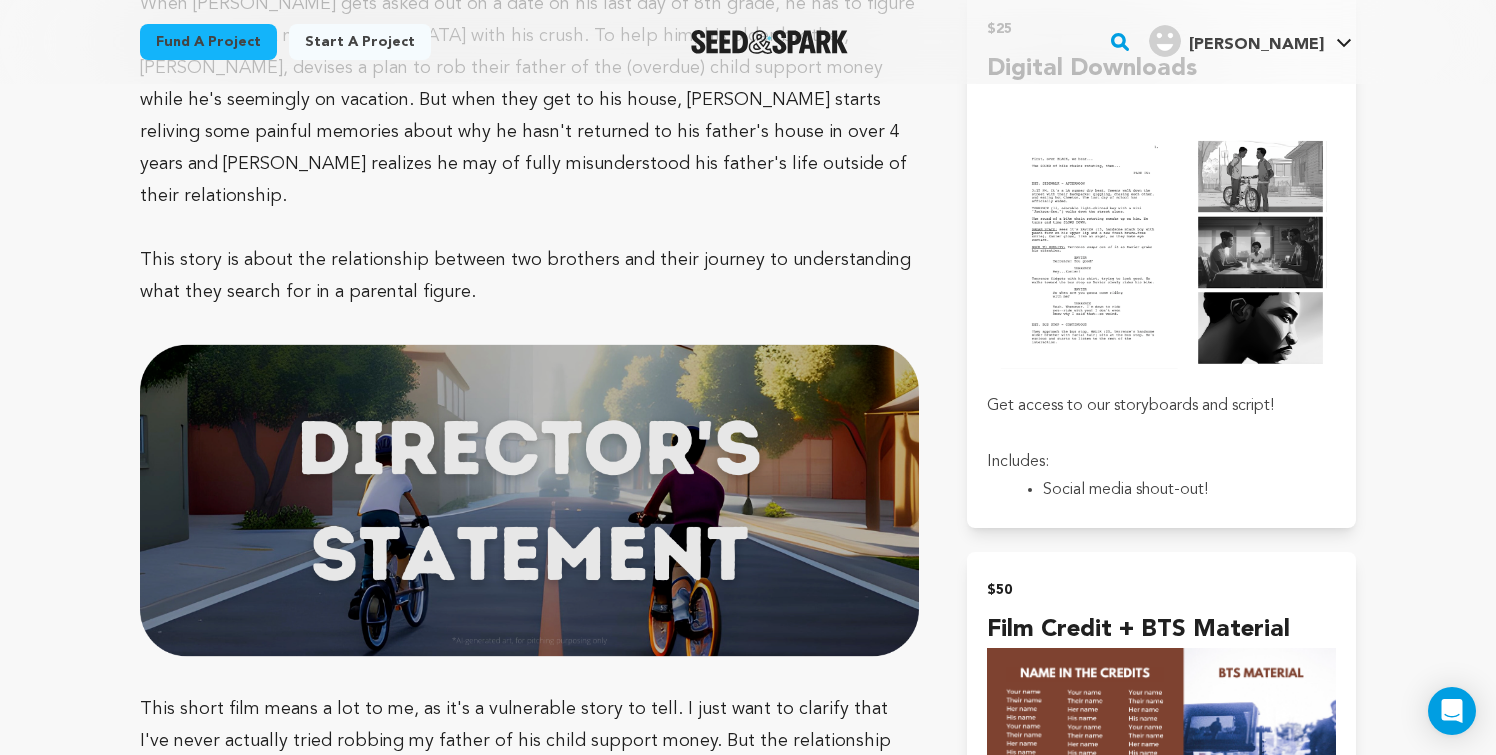 scroll, scrollTop: 1768, scrollLeft: 0, axis: vertical 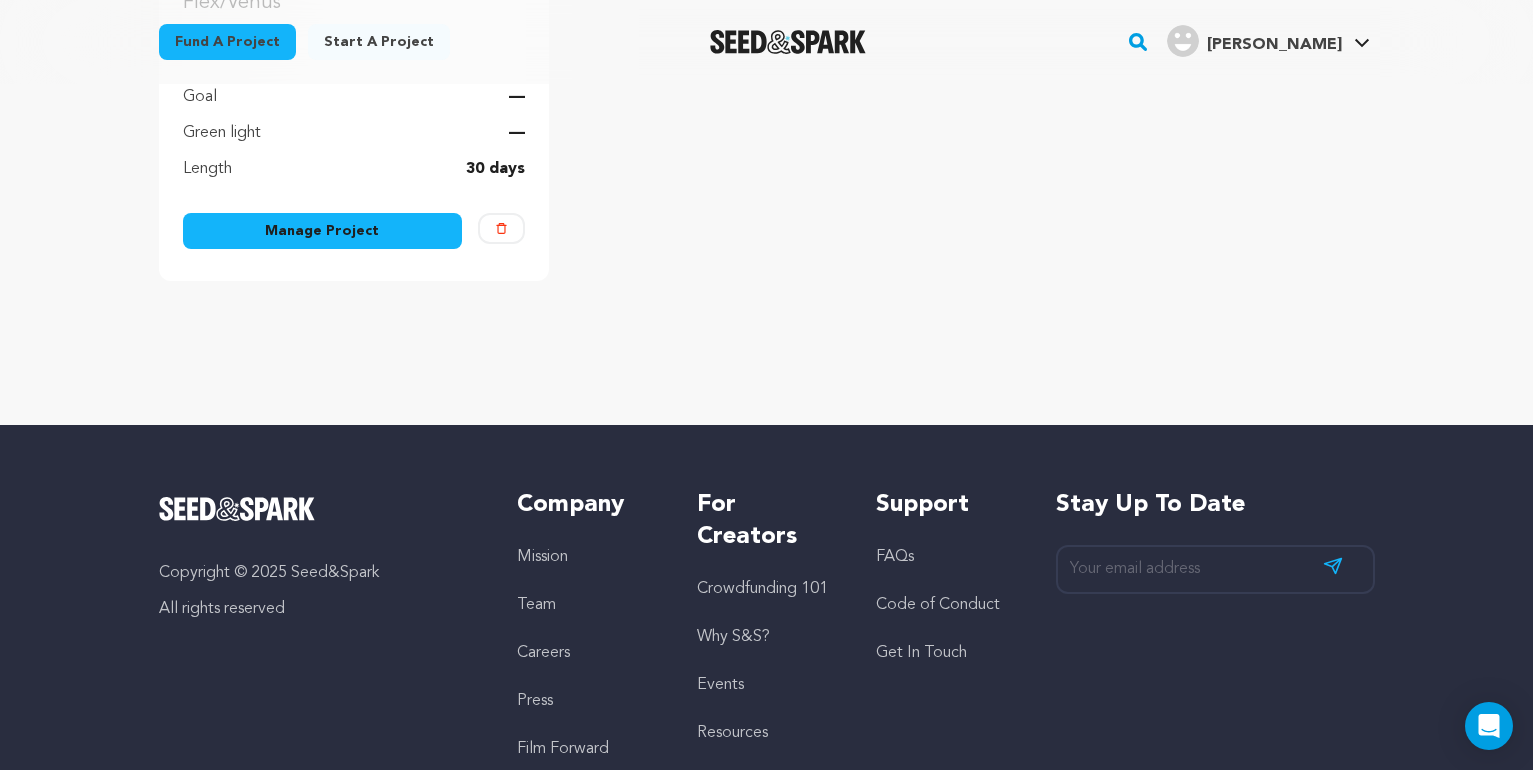 click on "Manage Project" at bounding box center [323, 231] 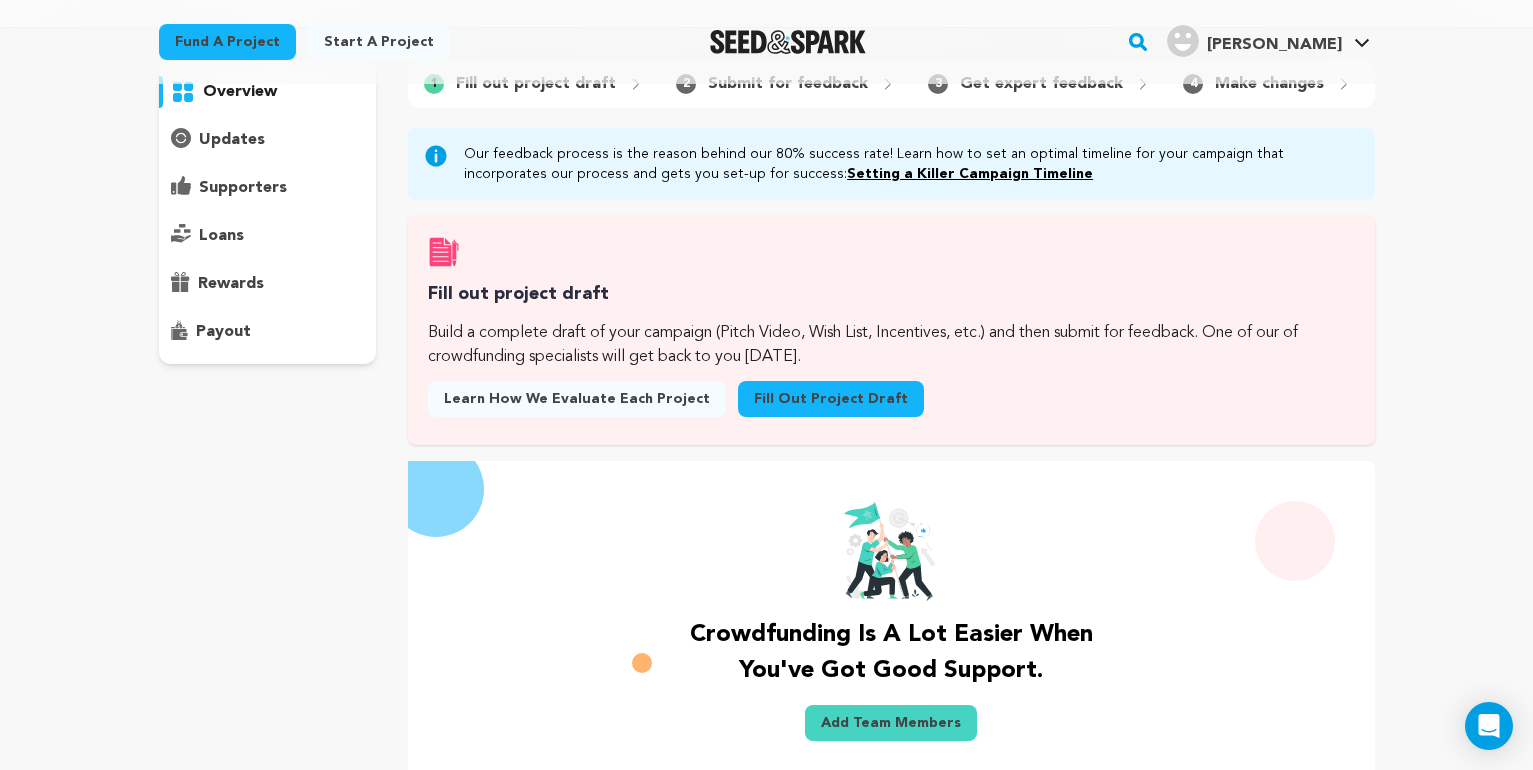 scroll, scrollTop: 0, scrollLeft: 0, axis: both 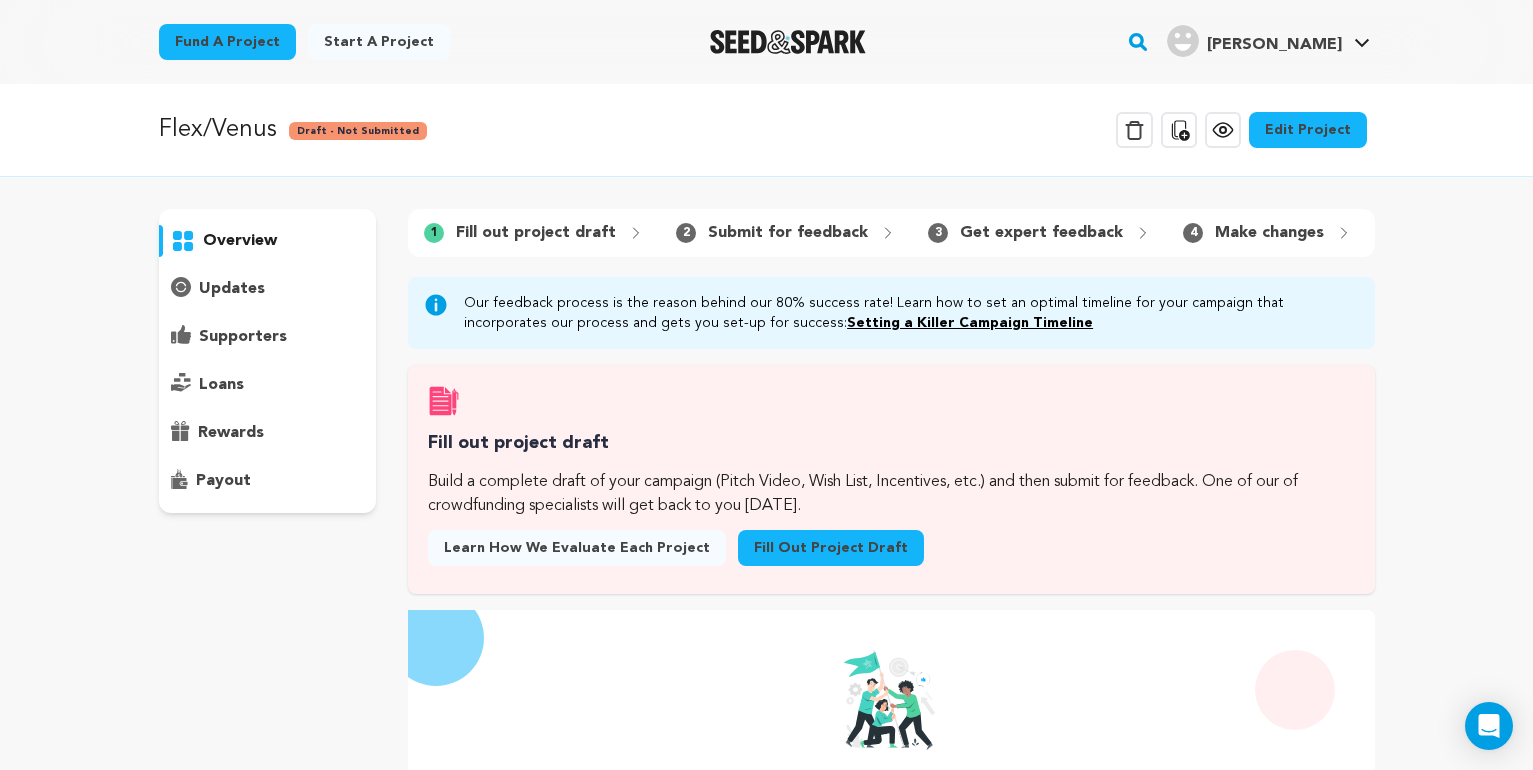click on "Fill out project draft" at bounding box center (831, 548) 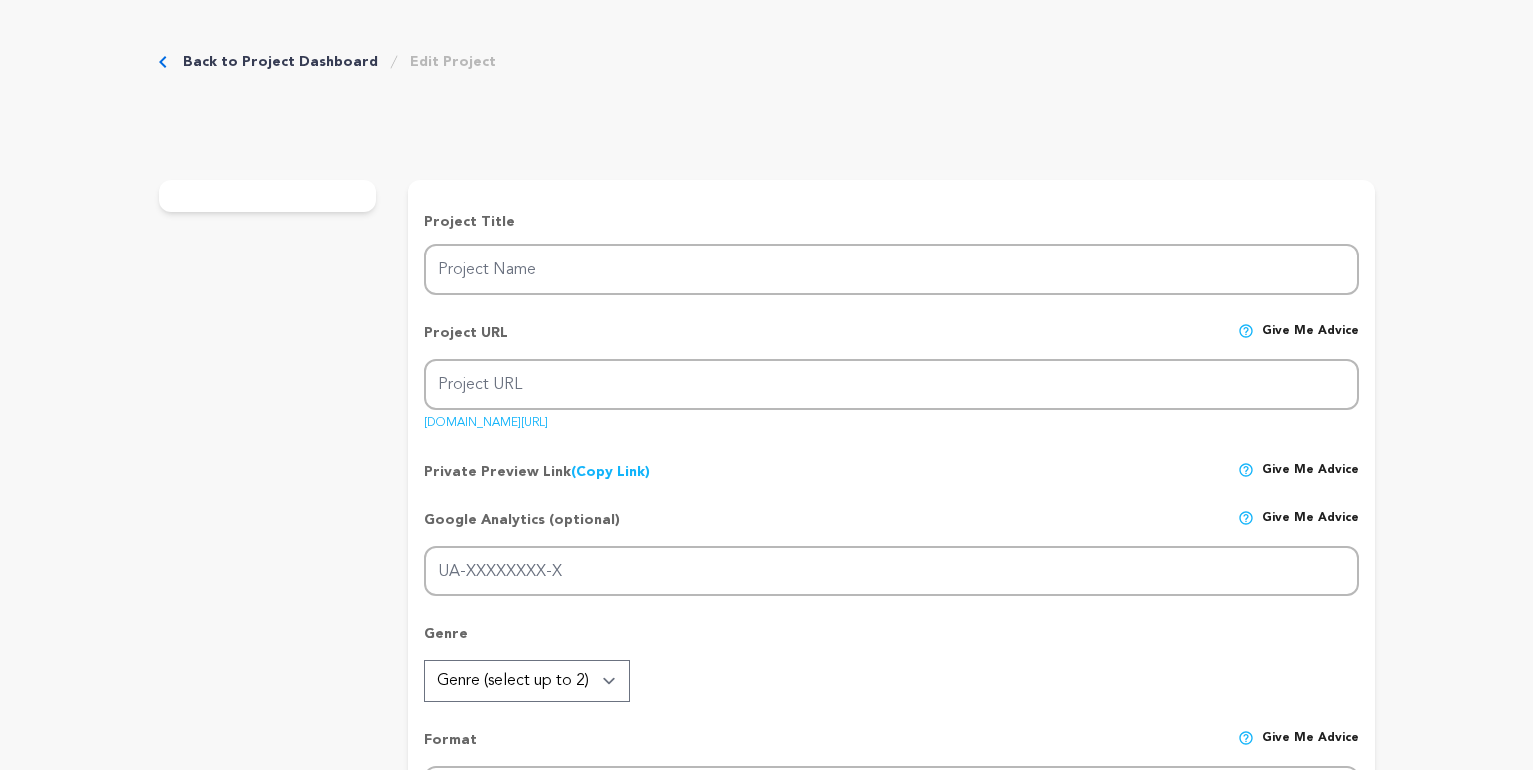 scroll, scrollTop: 0, scrollLeft: 0, axis: both 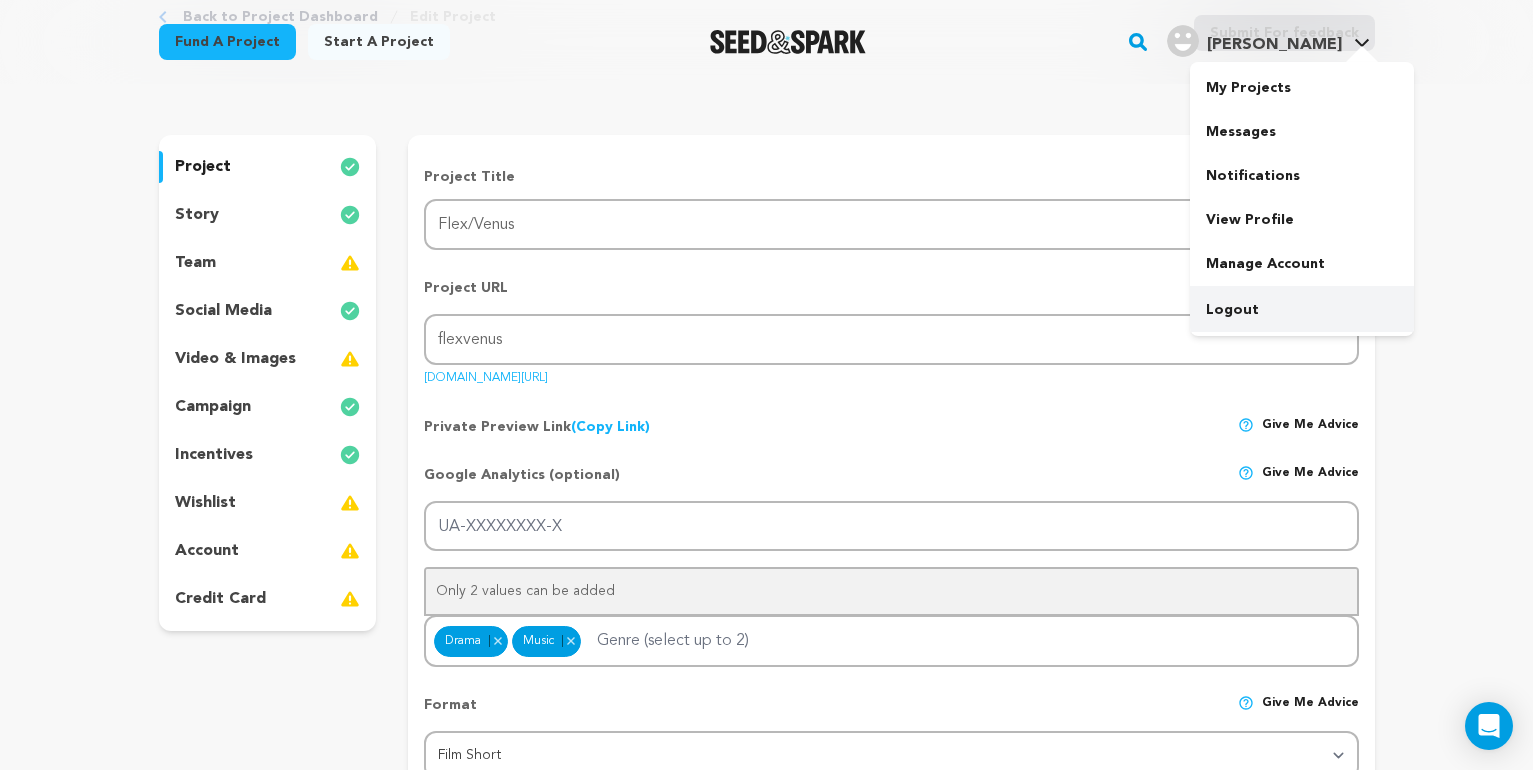 click on "Logout" at bounding box center [1302, 310] 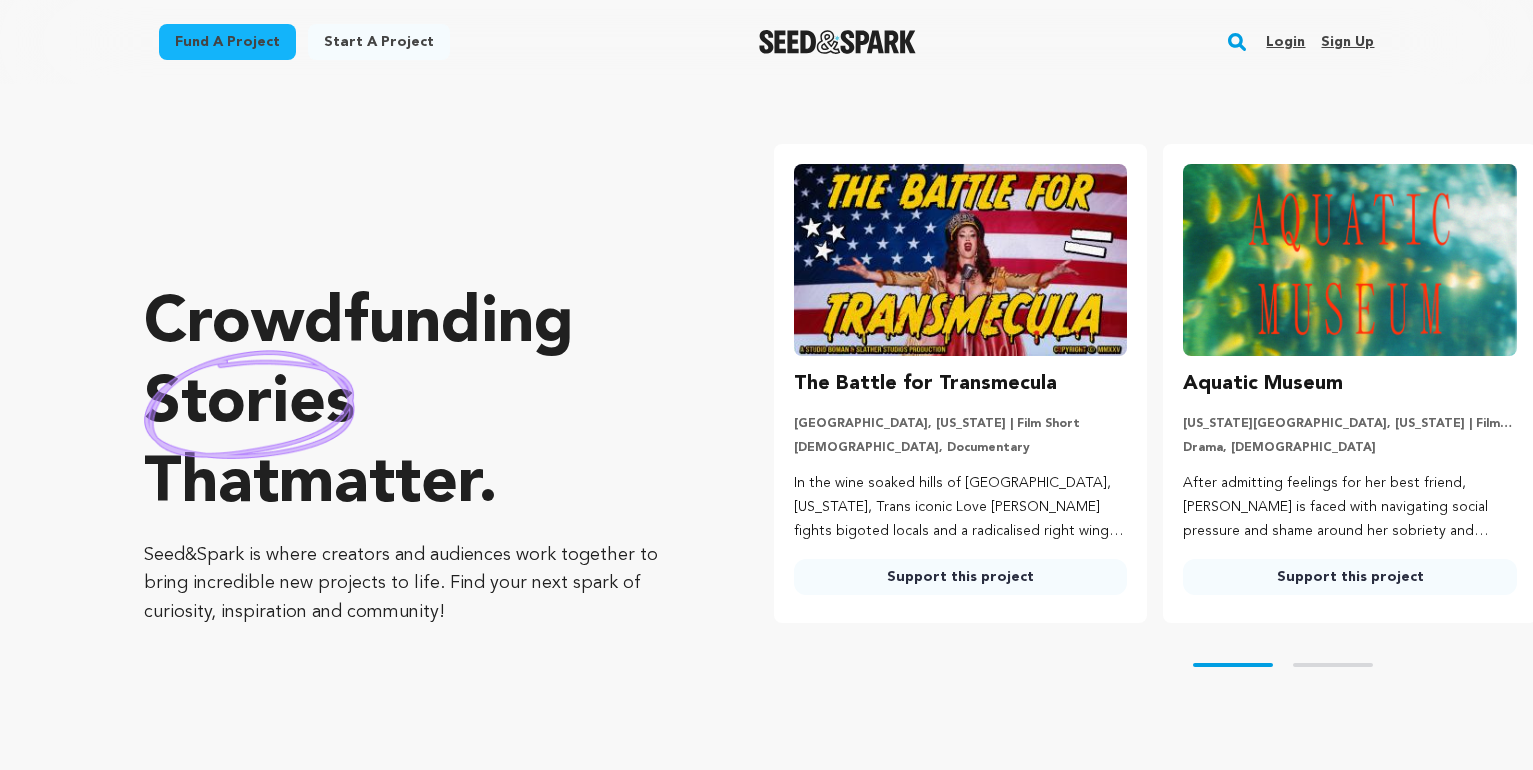 scroll, scrollTop: 0, scrollLeft: 0, axis: both 